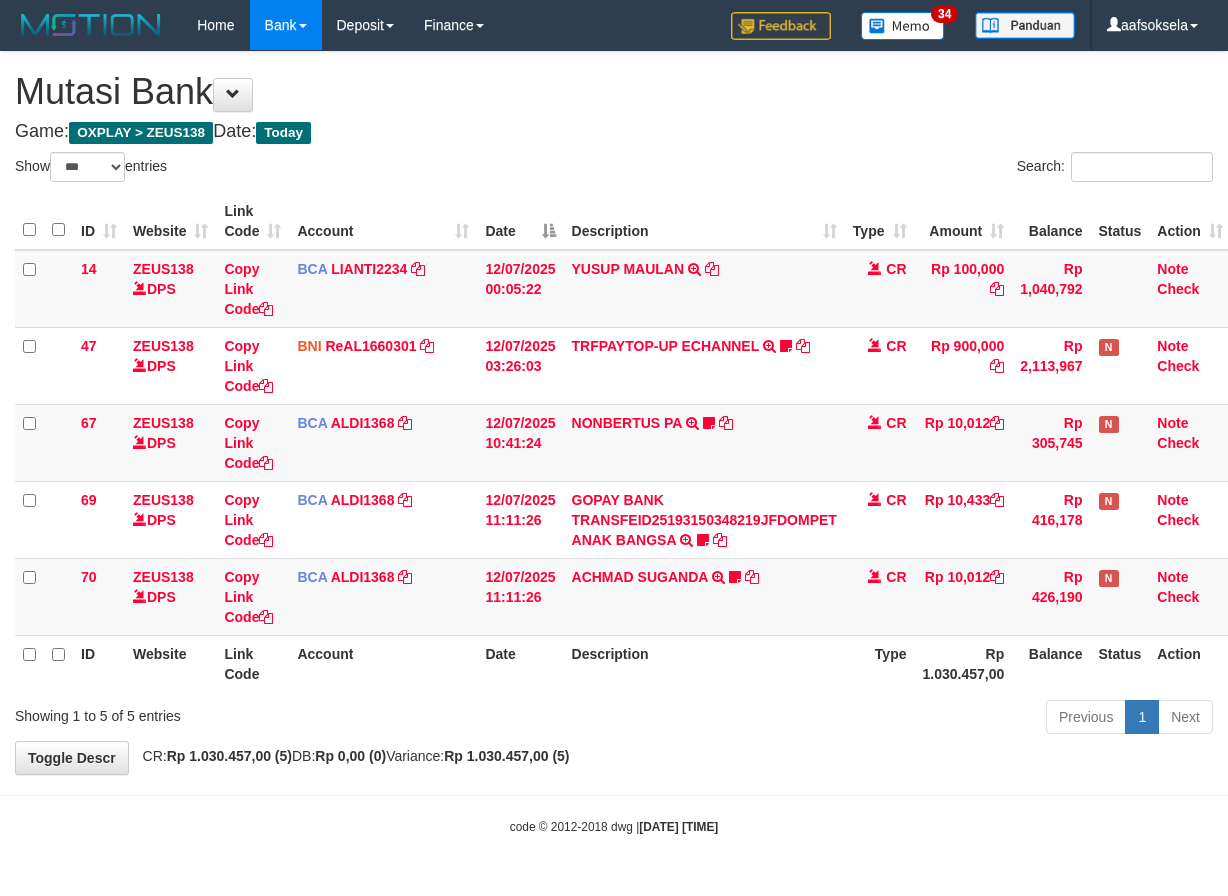 select on "***" 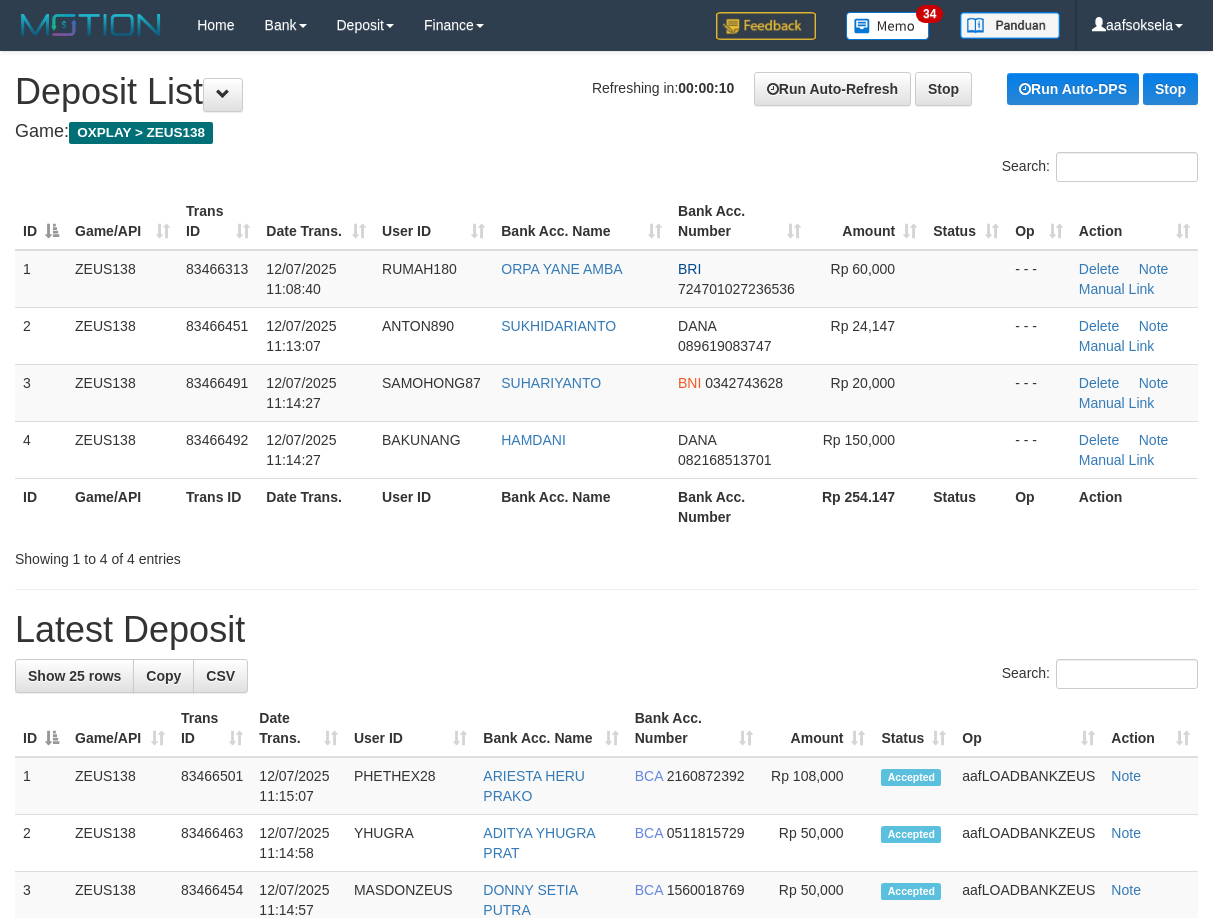 scroll, scrollTop: 0, scrollLeft: 0, axis: both 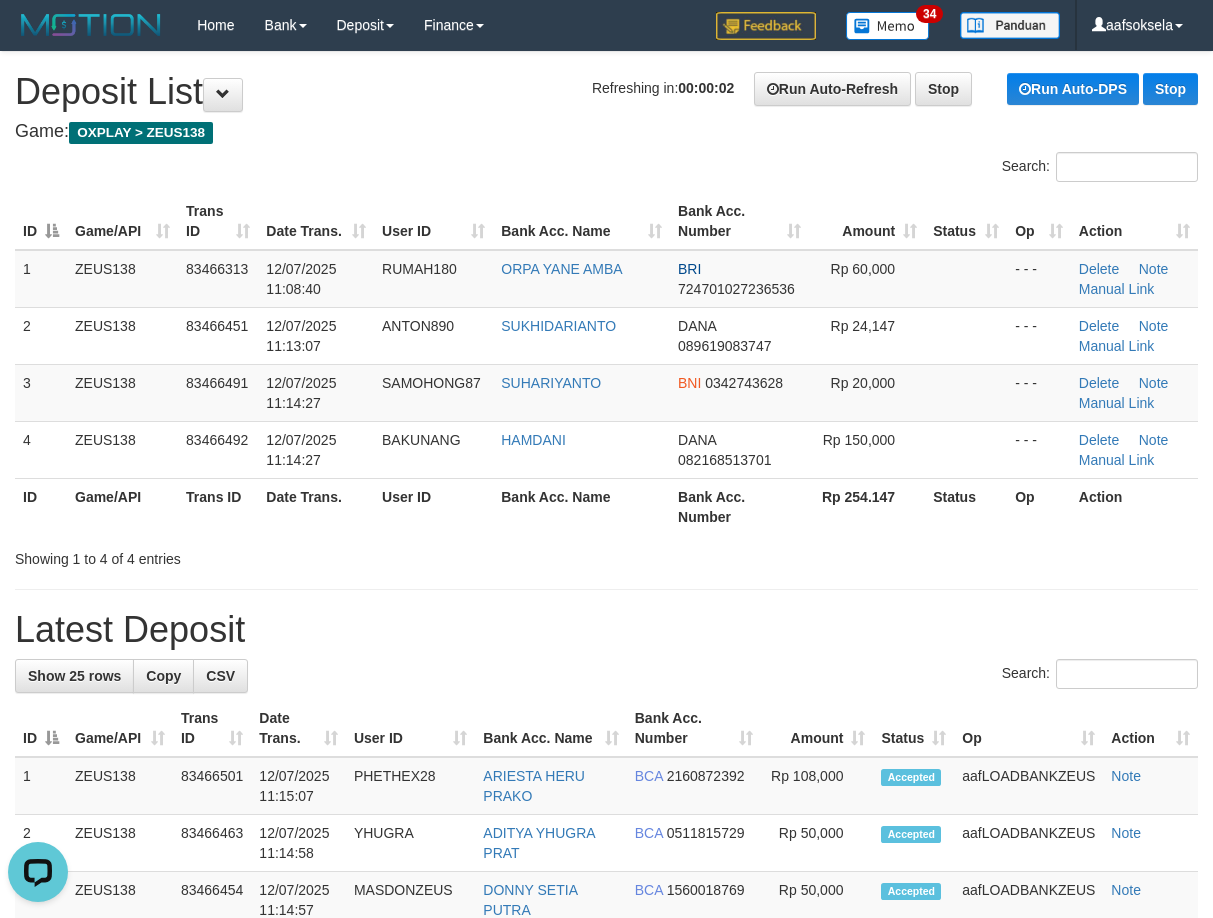 click on "Latest Deposit" at bounding box center (606, 630) 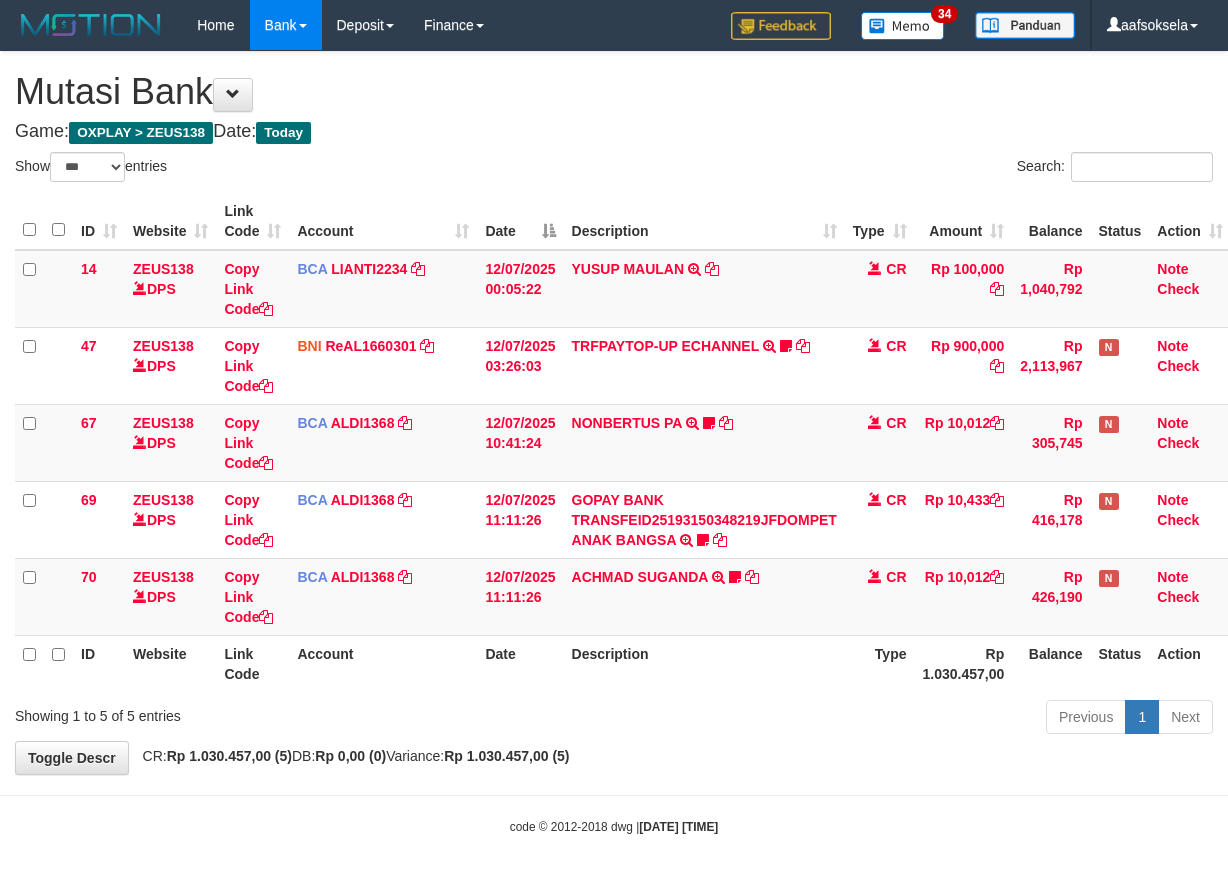 select on "***" 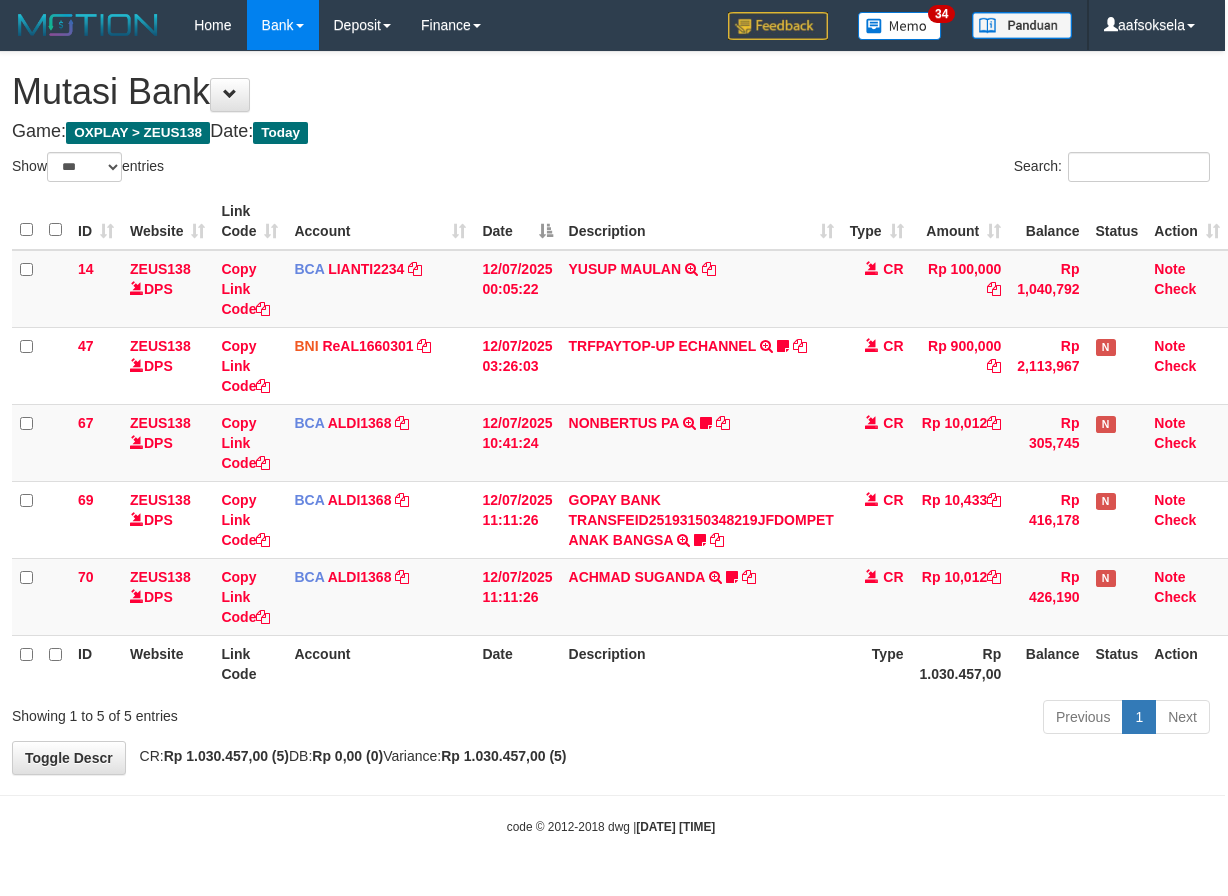 drag, startPoint x: 491, startPoint y: 756, endPoint x: 687, endPoint y: 789, distance: 198.75865 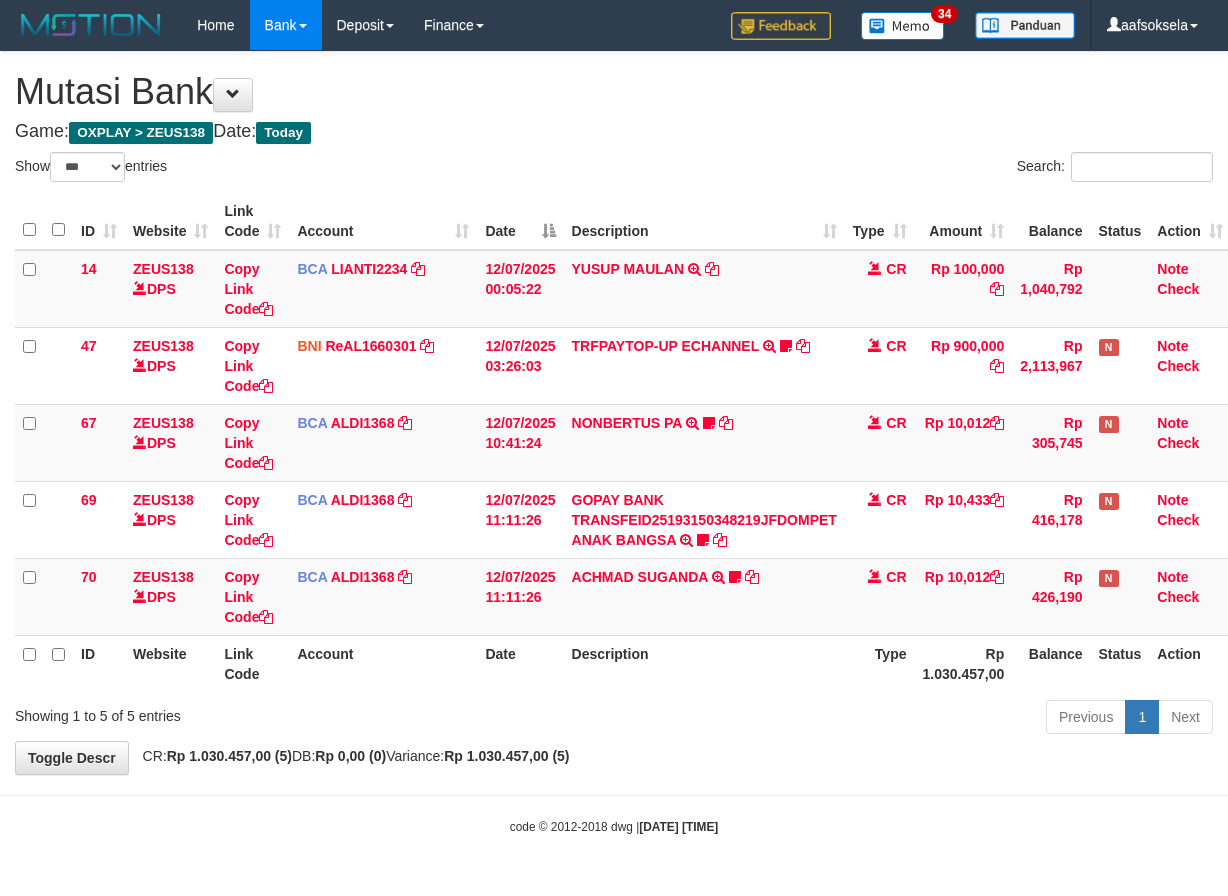 select on "***" 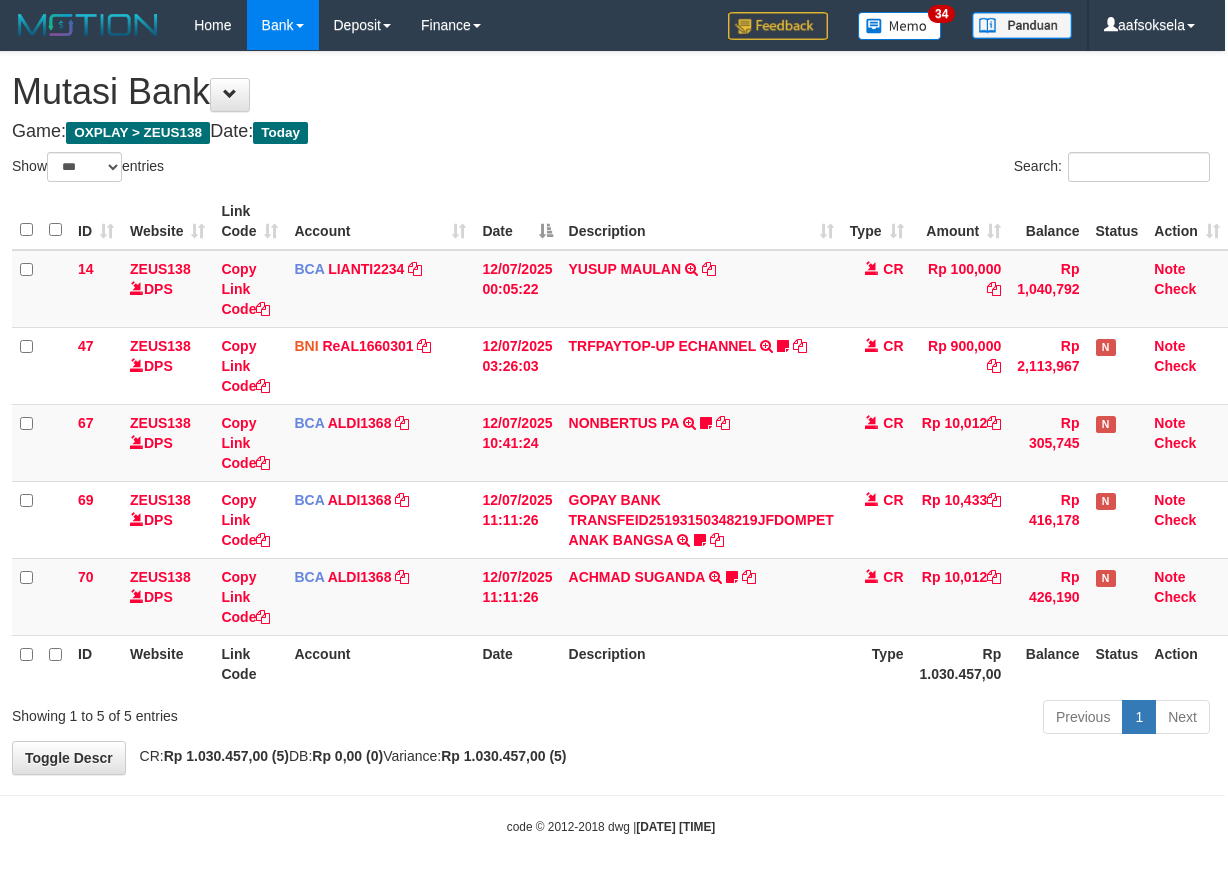 click on "**********" at bounding box center [611, 413] 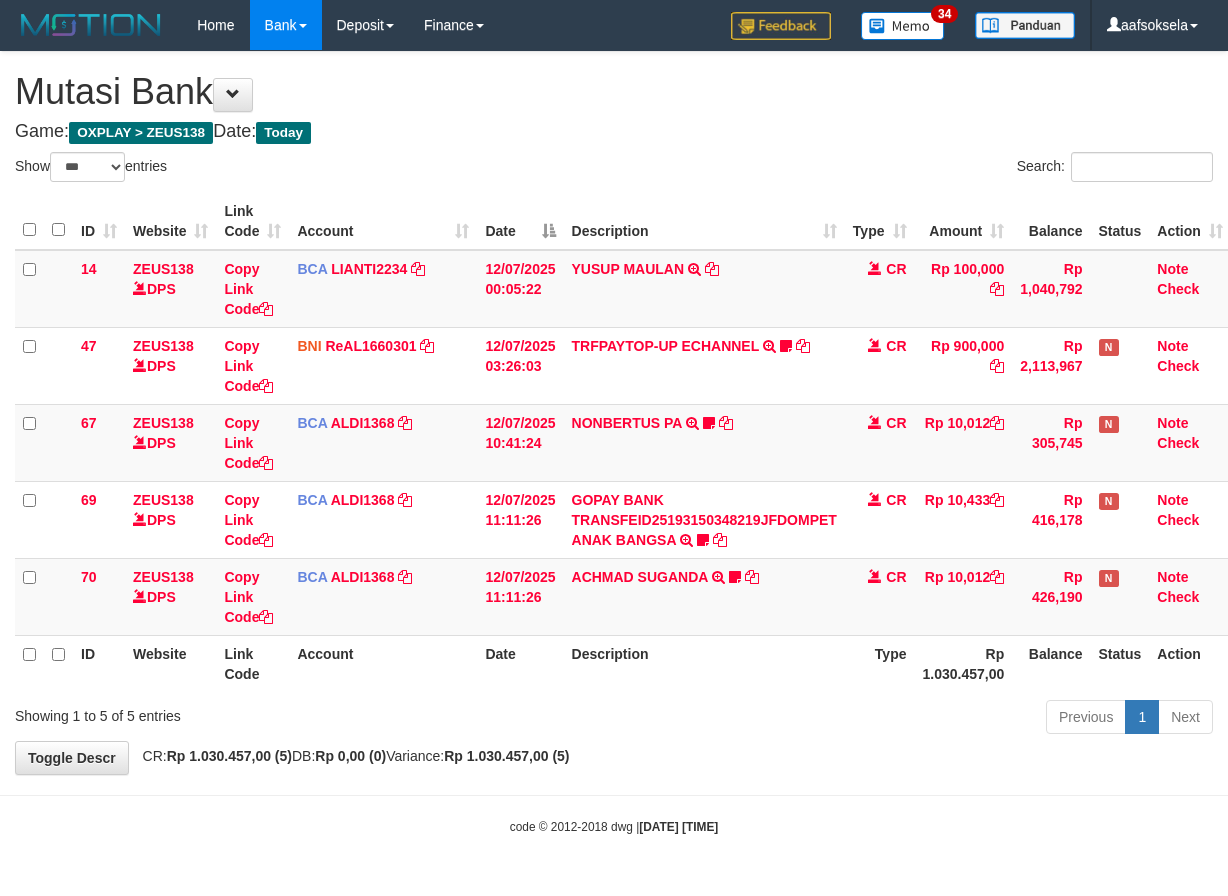select on "***" 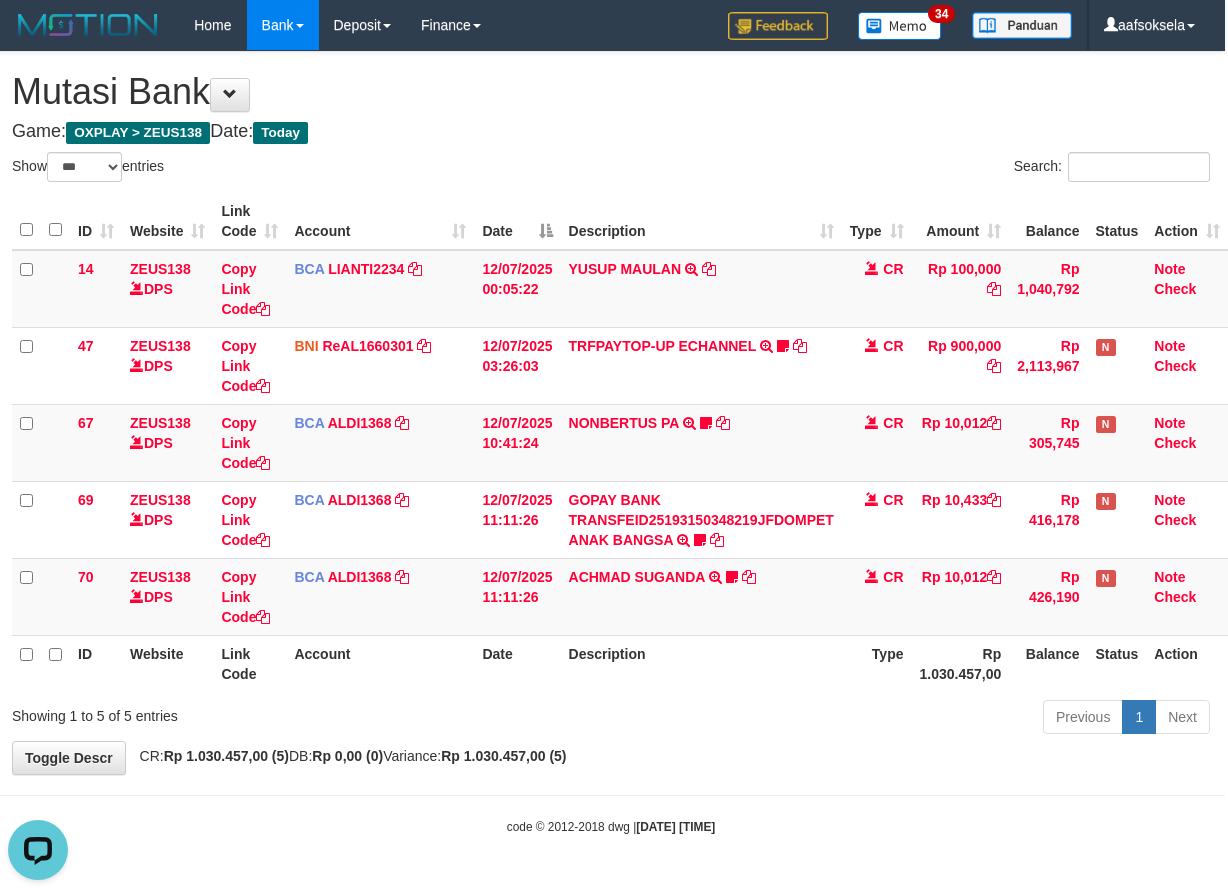 scroll, scrollTop: 0, scrollLeft: 0, axis: both 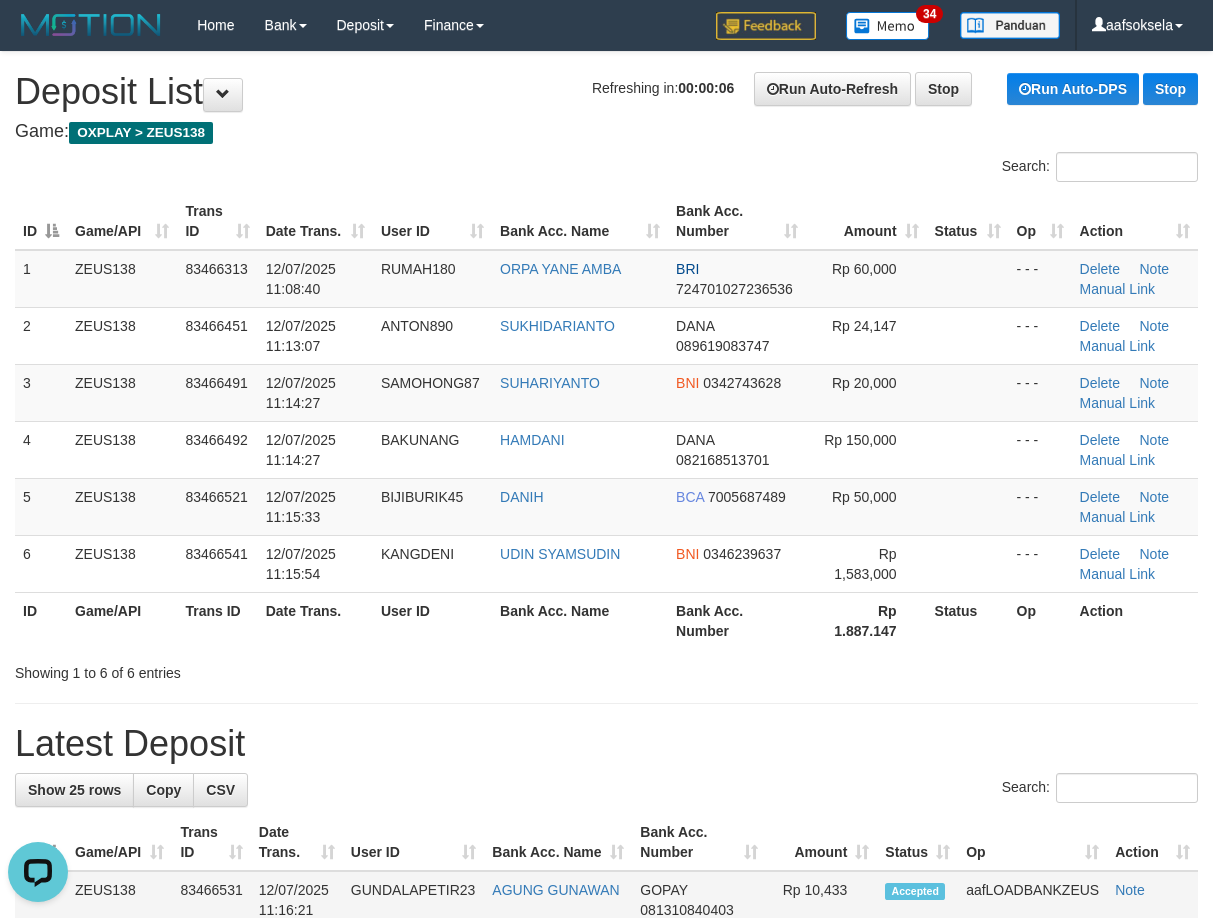 click on "aafLOADBANKZEUS" at bounding box center (1032, 900) 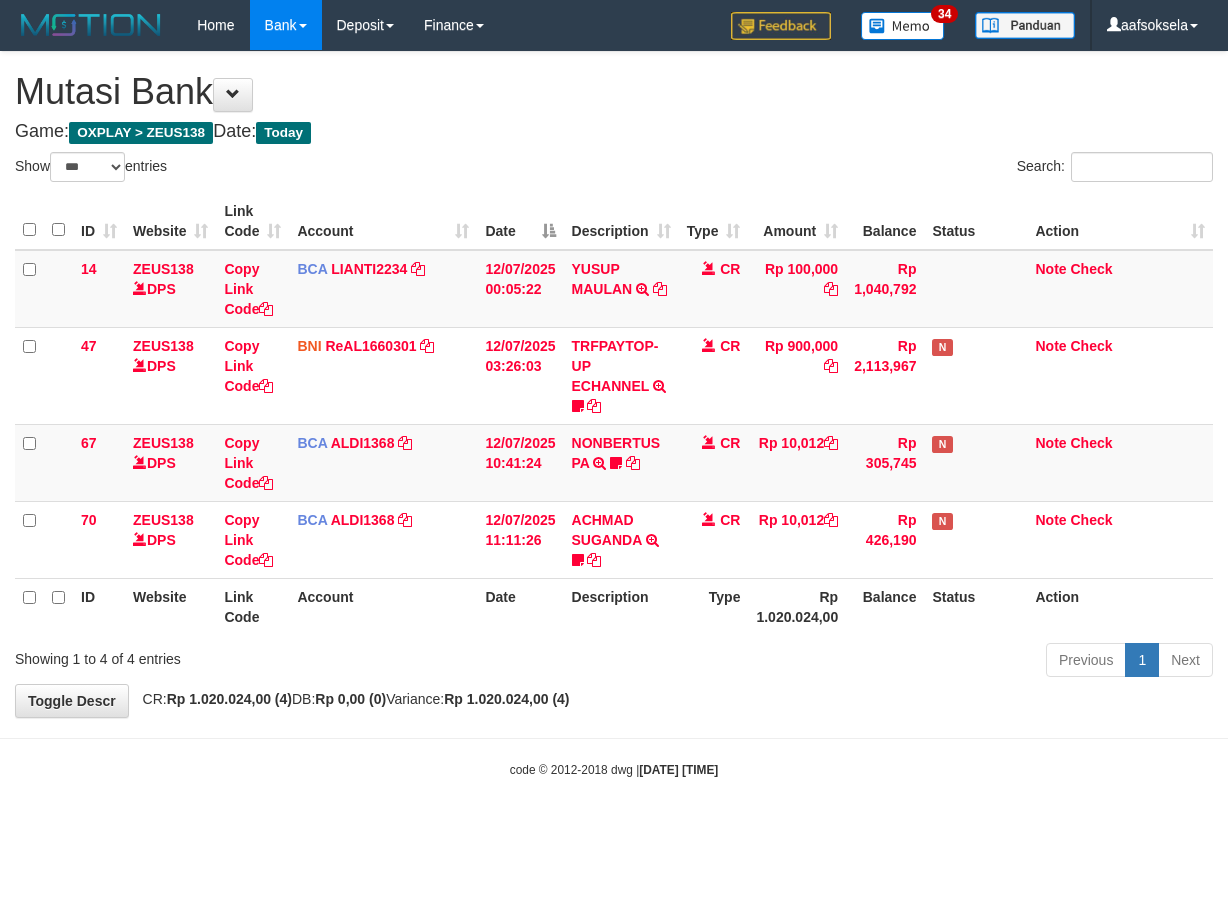 select on "***" 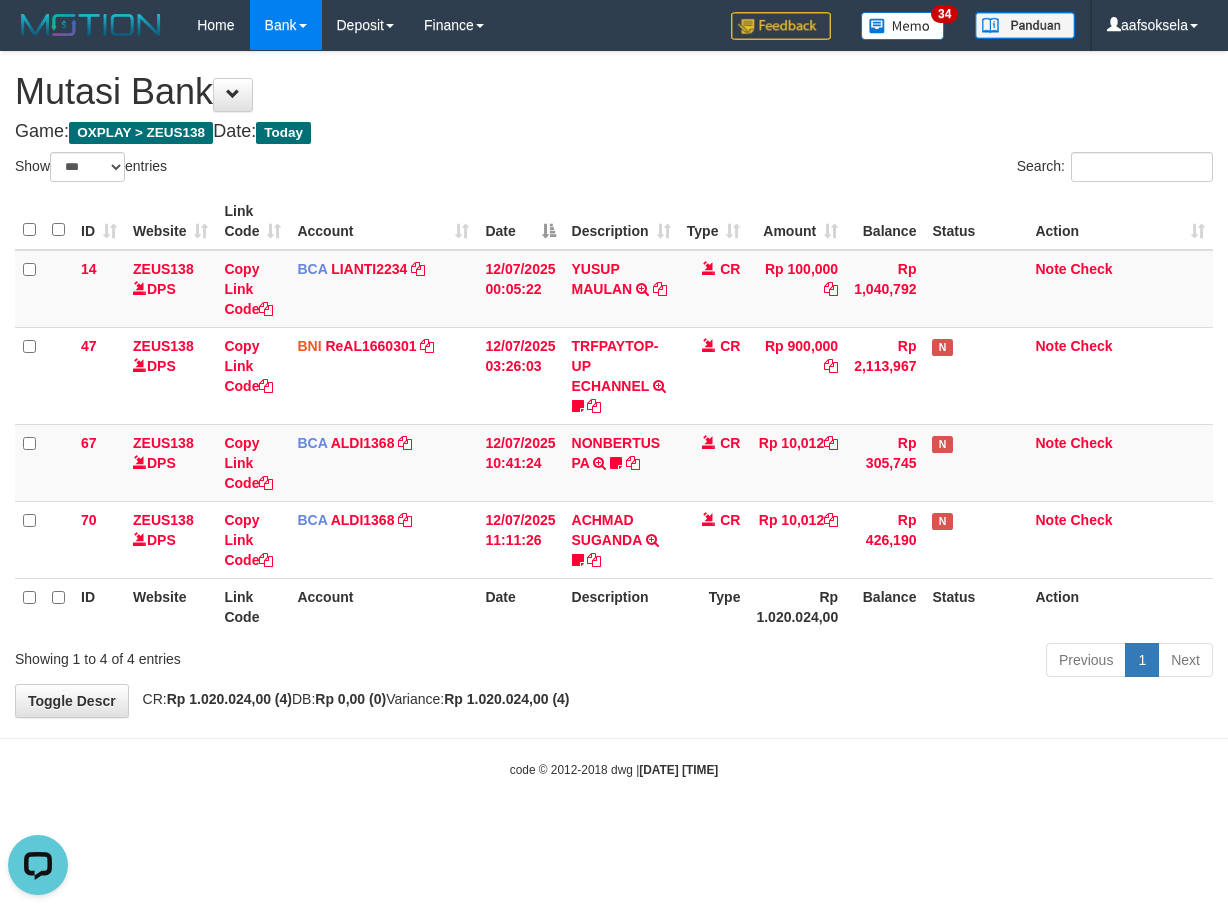 scroll, scrollTop: 0, scrollLeft: 0, axis: both 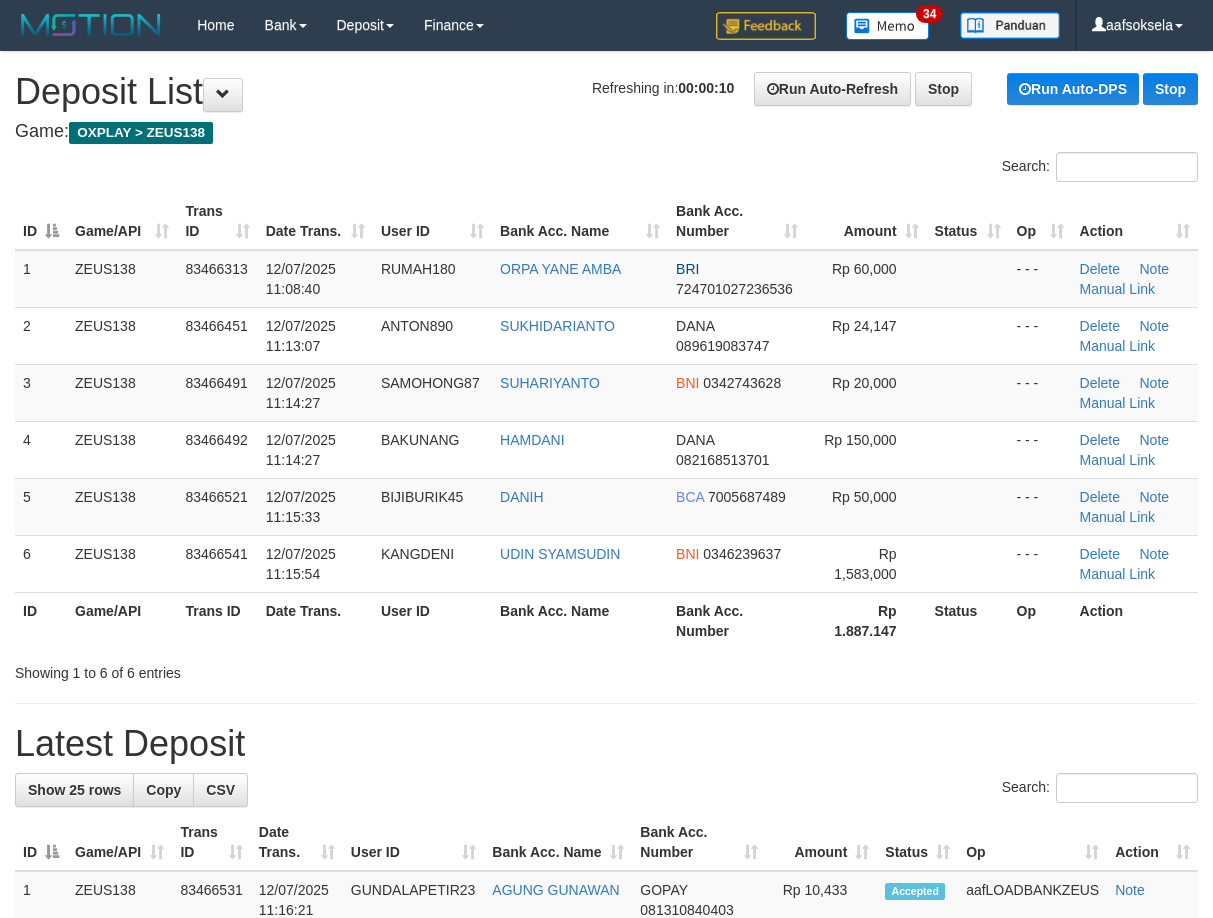 click on "Latest Deposit" at bounding box center [606, 744] 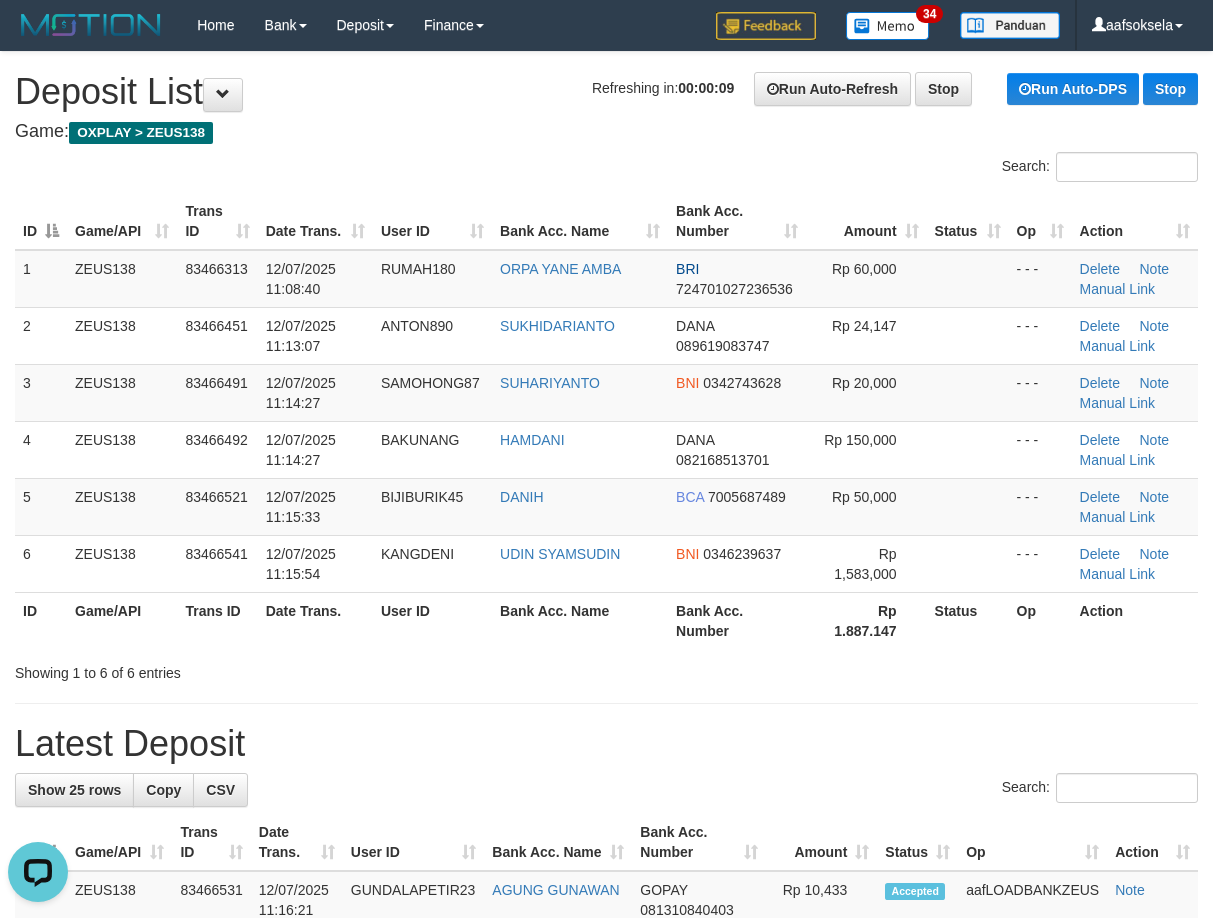 scroll, scrollTop: 0, scrollLeft: 0, axis: both 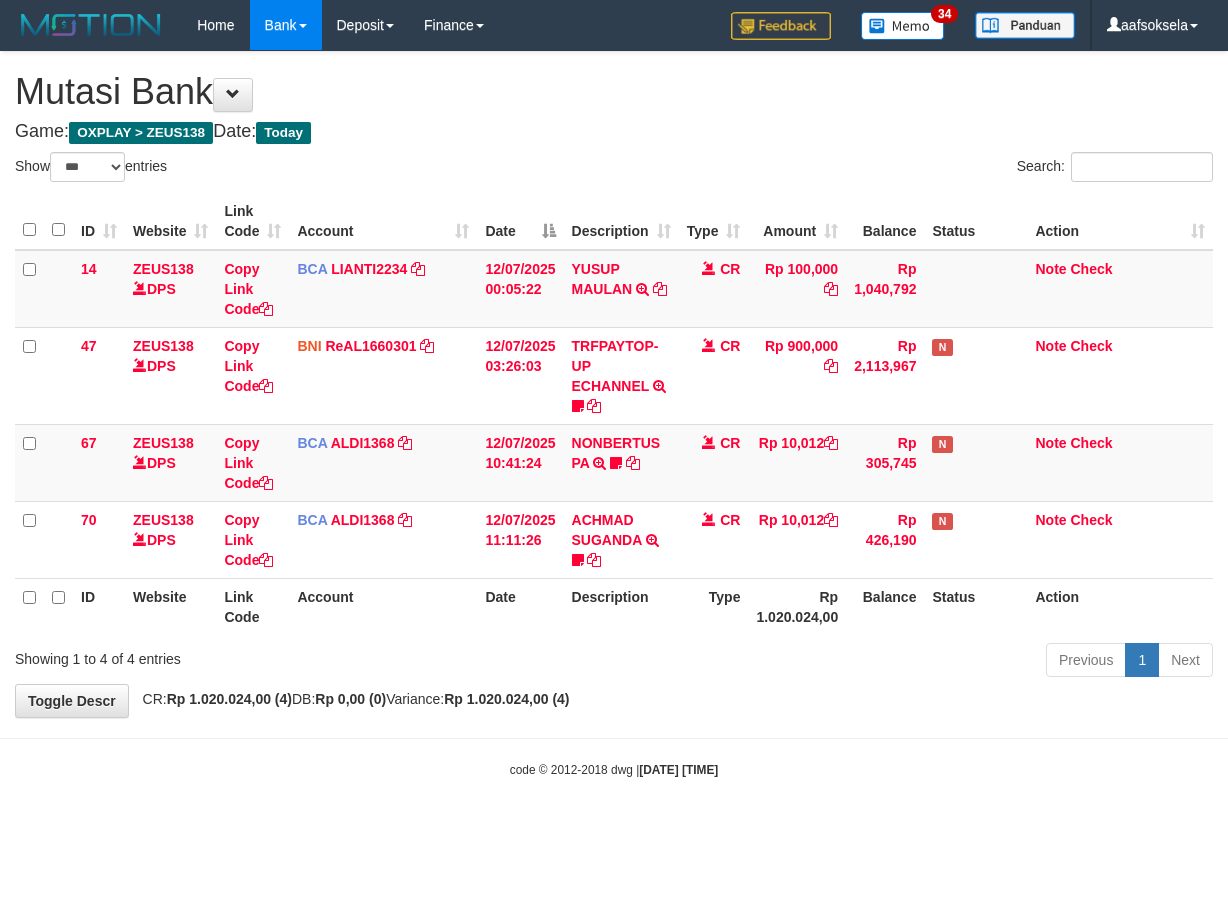 select on "***" 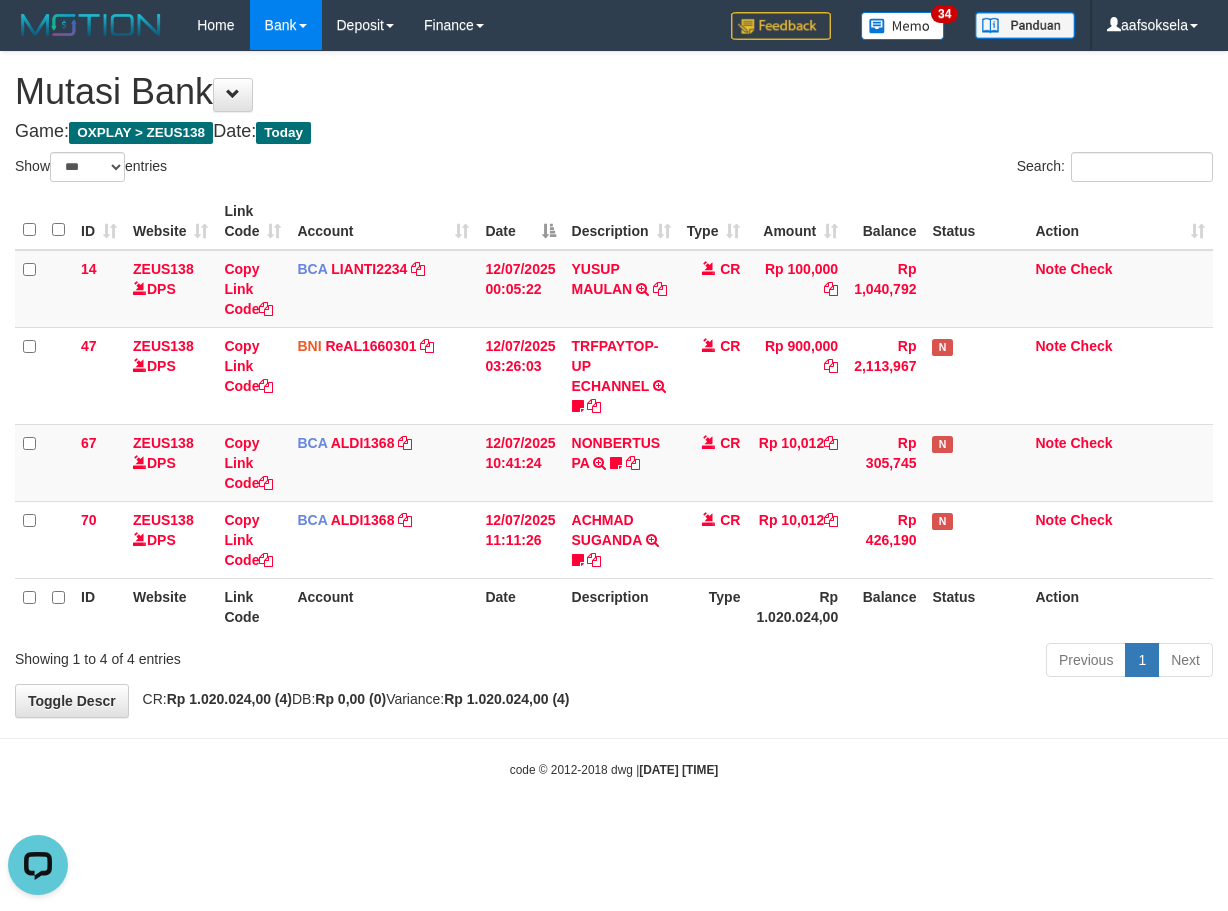 scroll, scrollTop: 0, scrollLeft: 0, axis: both 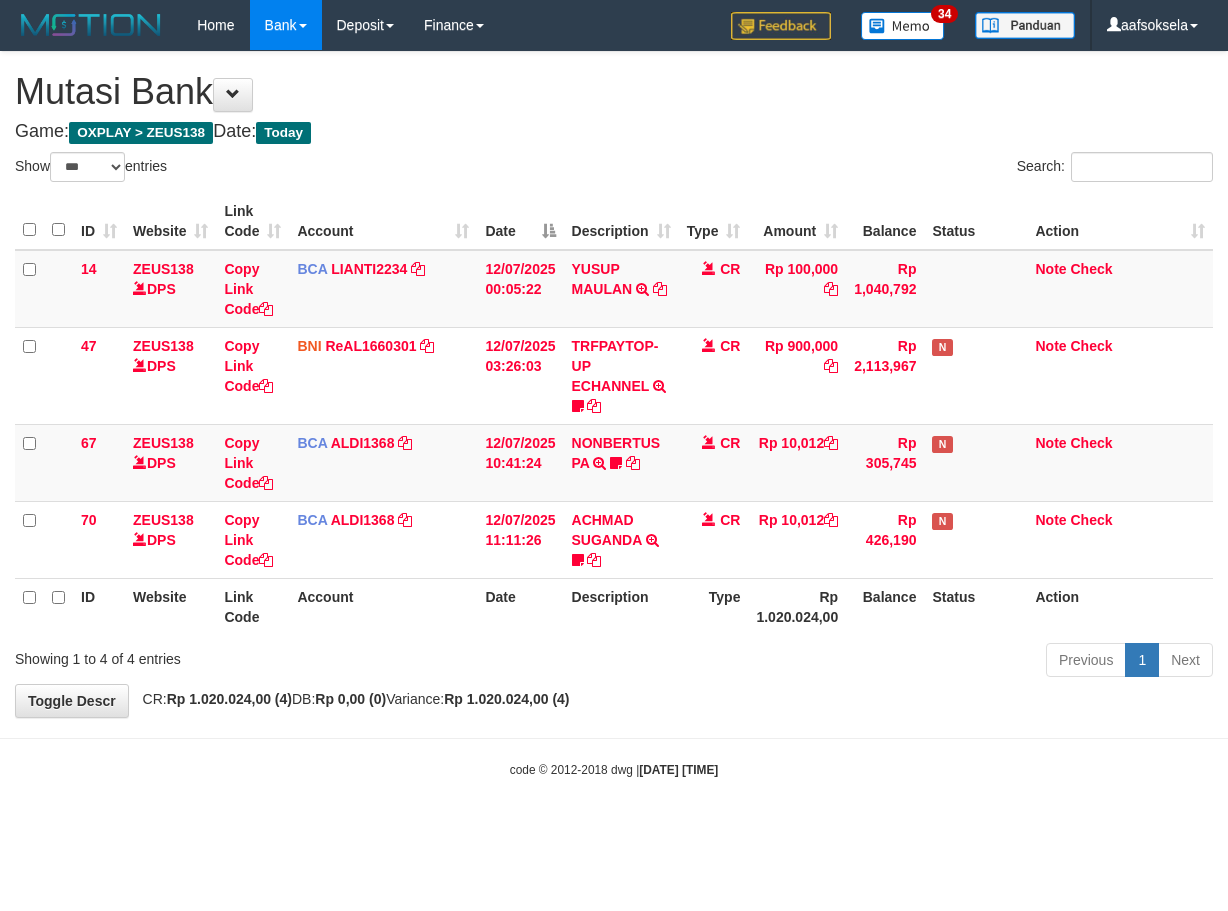 select on "***" 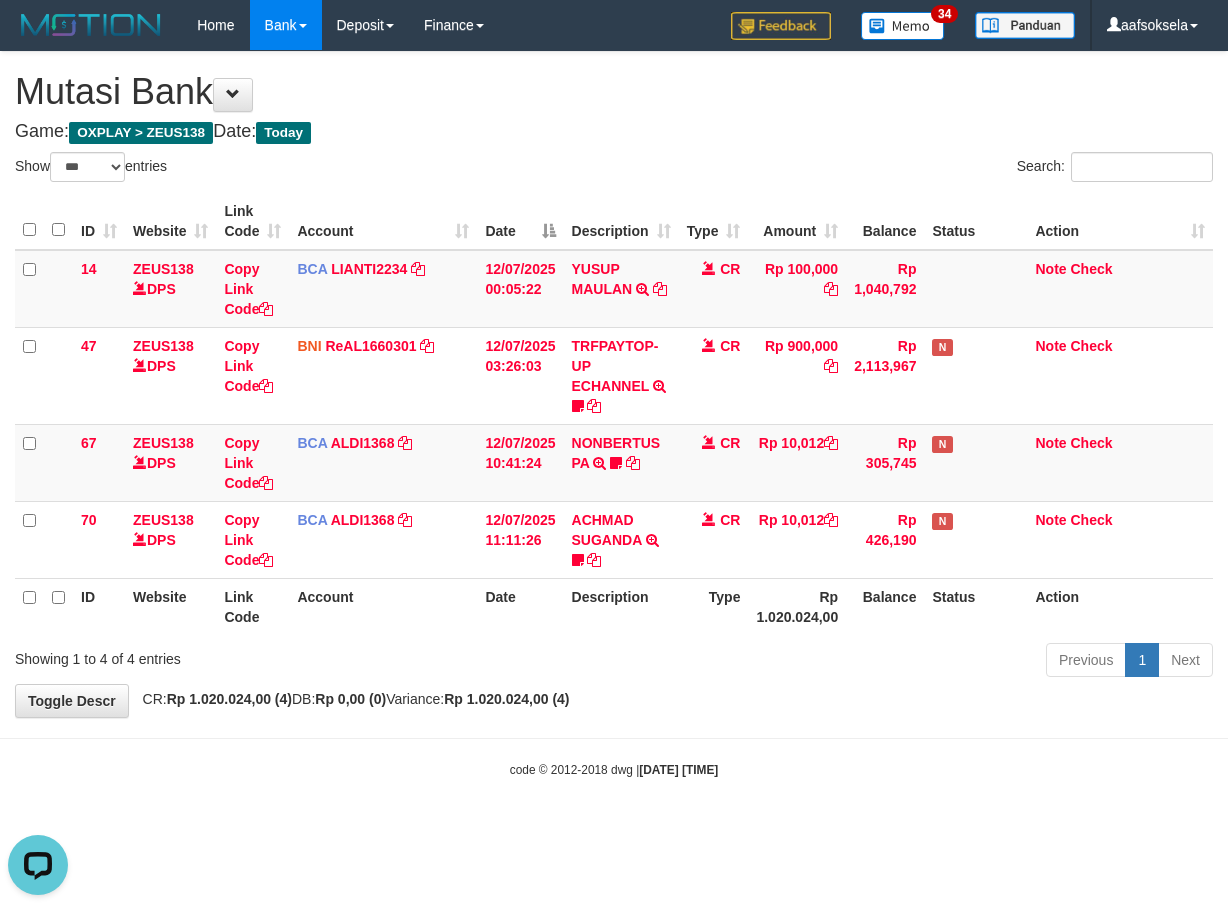 scroll, scrollTop: 0, scrollLeft: 0, axis: both 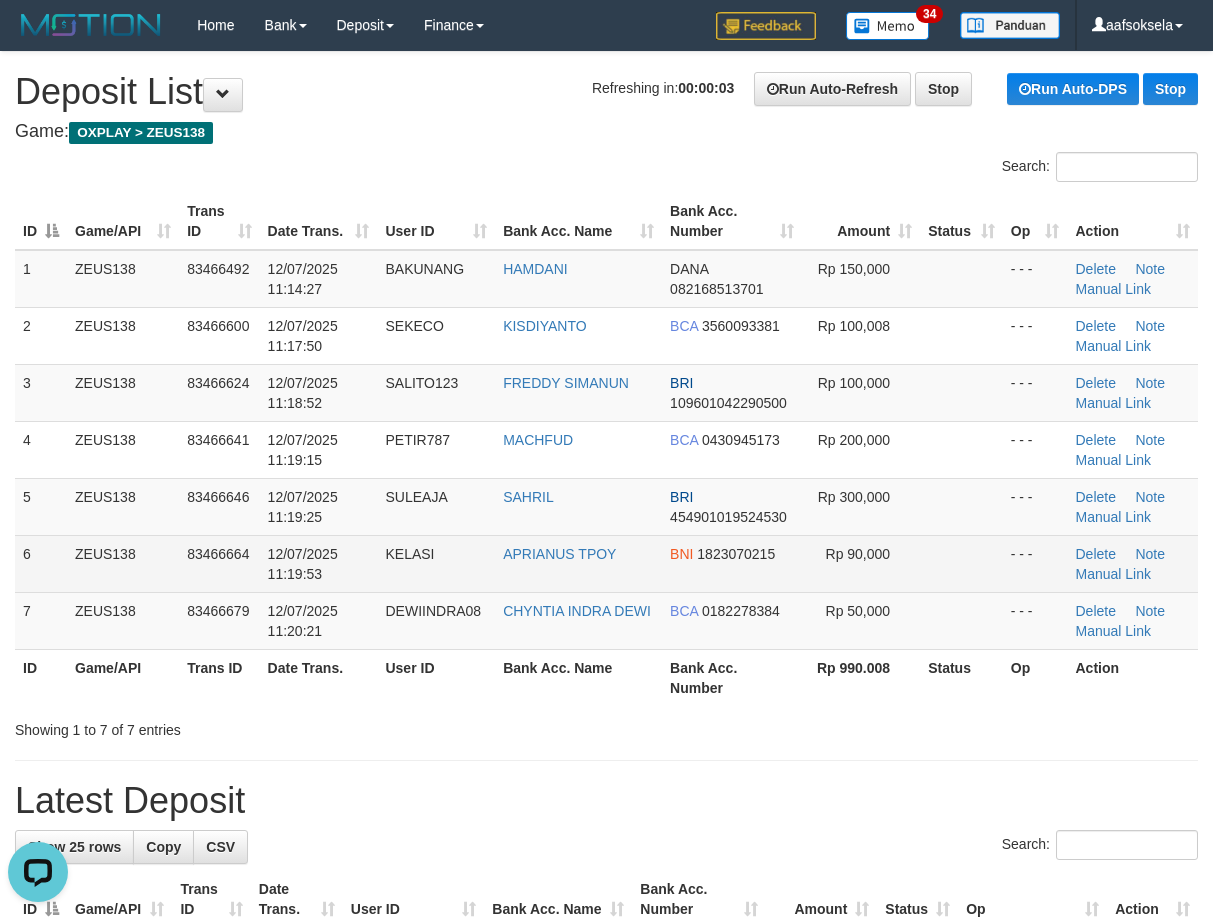 drag, startPoint x: 448, startPoint y: 585, endPoint x: 438, endPoint y: 588, distance: 10.440307 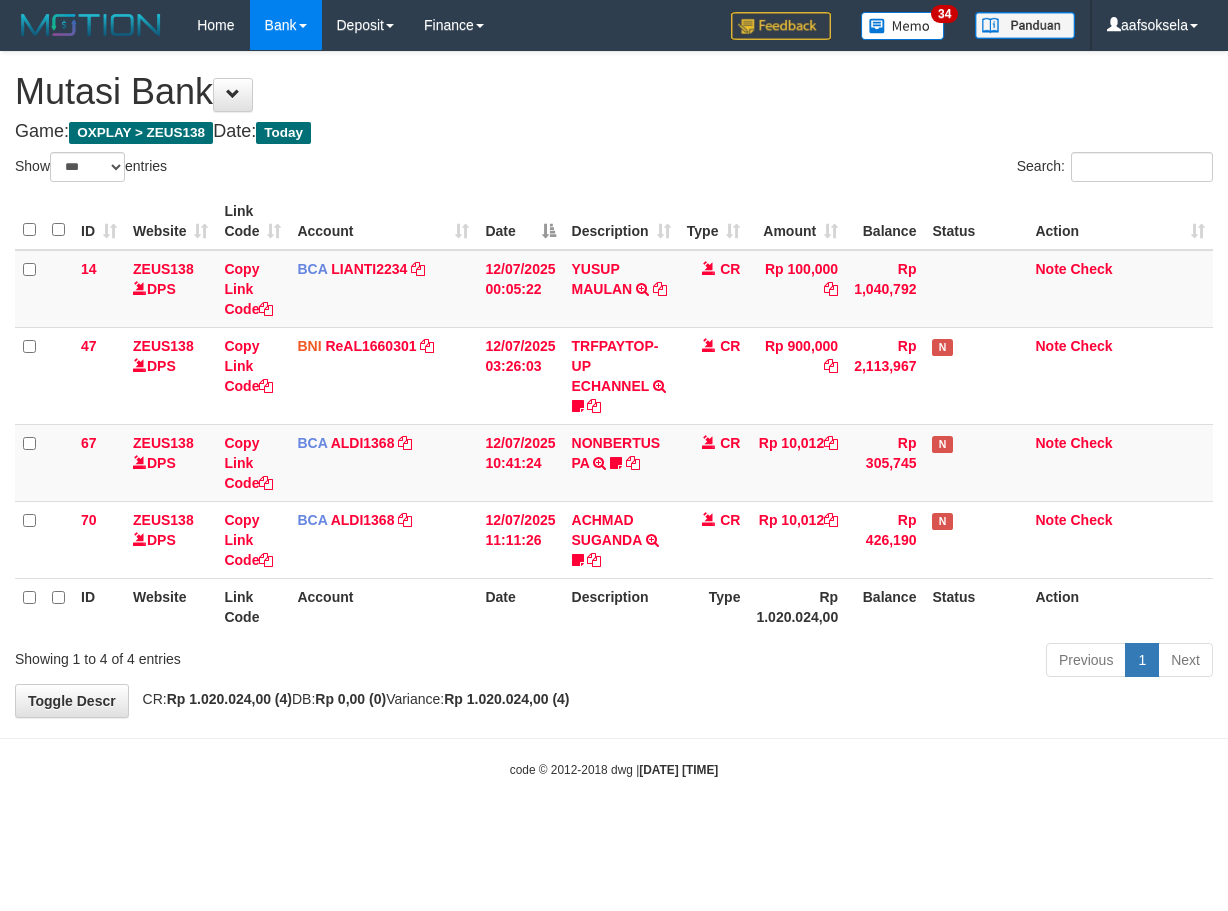 select on "***" 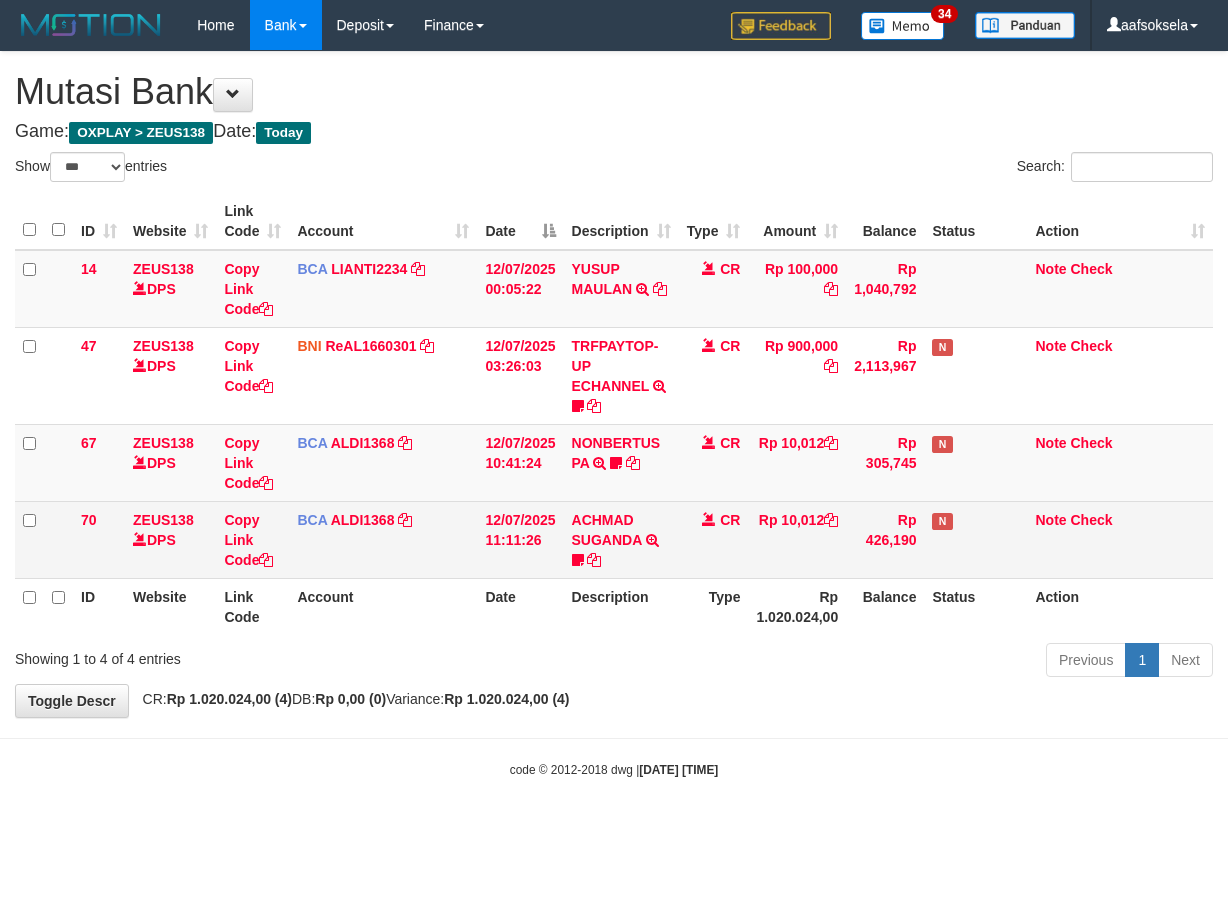 scroll, scrollTop: 0, scrollLeft: 0, axis: both 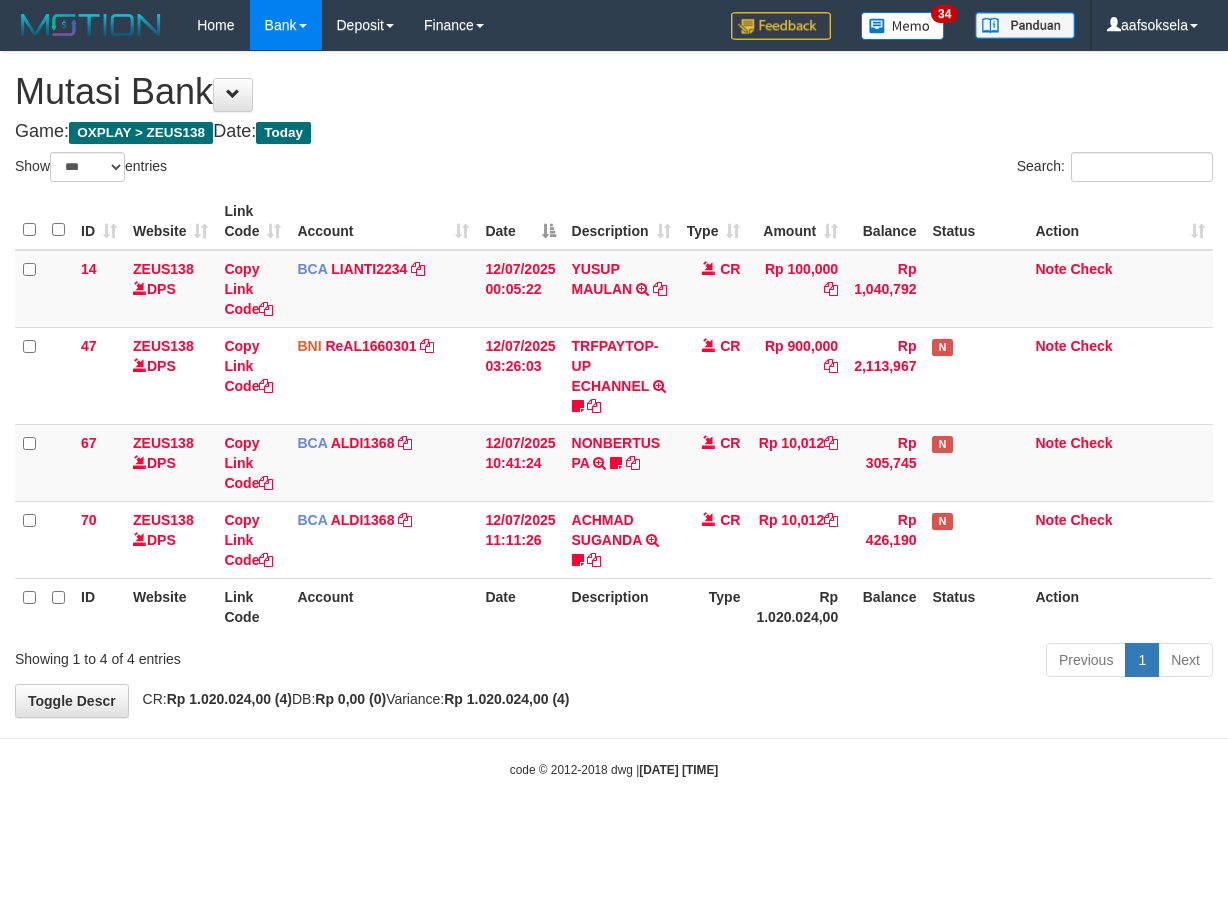 select on "***" 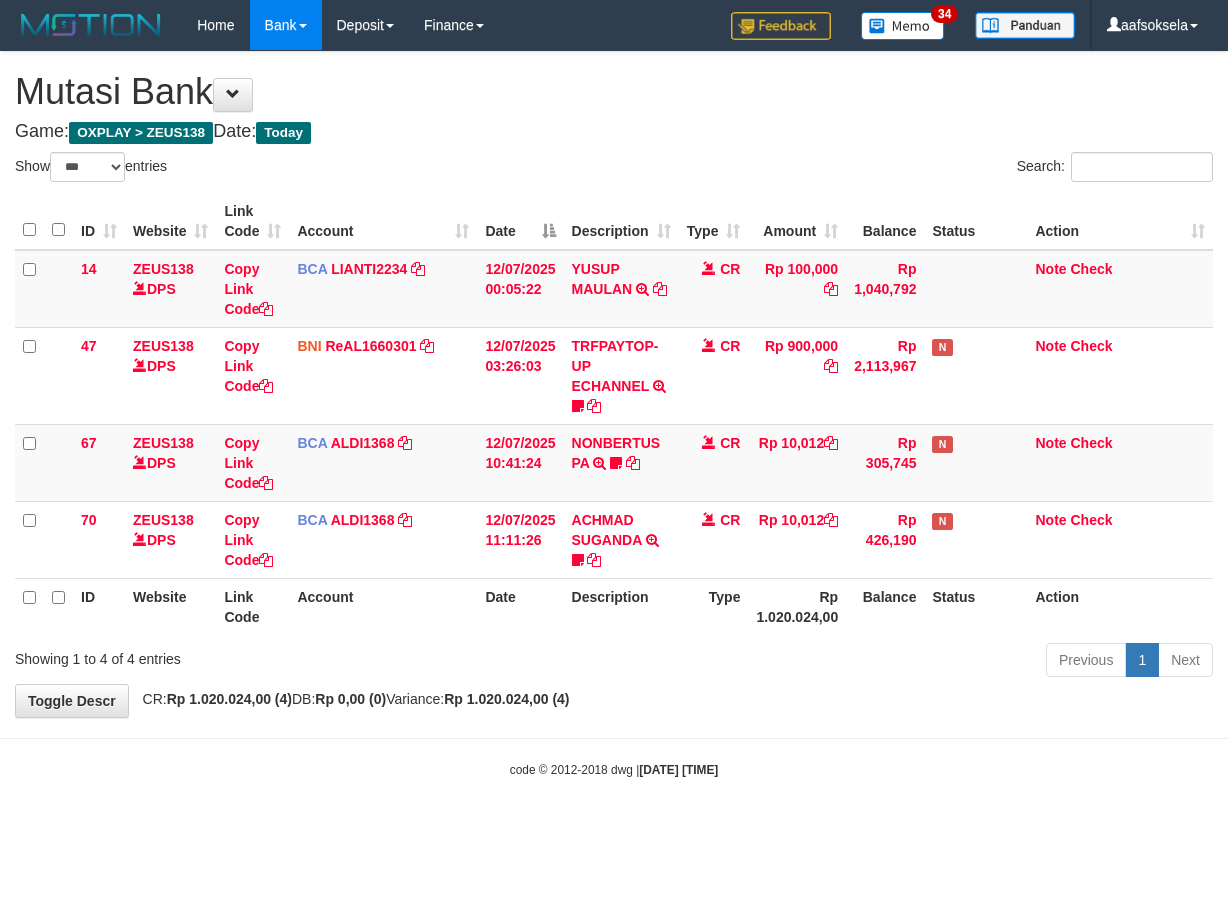 scroll, scrollTop: 0, scrollLeft: 0, axis: both 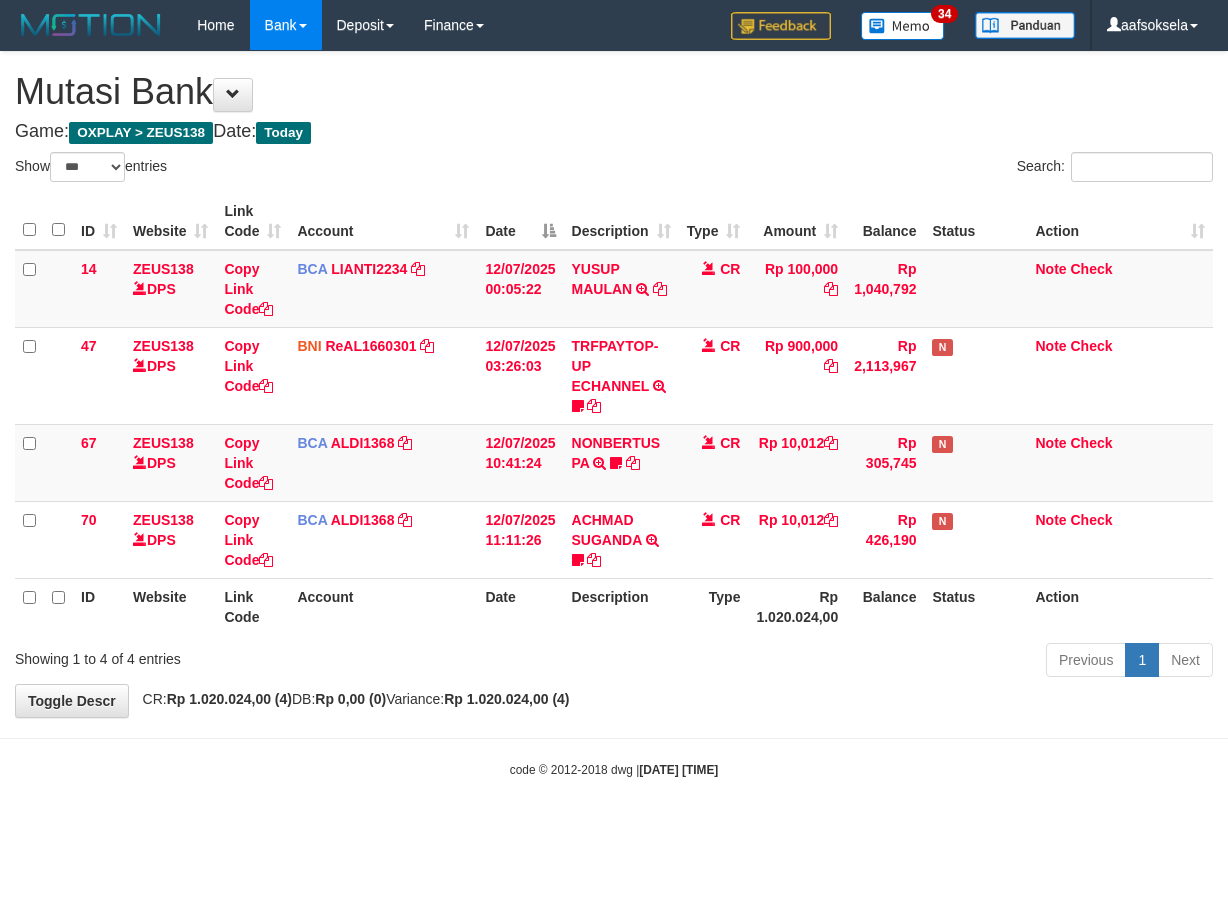 select on "***" 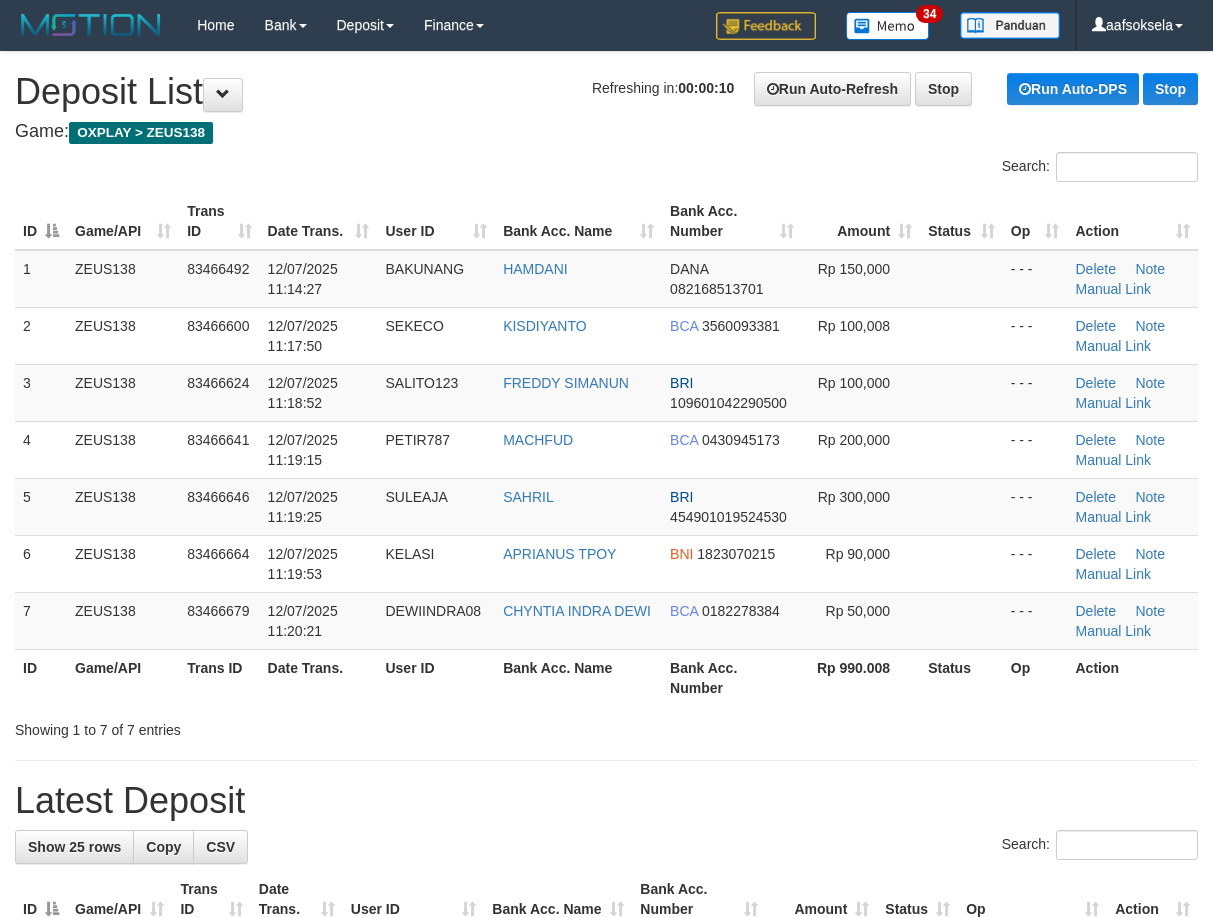 scroll, scrollTop: 0, scrollLeft: 0, axis: both 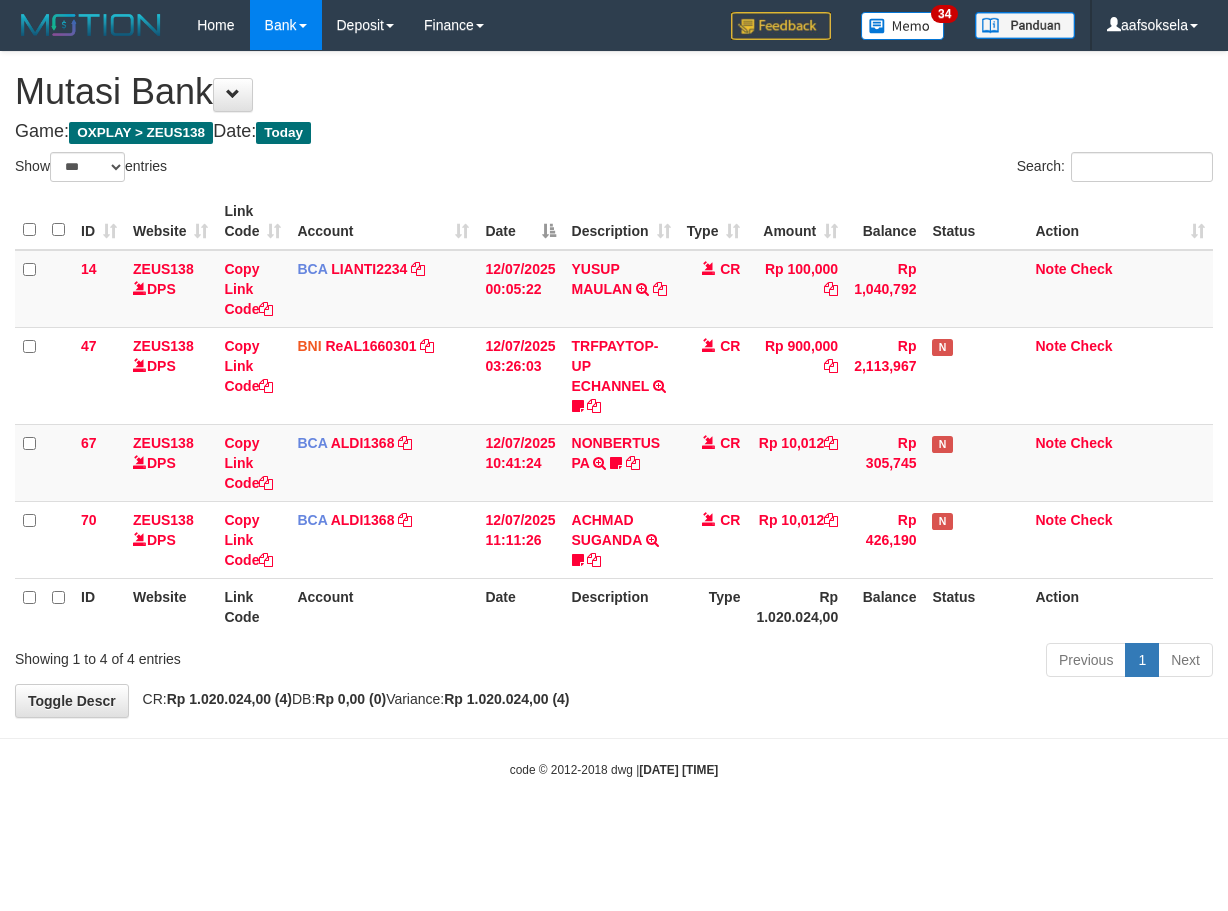 select on "***" 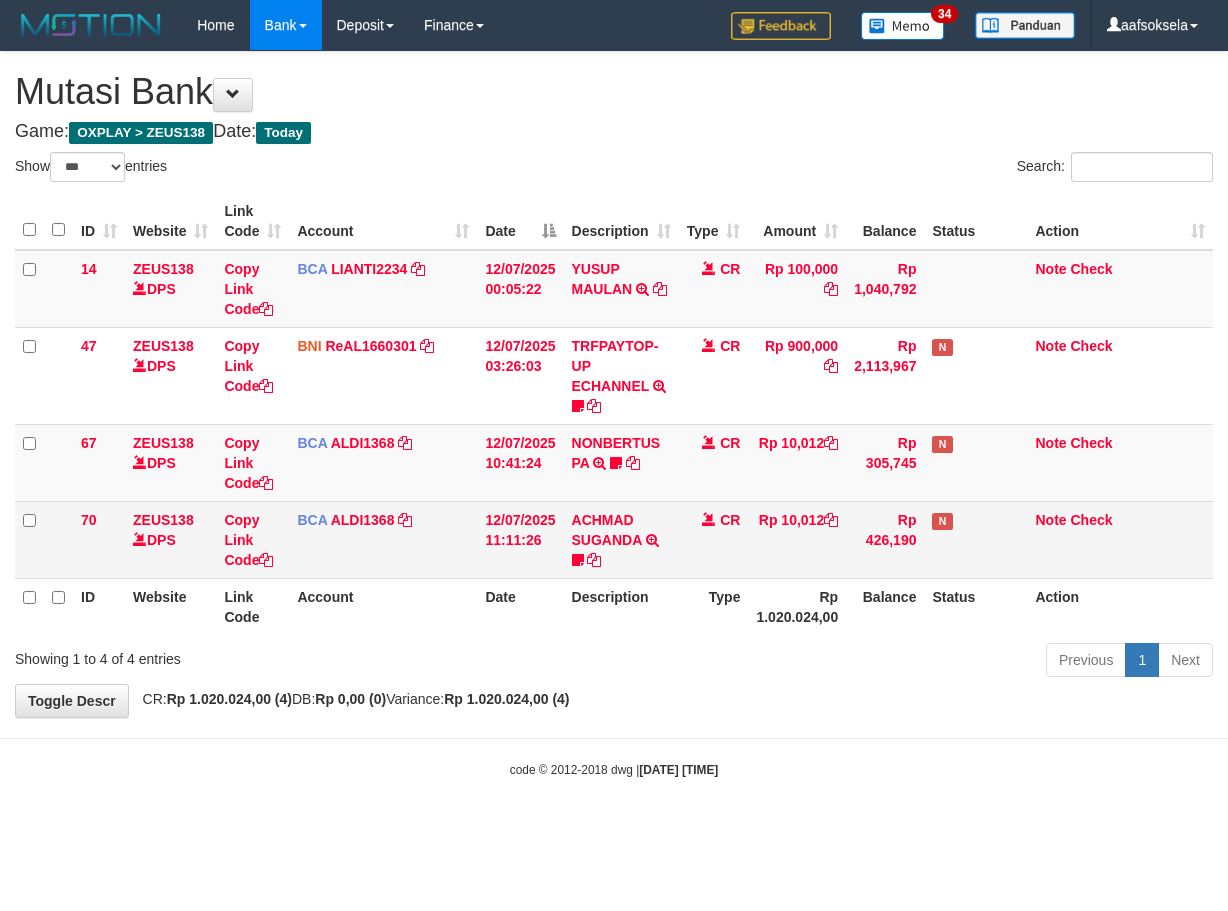 scroll, scrollTop: 0, scrollLeft: 0, axis: both 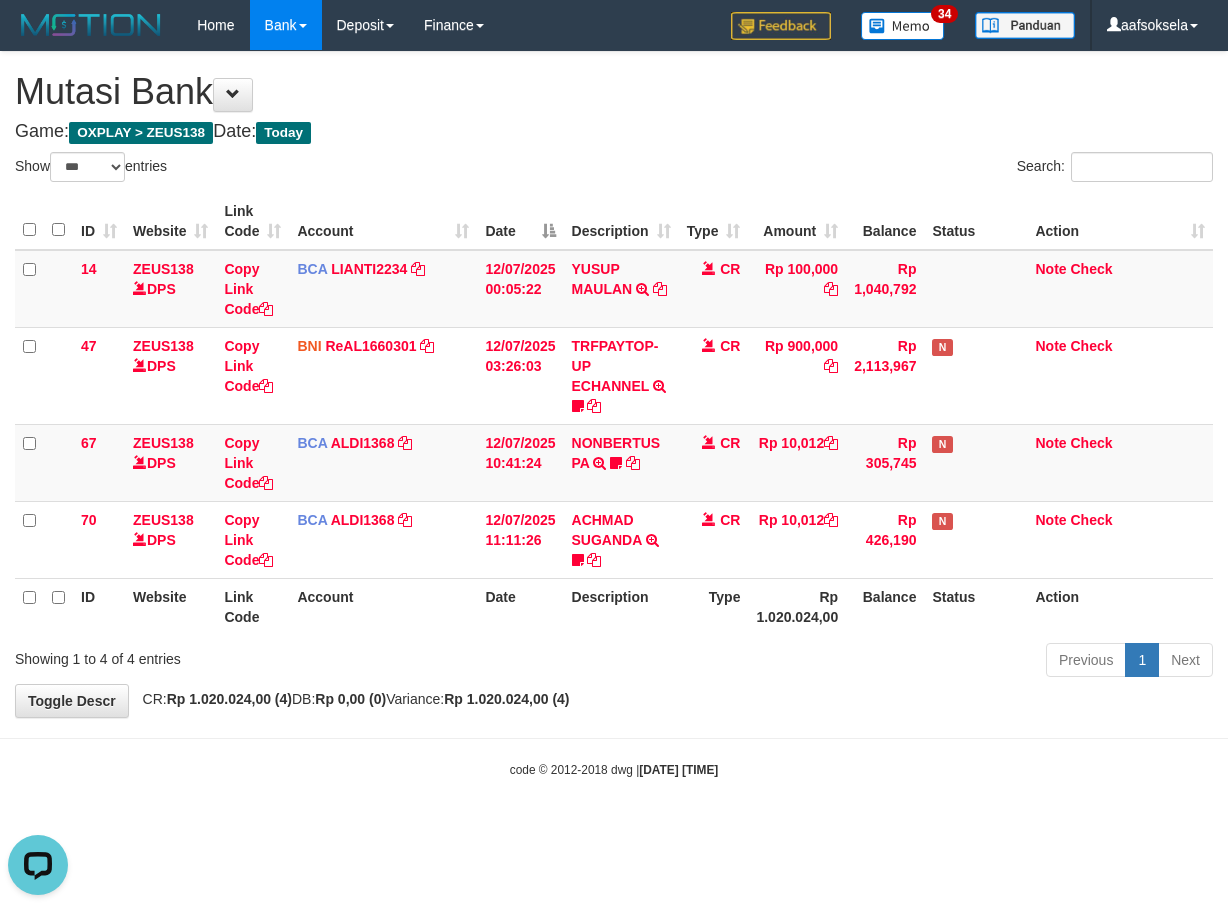 click on "Type" at bounding box center [714, 606] 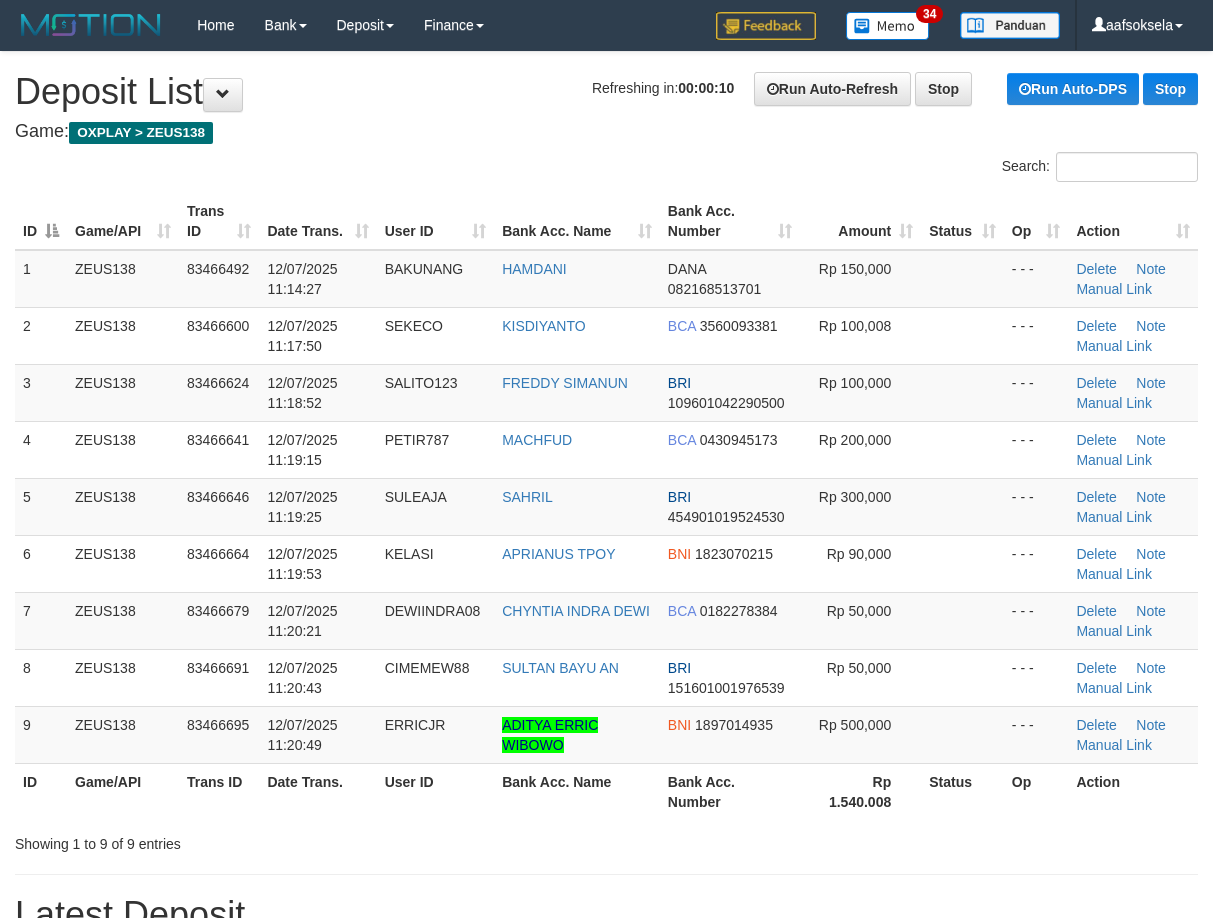 scroll, scrollTop: 0, scrollLeft: 0, axis: both 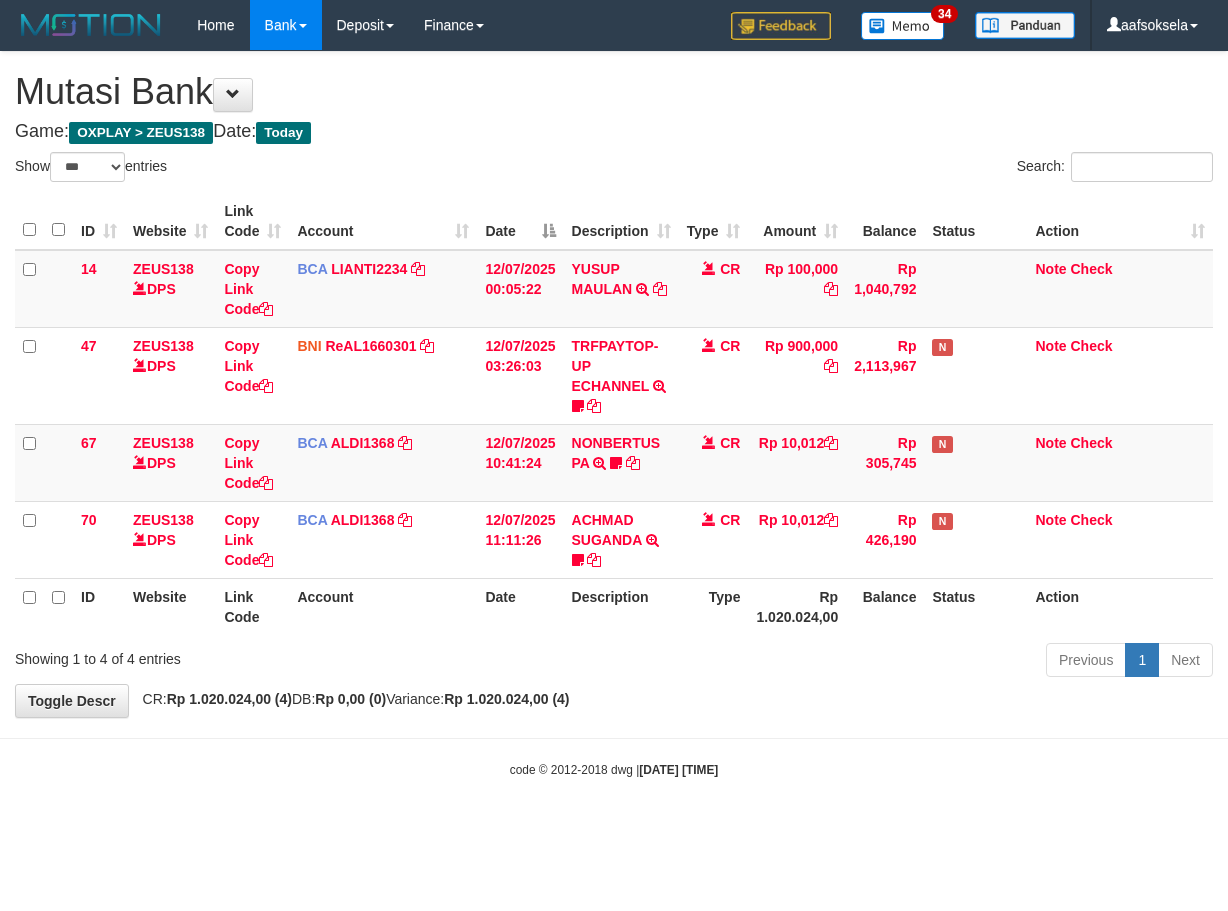 select on "***" 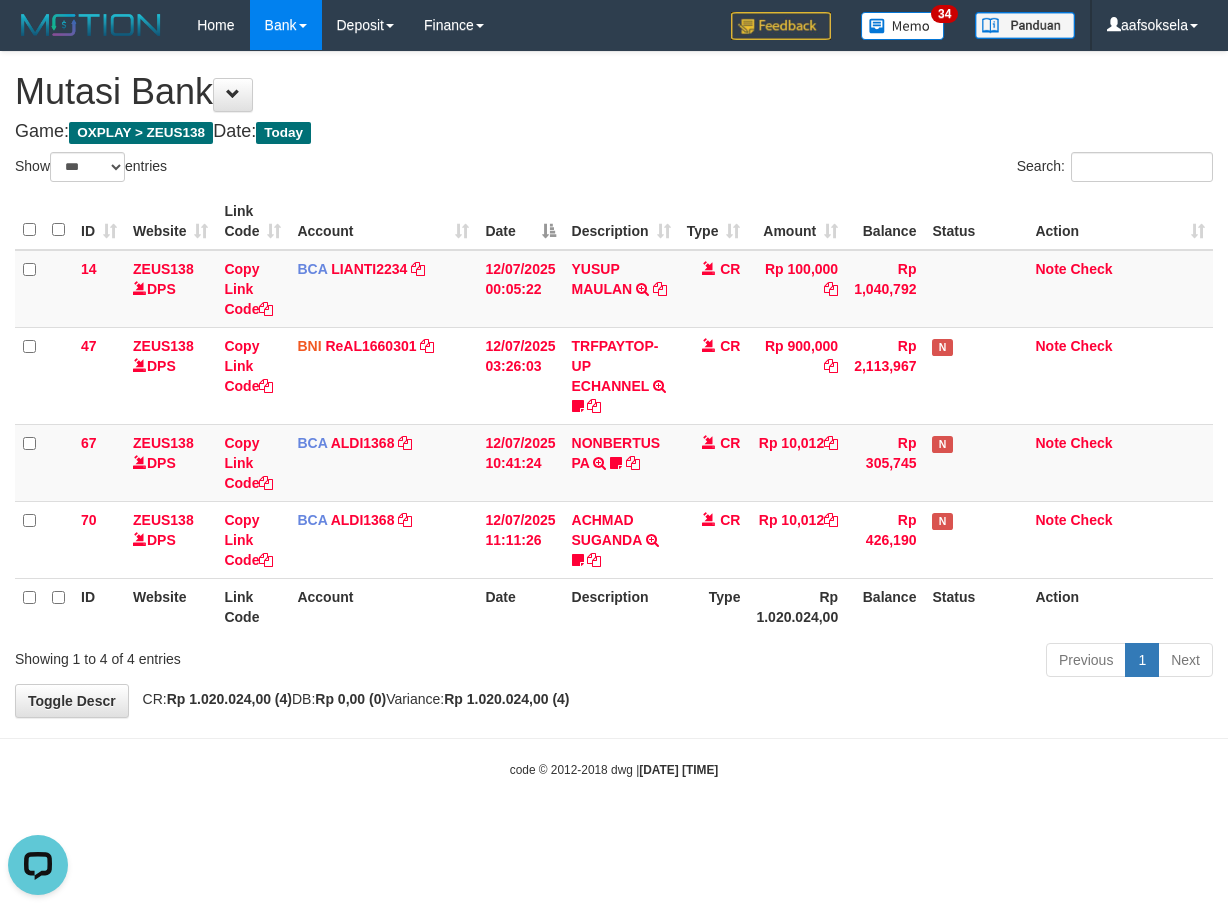 scroll, scrollTop: 0, scrollLeft: 0, axis: both 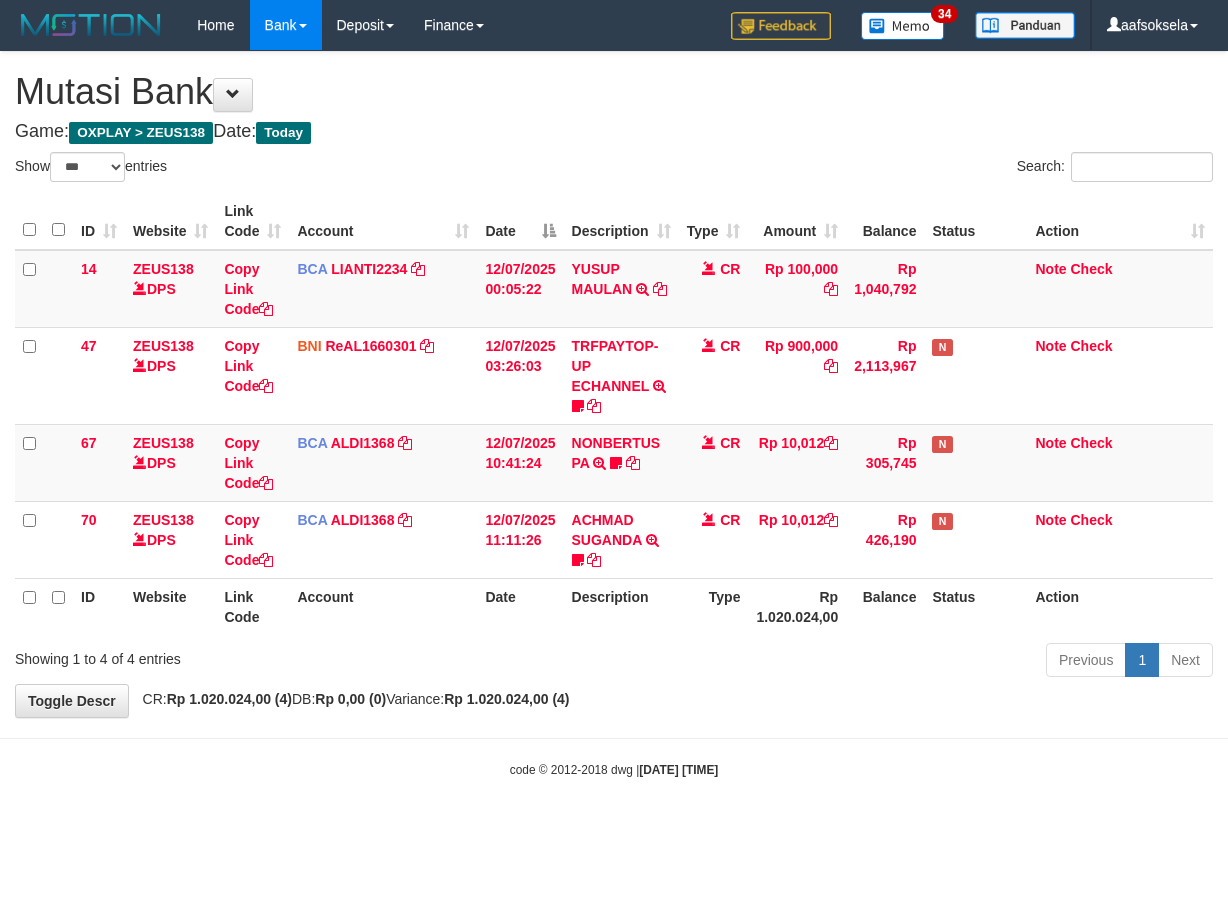 select on "***" 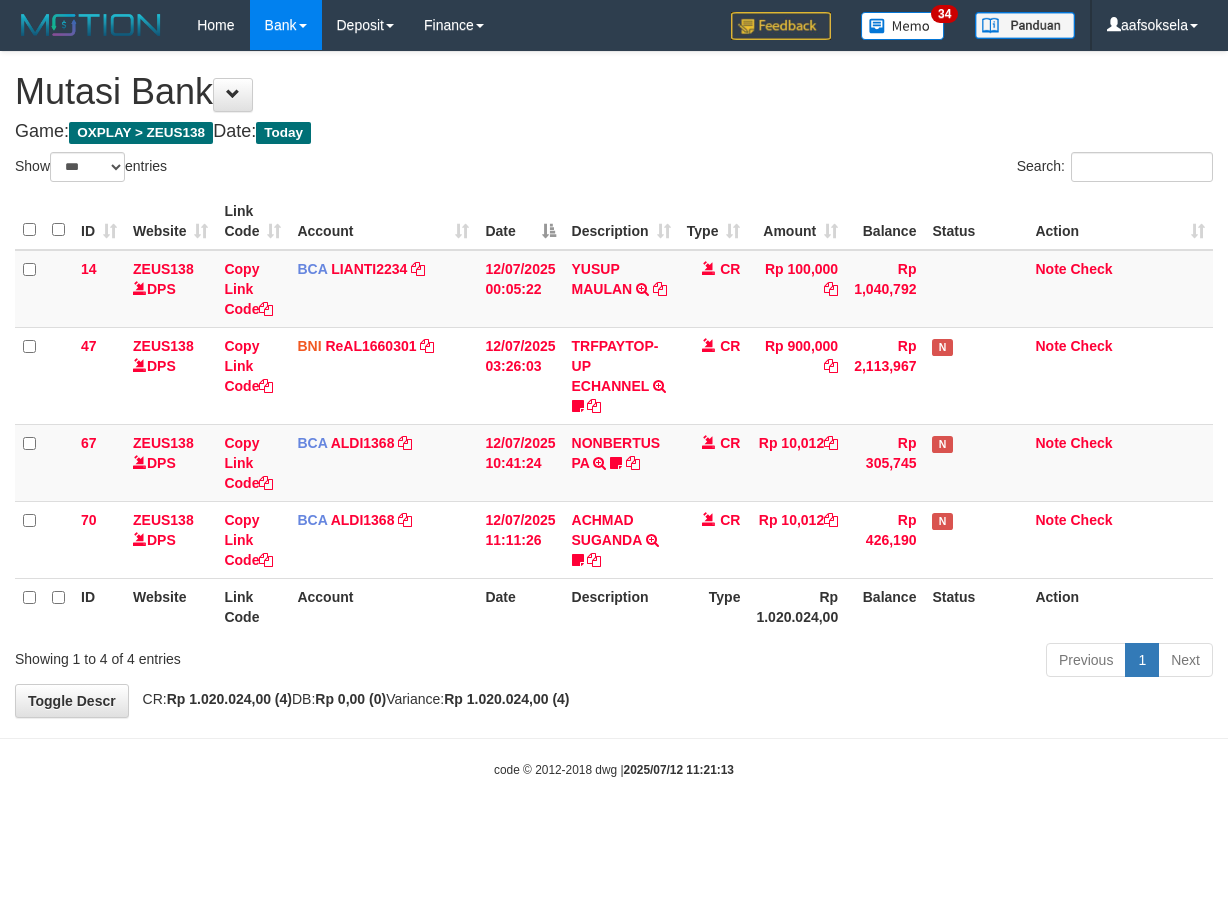 select on "***" 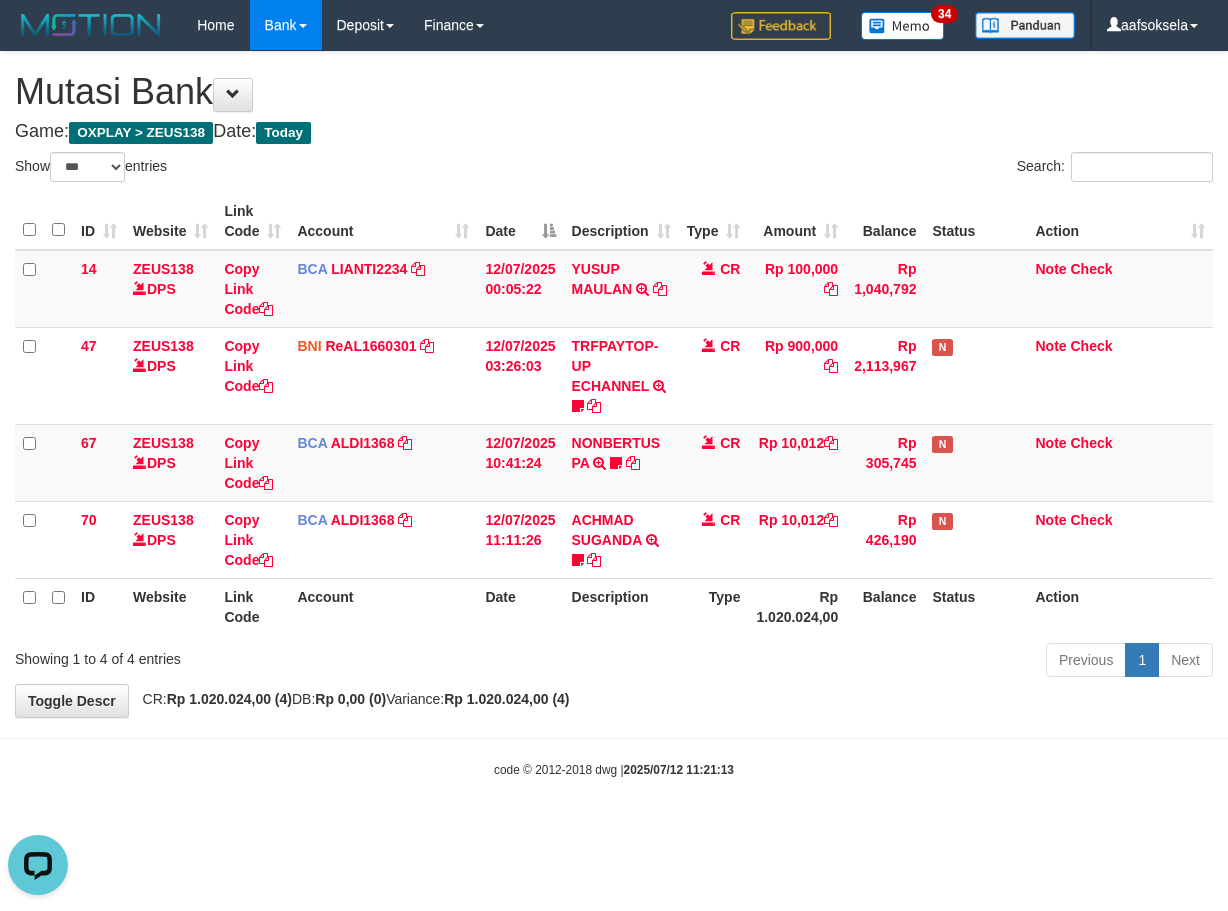 scroll, scrollTop: 0, scrollLeft: 0, axis: both 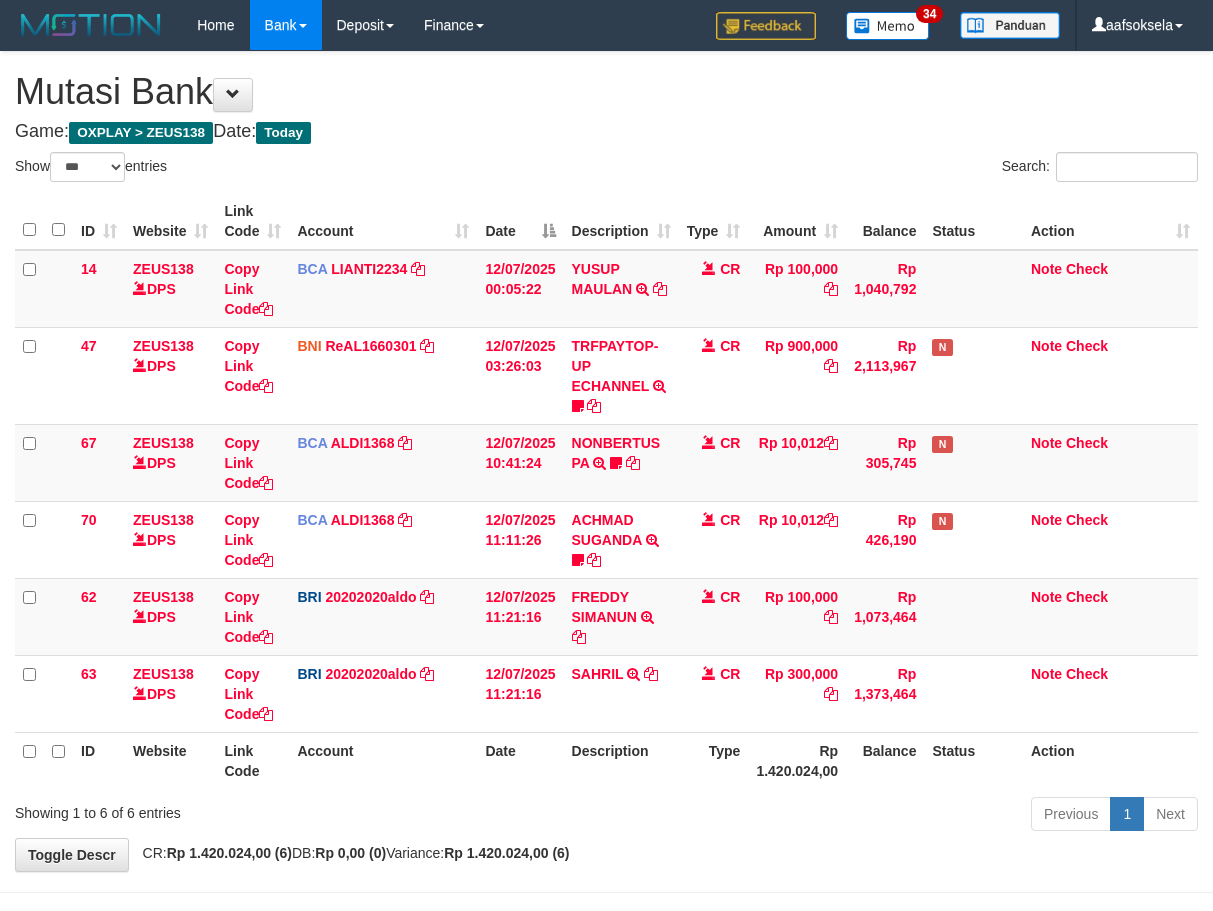 select on "***" 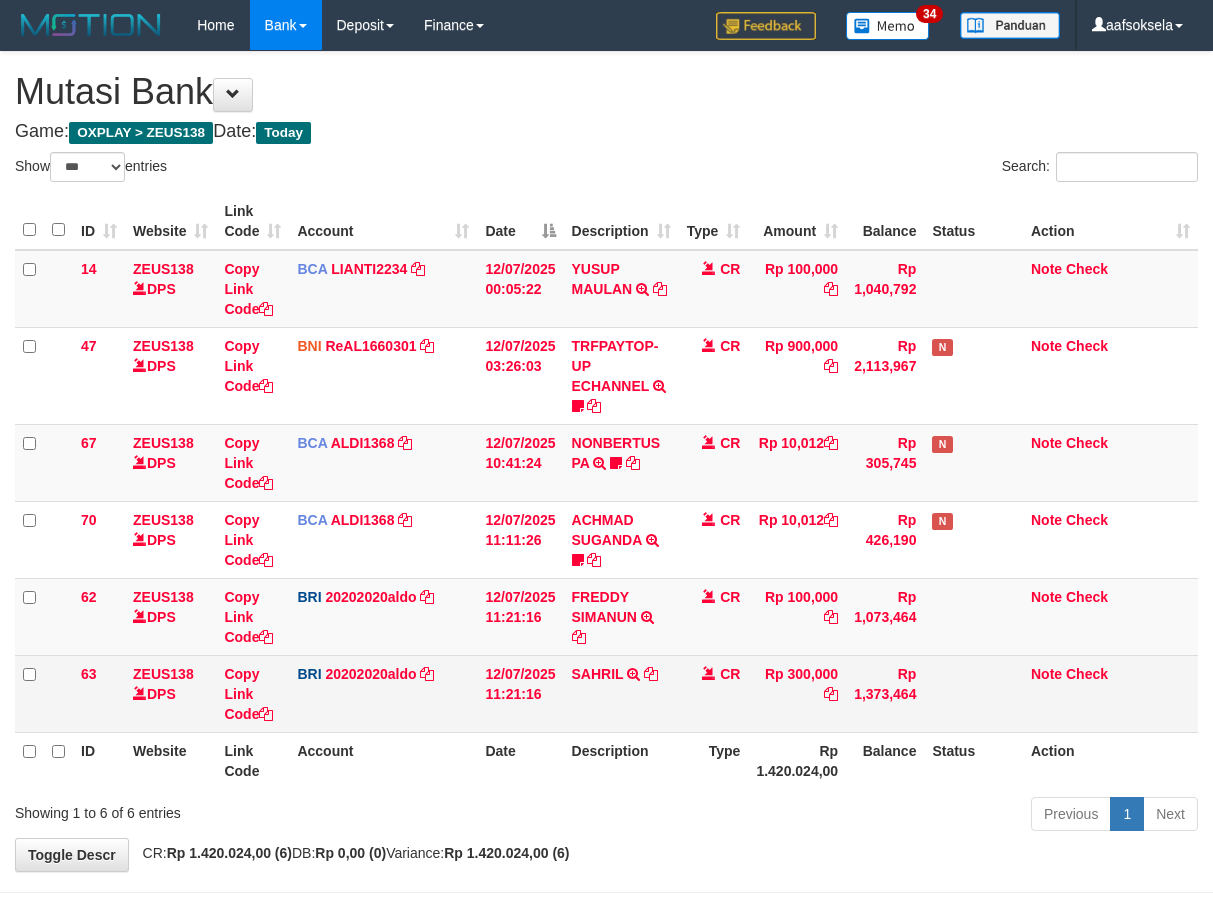 scroll, scrollTop: 0, scrollLeft: 0, axis: both 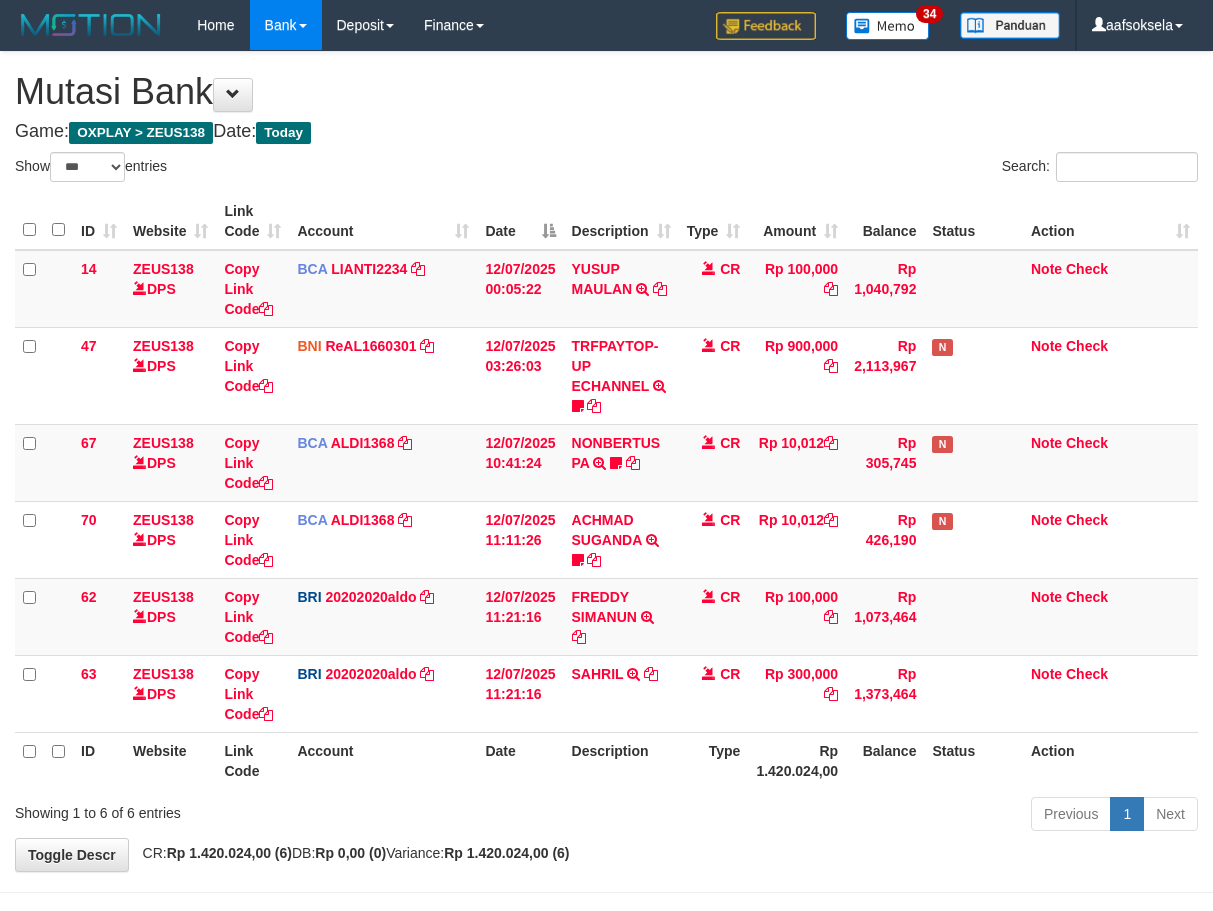 select on "***" 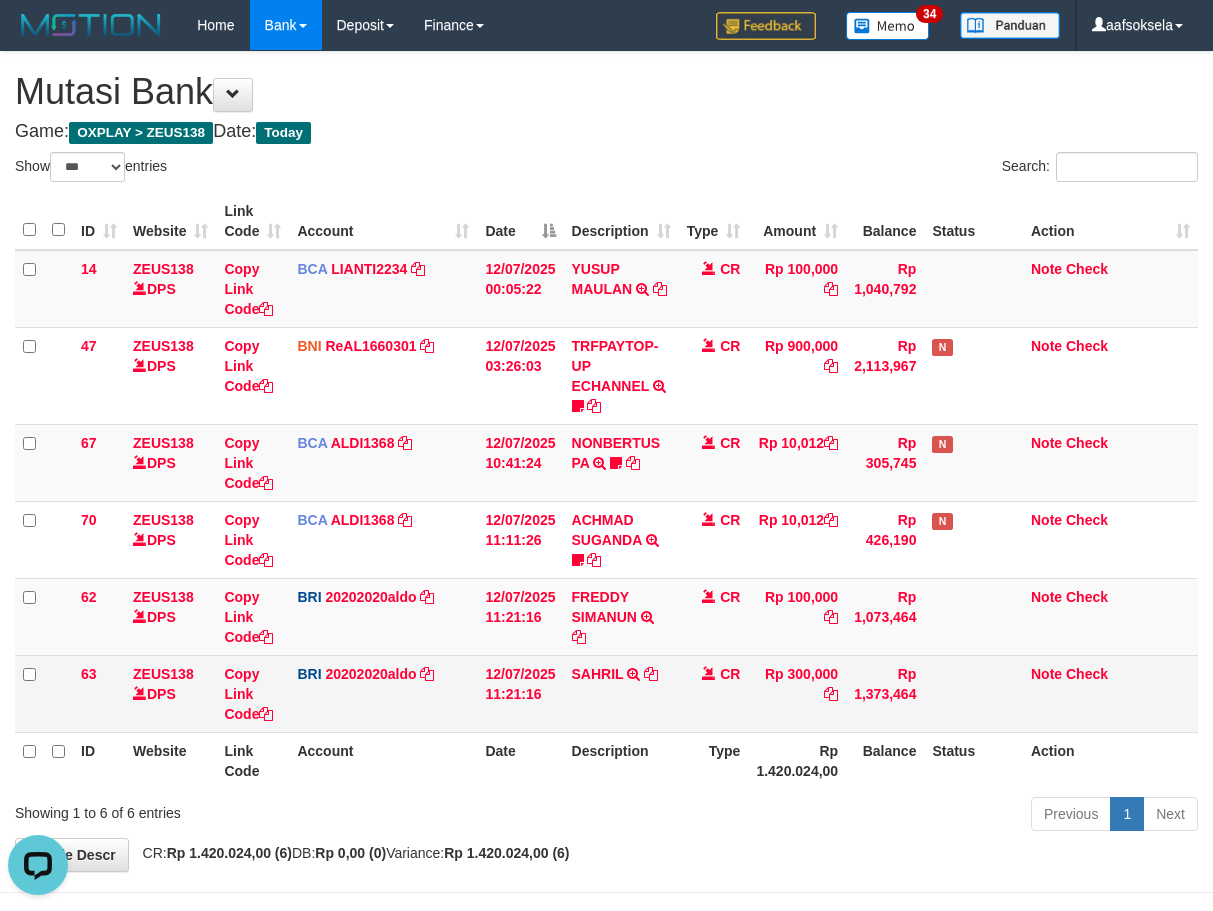 scroll, scrollTop: 0, scrollLeft: 0, axis: both 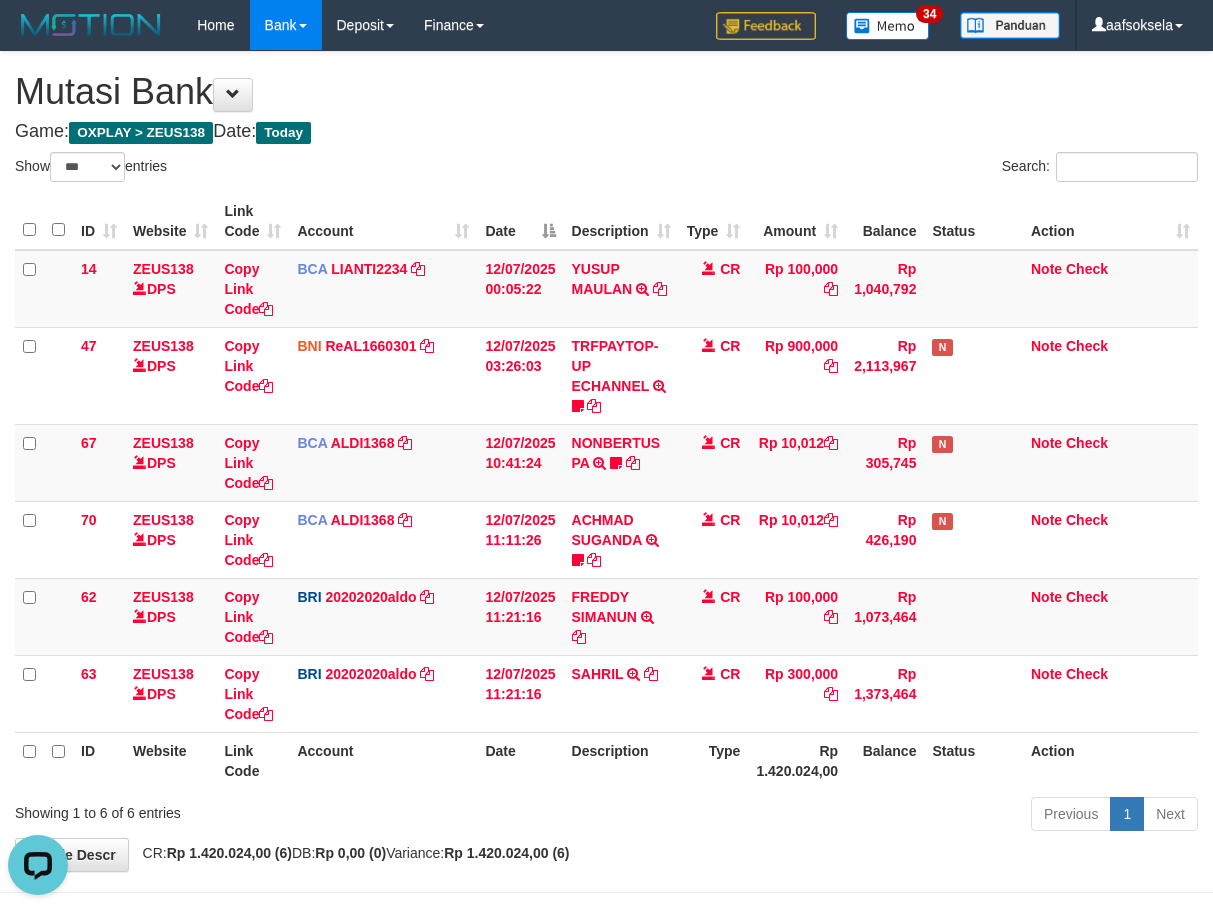 drag, startPoint x: 671, startPoint y: 818, endPoint x: 666, endPoint y: 843, distance: 25.495098 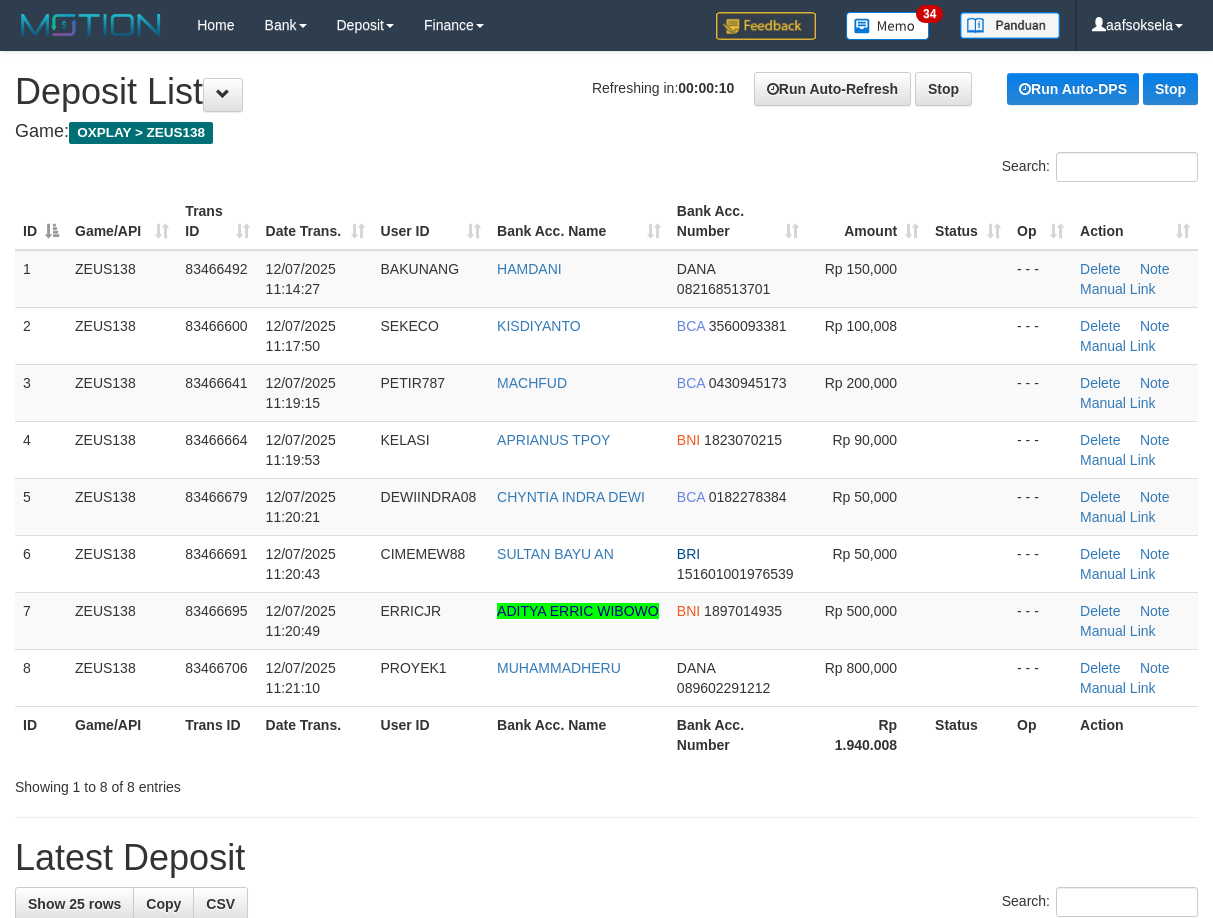 scroll, scrollTop: 0, scrollLeft: 0, axis: both 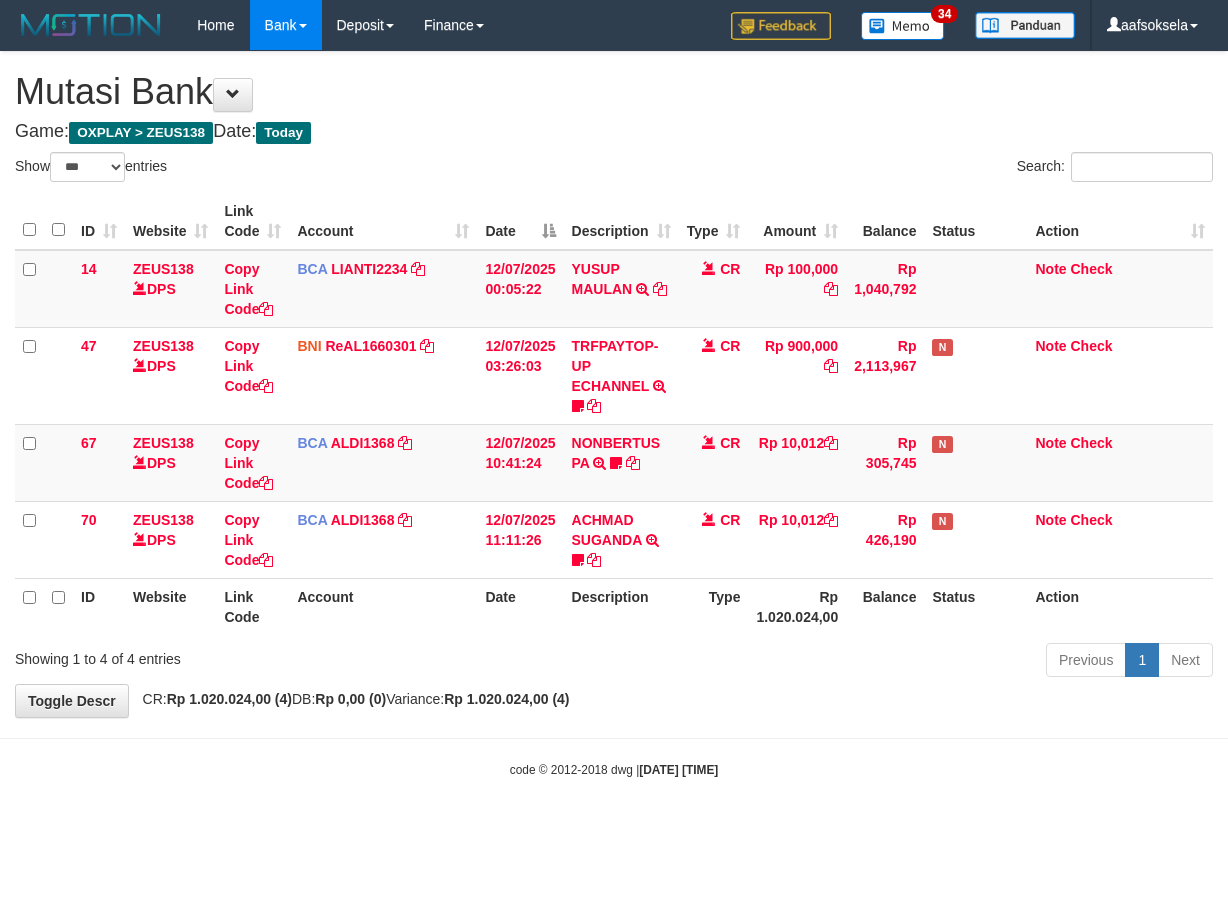 select on "***" 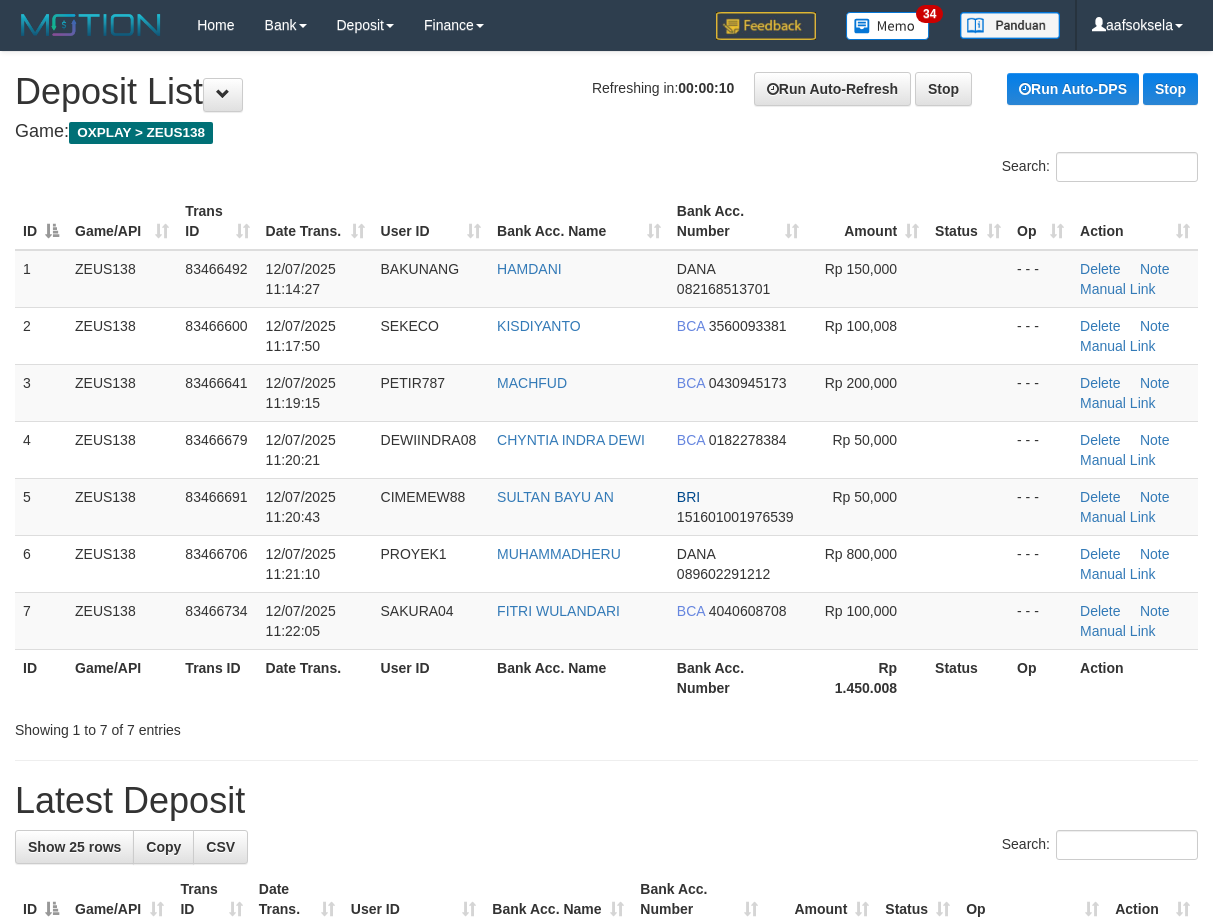 scroll, scrollTop: 0, scrollLeft: 0, axis: both 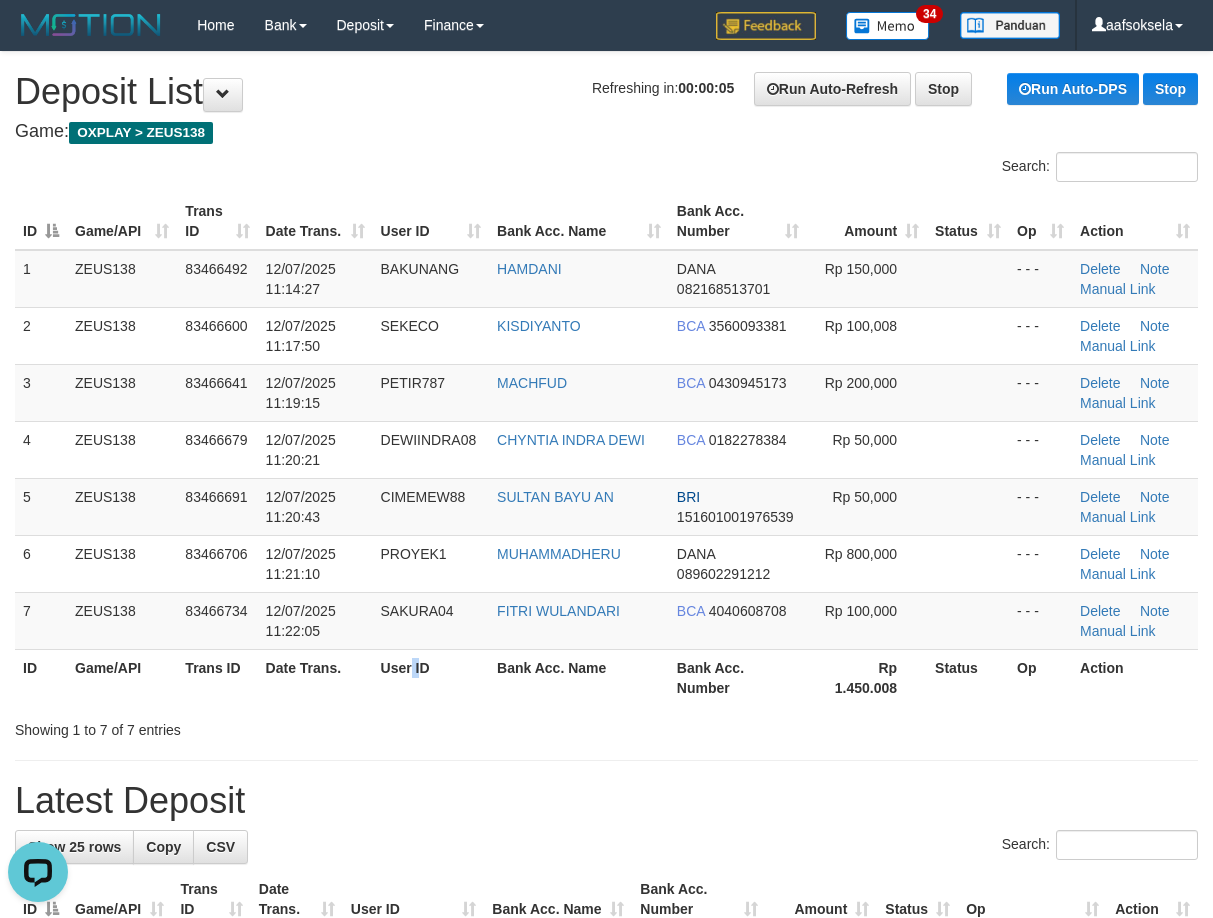 drag, startPoint x: 421, startPoint y: 701, endPoint x: 3, endPoint y: 741, distance: 419.90952 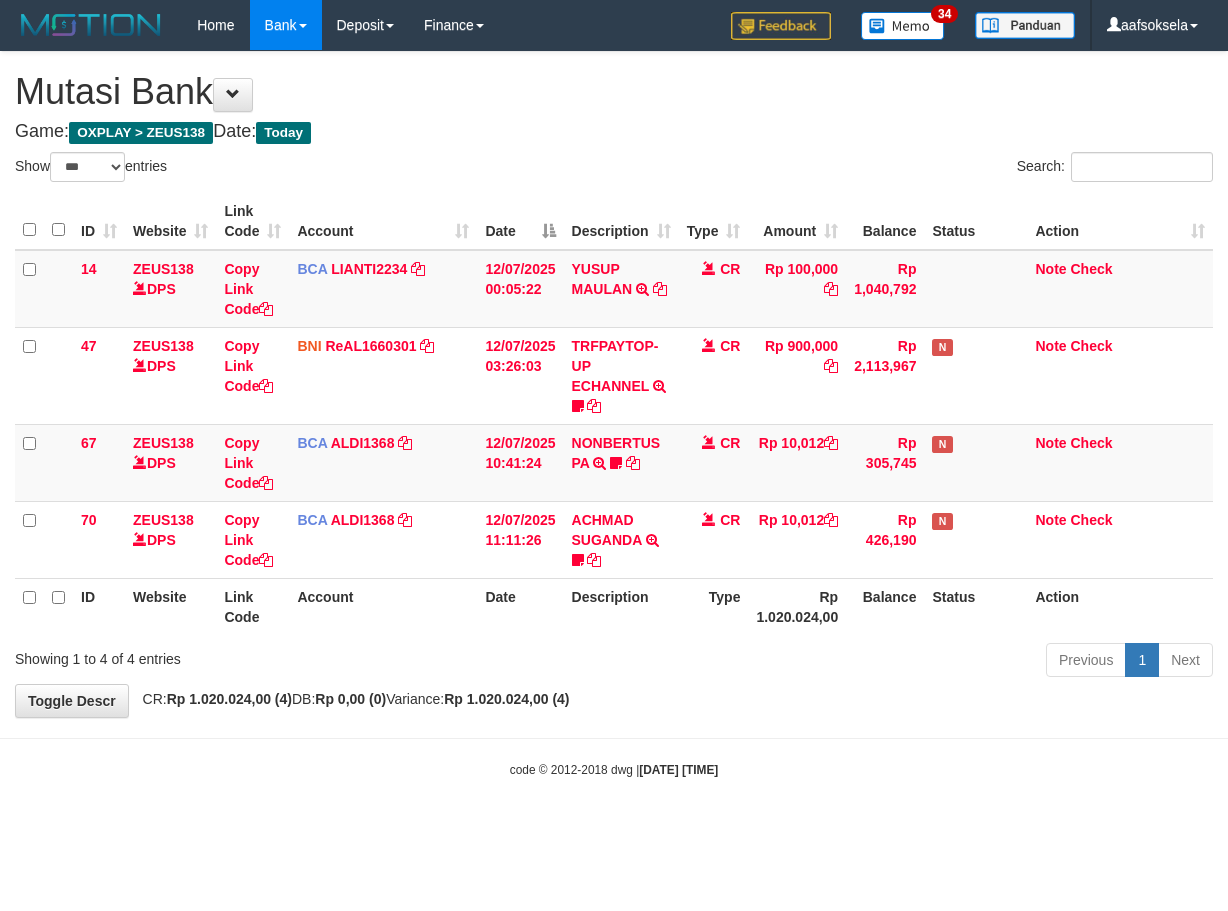 select on "***" 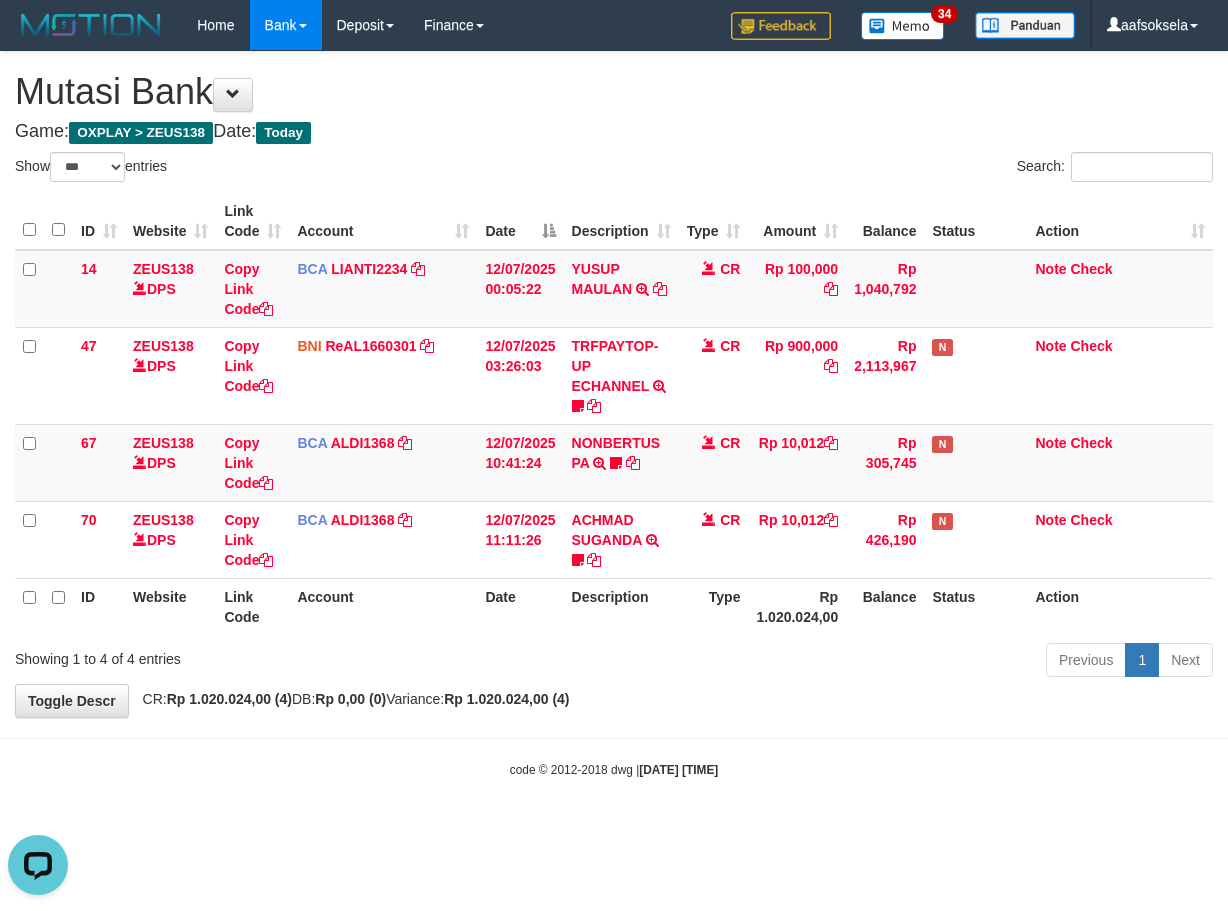 scroll, scrollTop: 0, scrollLeft: 0, axis: both 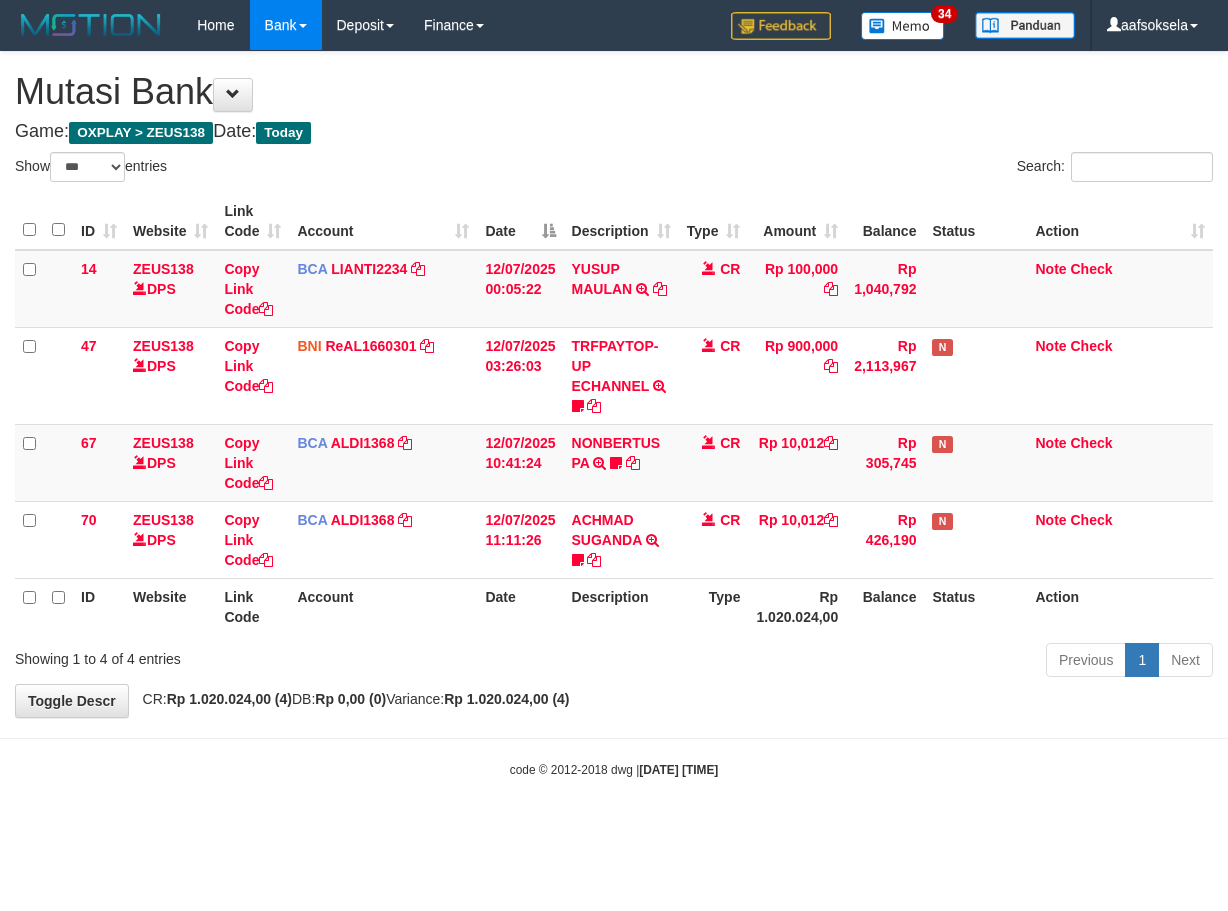 select on "***" 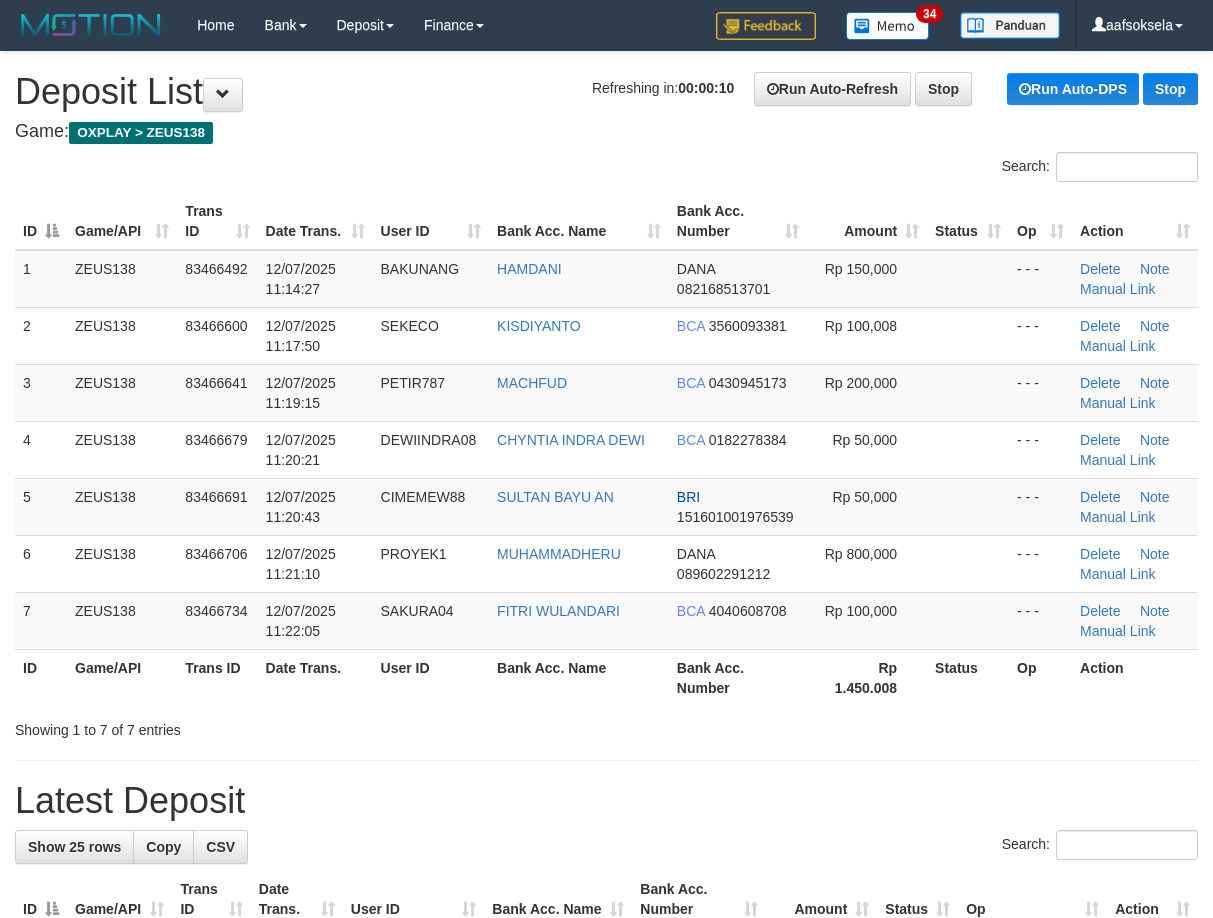 scroll, scrollTop: 0, scrollLeft: 0, axis: both 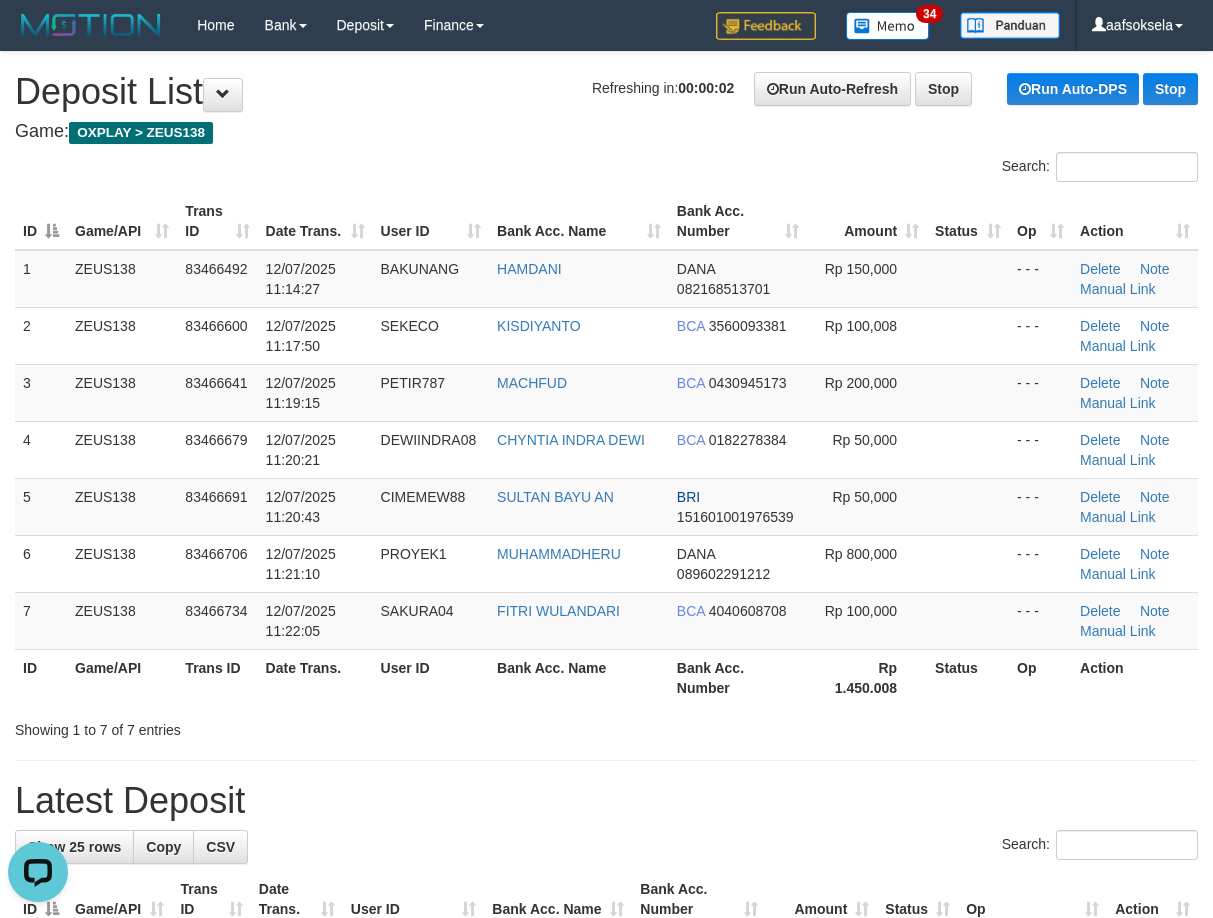 drag, startPoint x: 457, startPoint y: 760, endPoint x: 4, endPoint y: 760, distance: 453 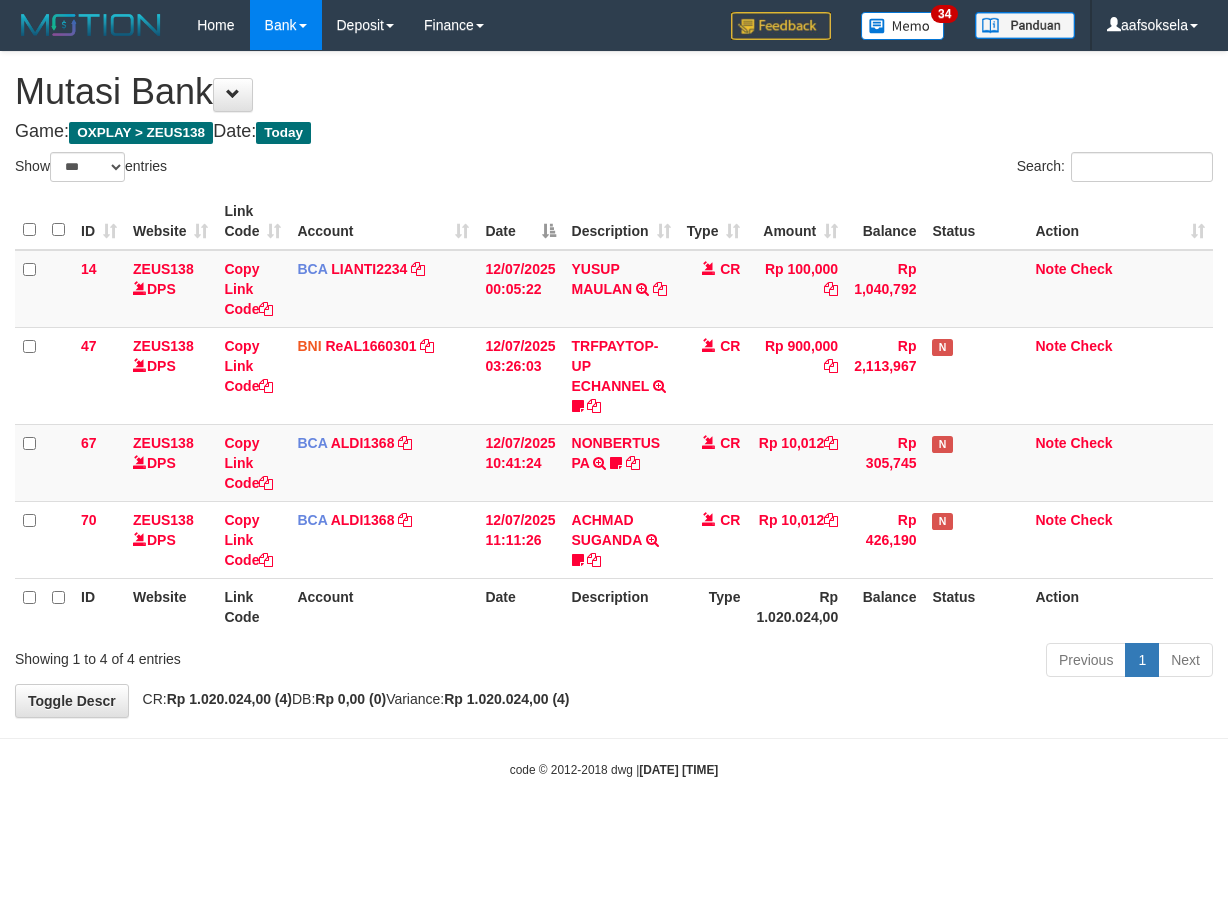 select on "***" 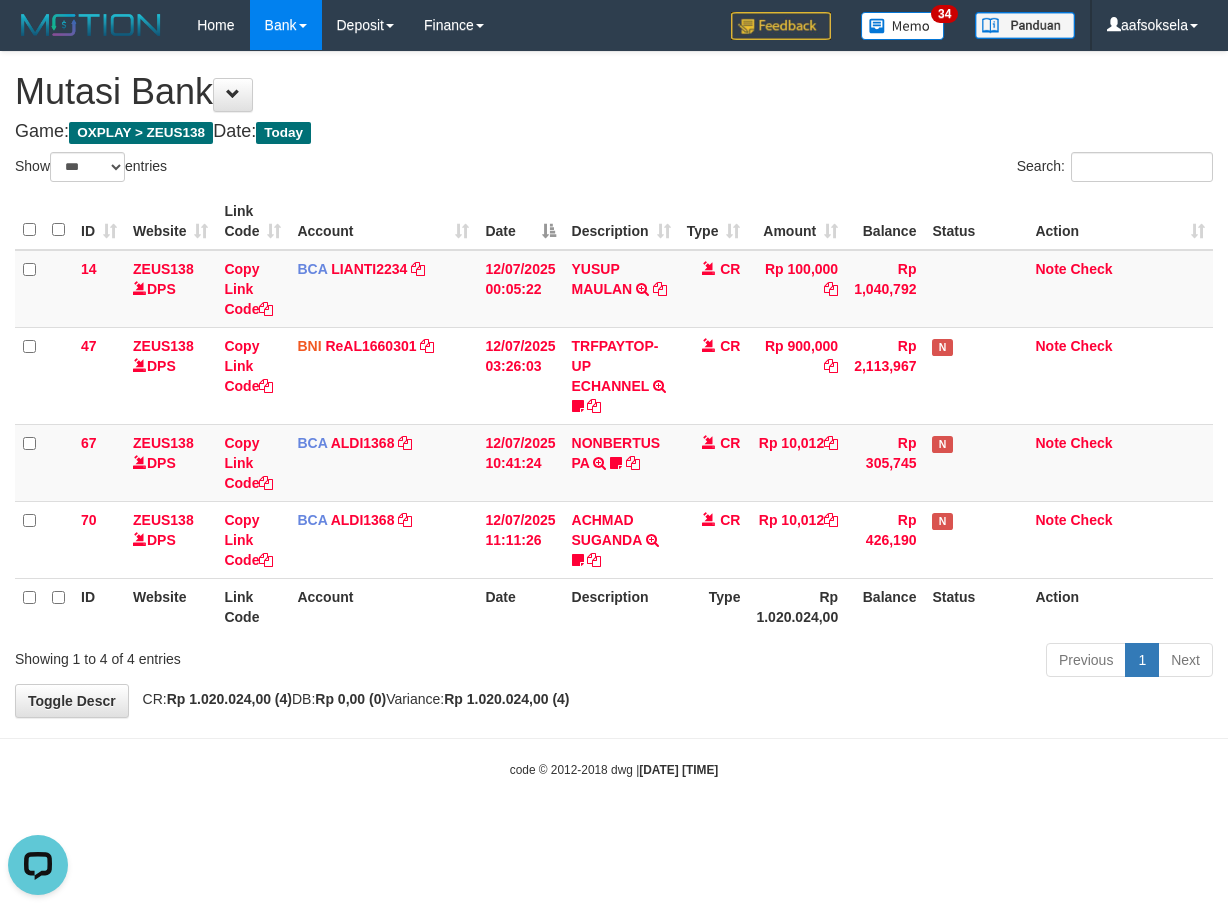 scroll, scrollTop: 0, scrollLeft: 0, axis: both 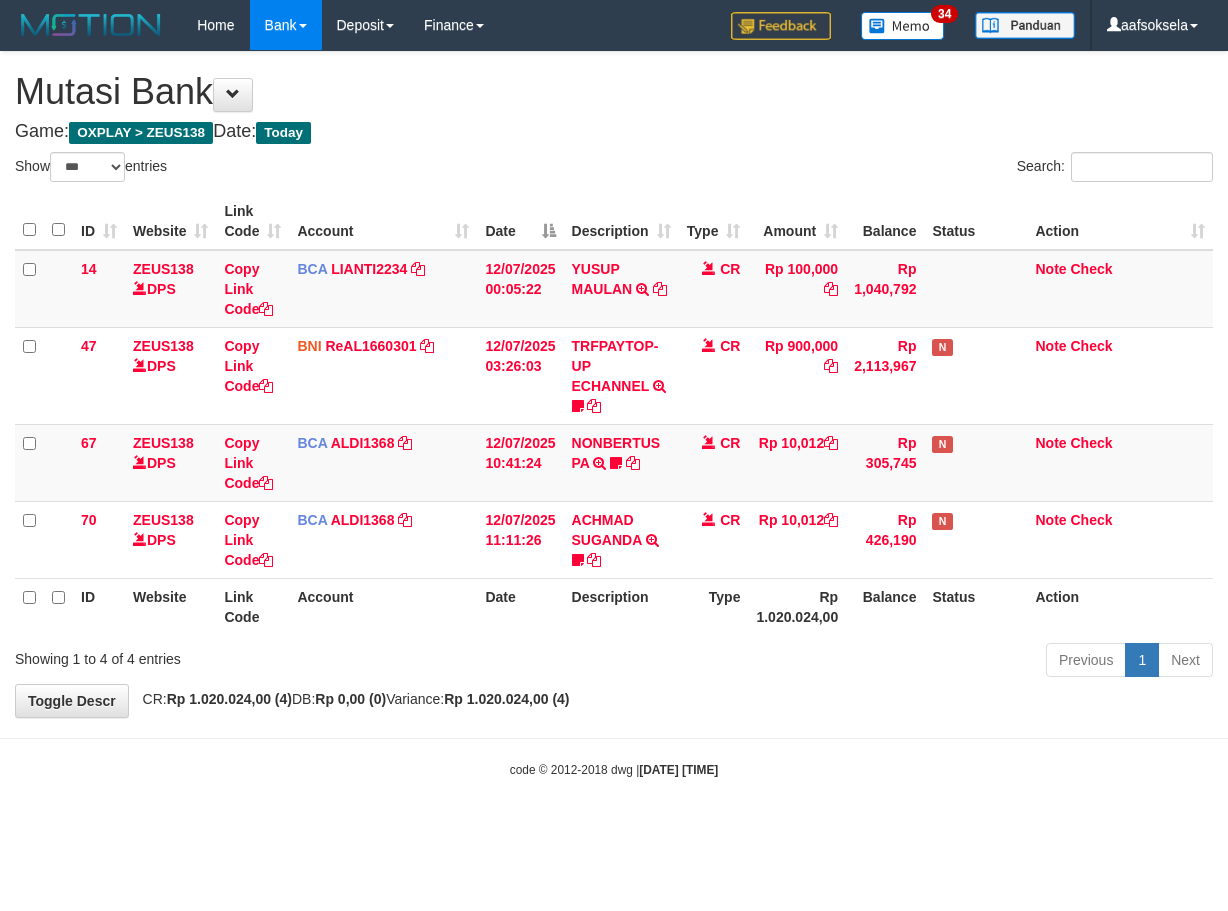 select on "***" 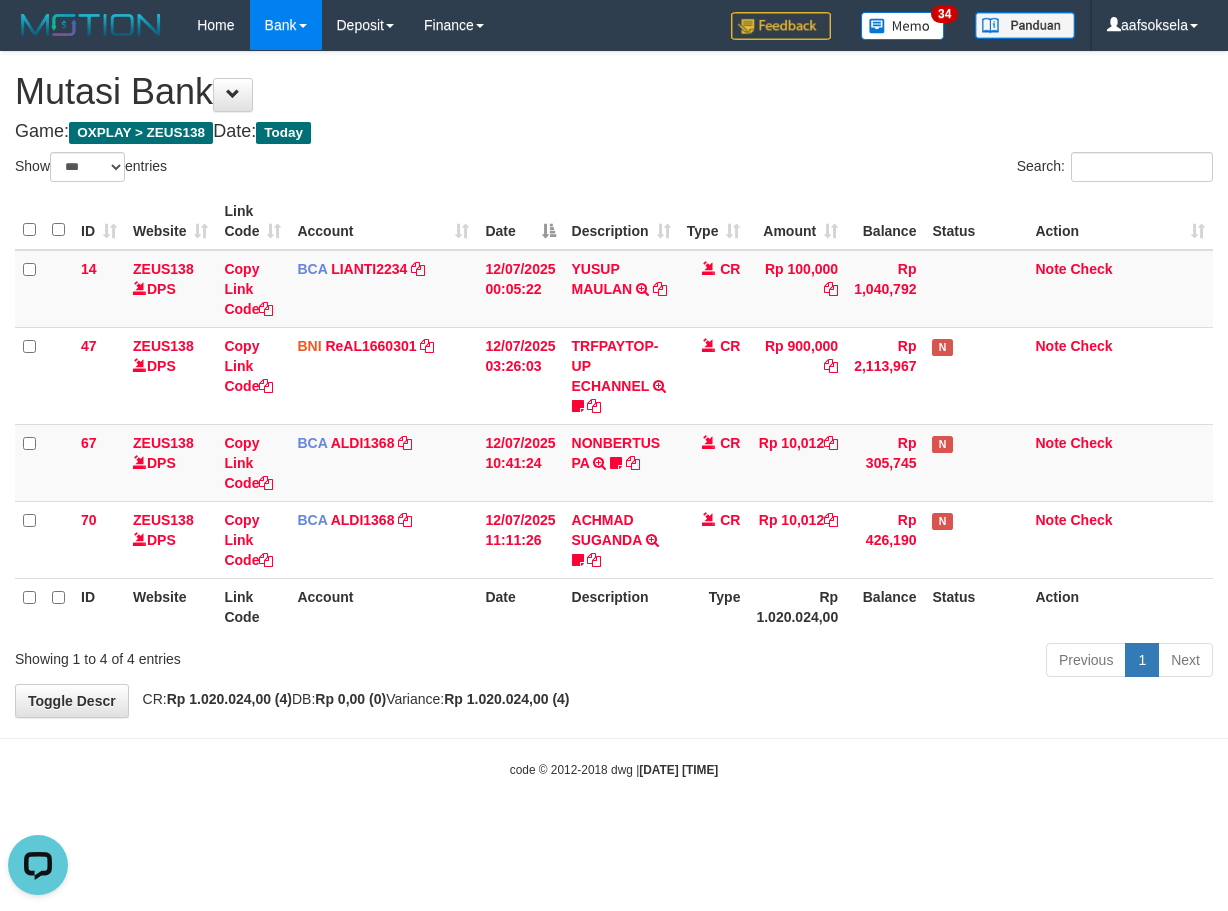scroll, scrollTop: 0, scrollLeft: 0, axis: both 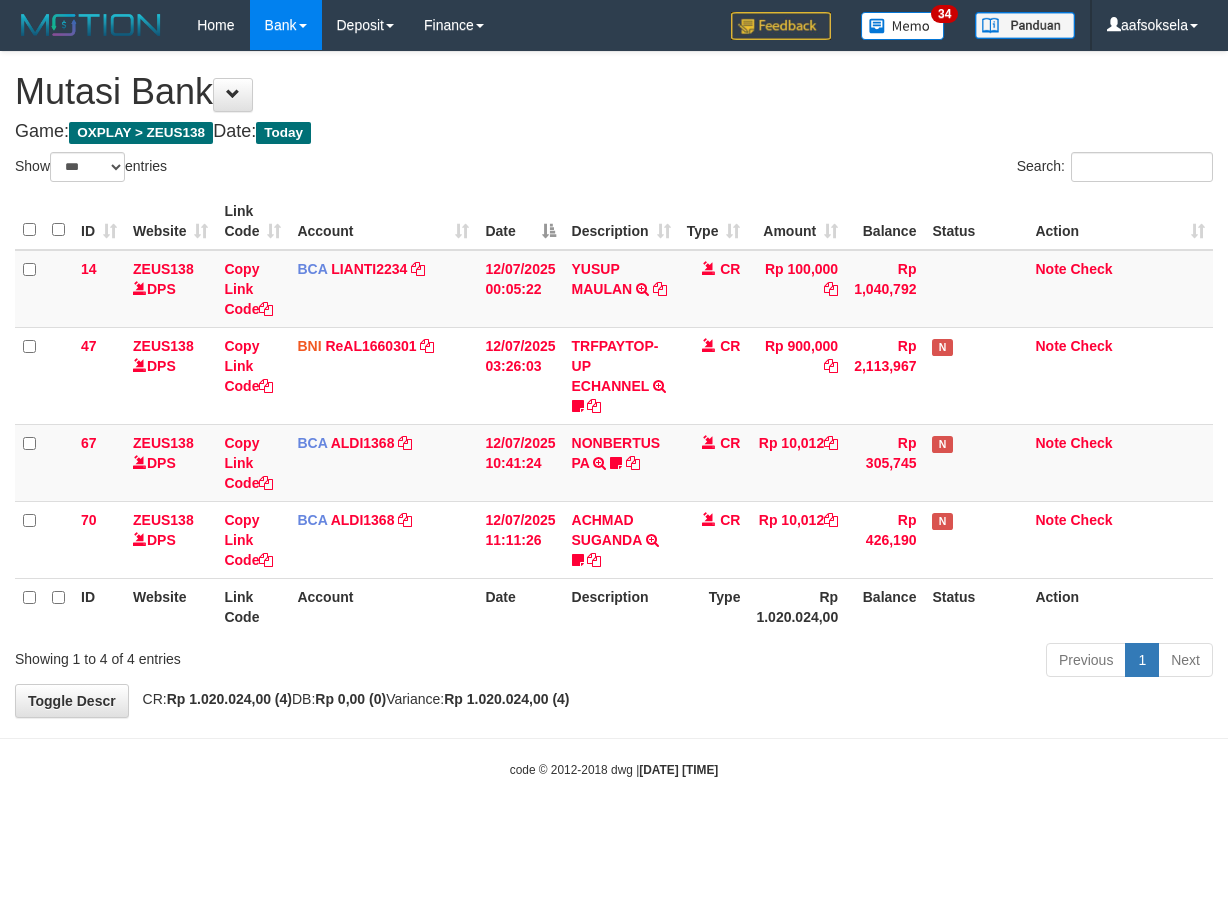 select on "***" 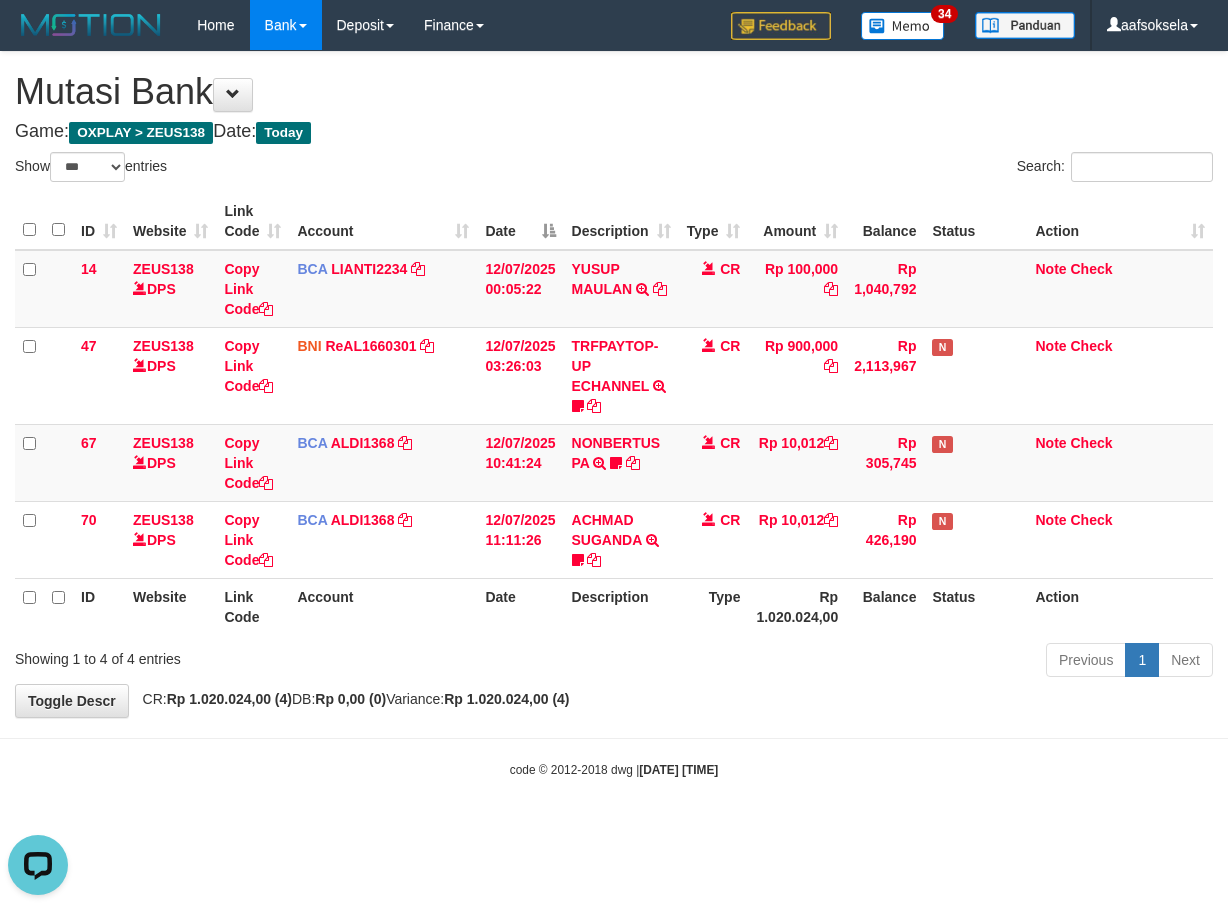 scroll, scrollTop: 0, scrollLeft: 0, axis: both 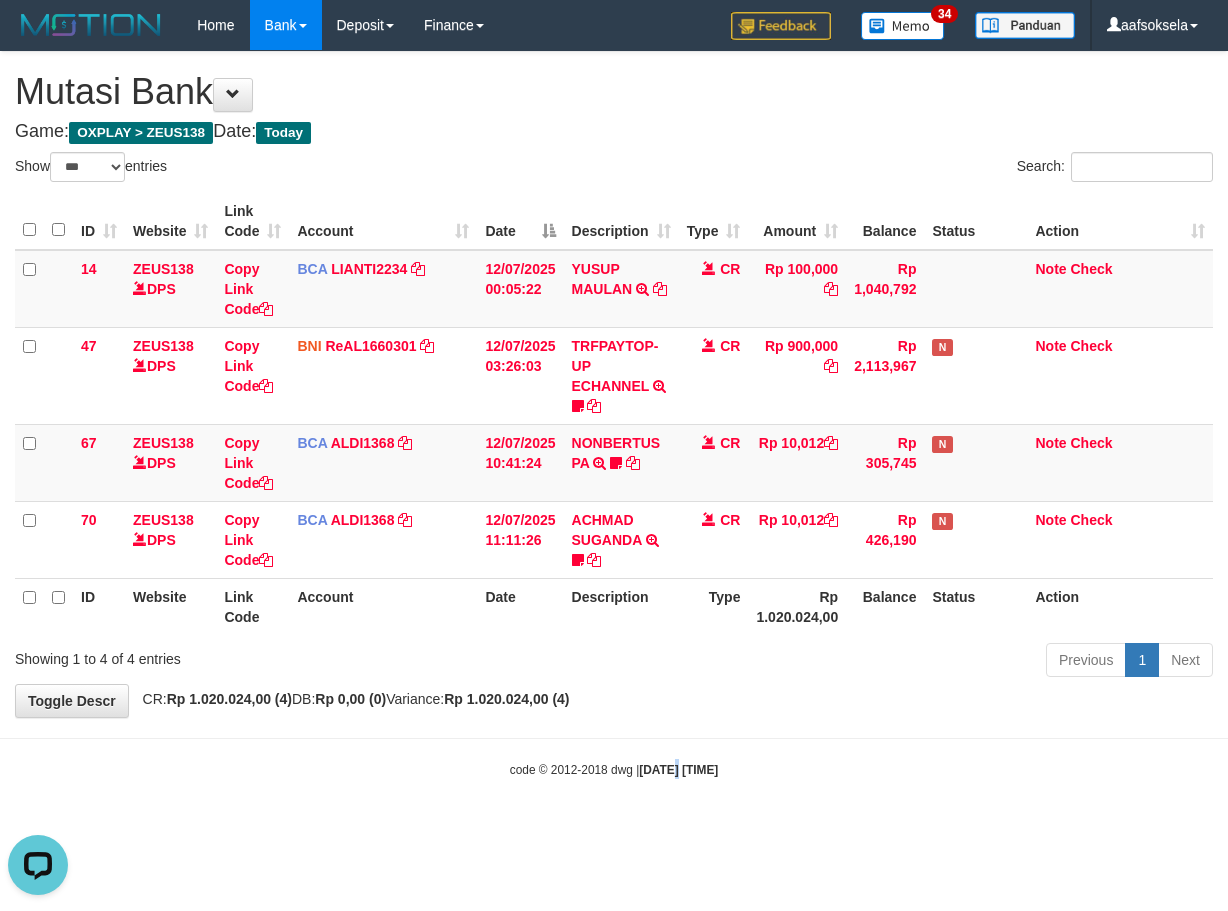drag, startPoint x: 665, startPoint y: 744, endPoint x: 597, endPoint y: 570, distance: 186.81541 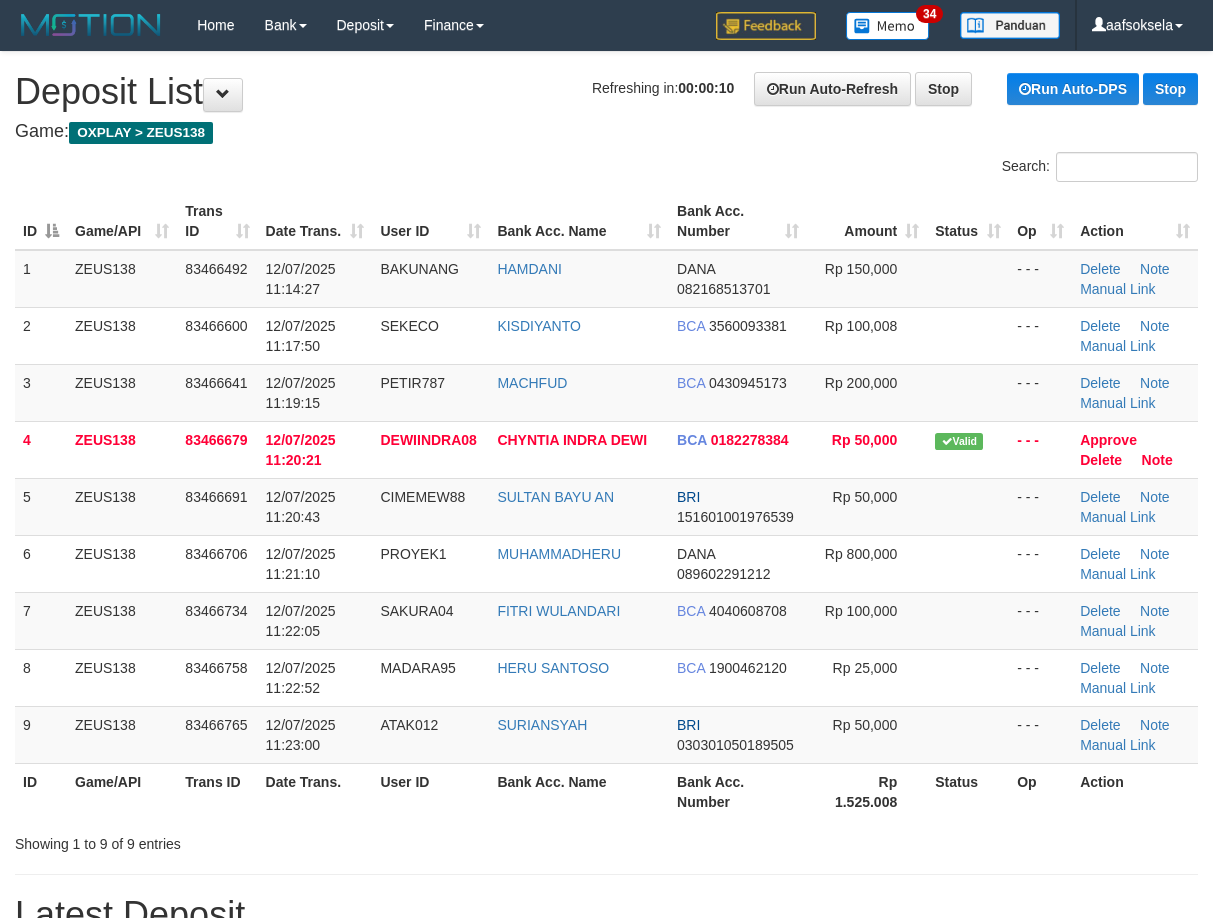 scroll, scrollTop: 0, scrollLeft: 0, axis: both 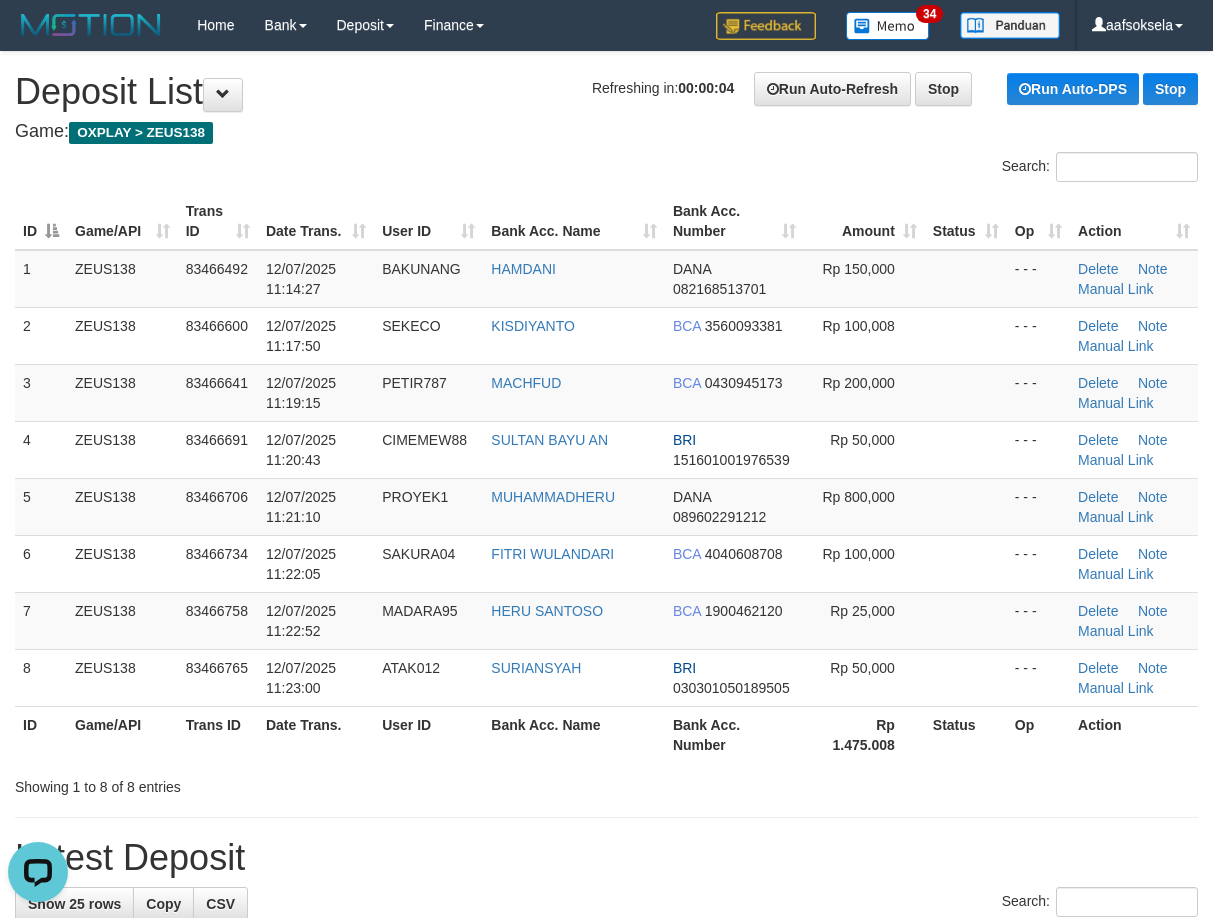 drag, startPoint x: 423, startPoint y: 747, endPoint x: 232, endPoint y: 792, distance: 196.22946 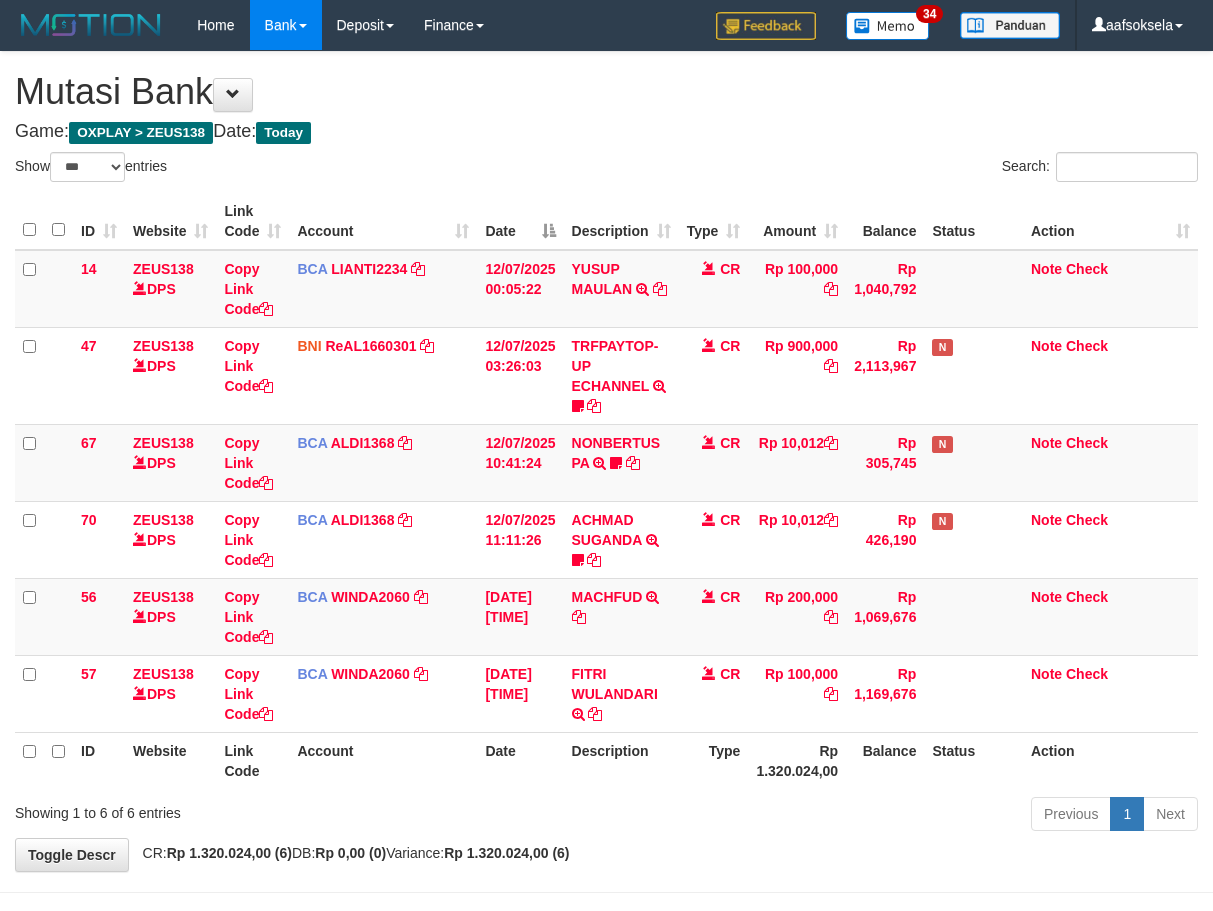 select on "***" 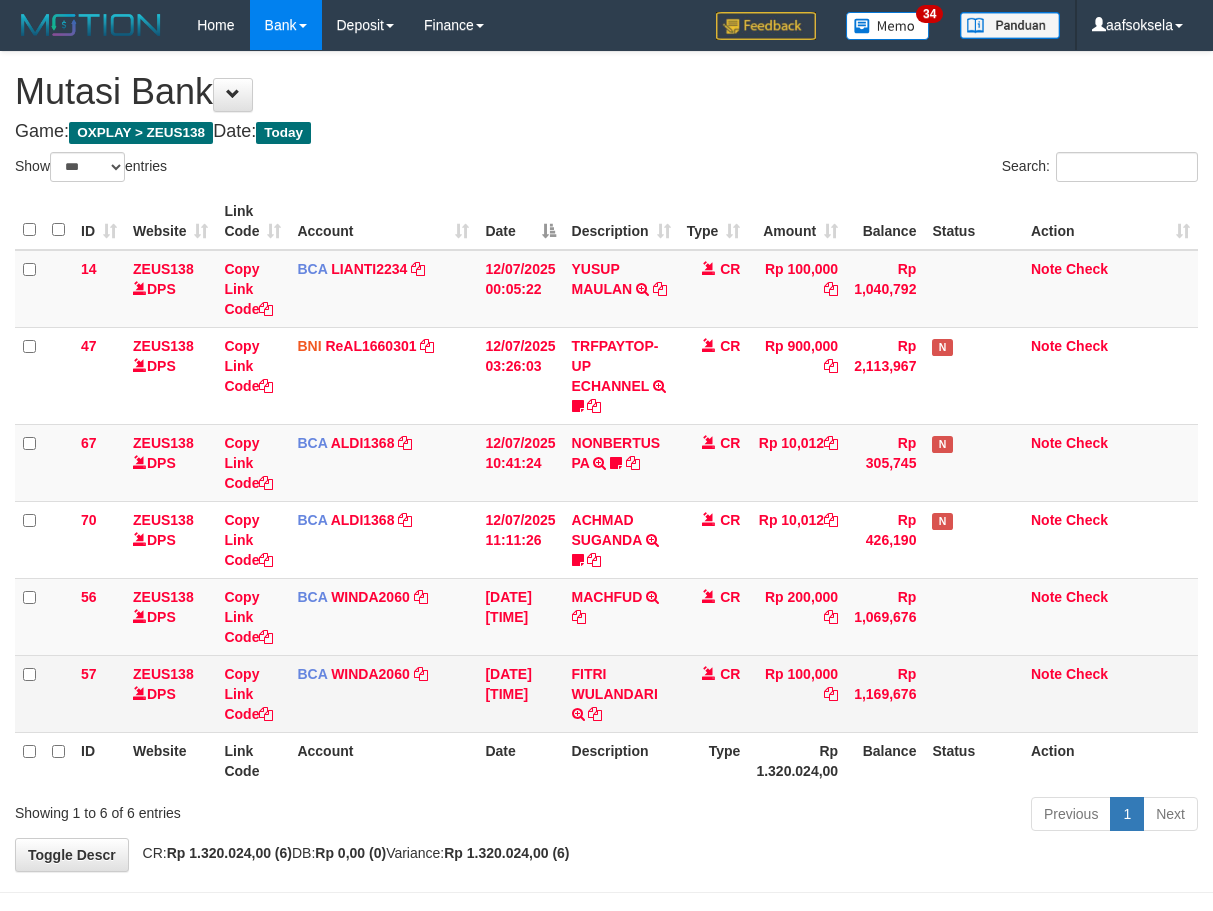 scroll, scrollTop: 0, scrollLeft: 0, axis: both 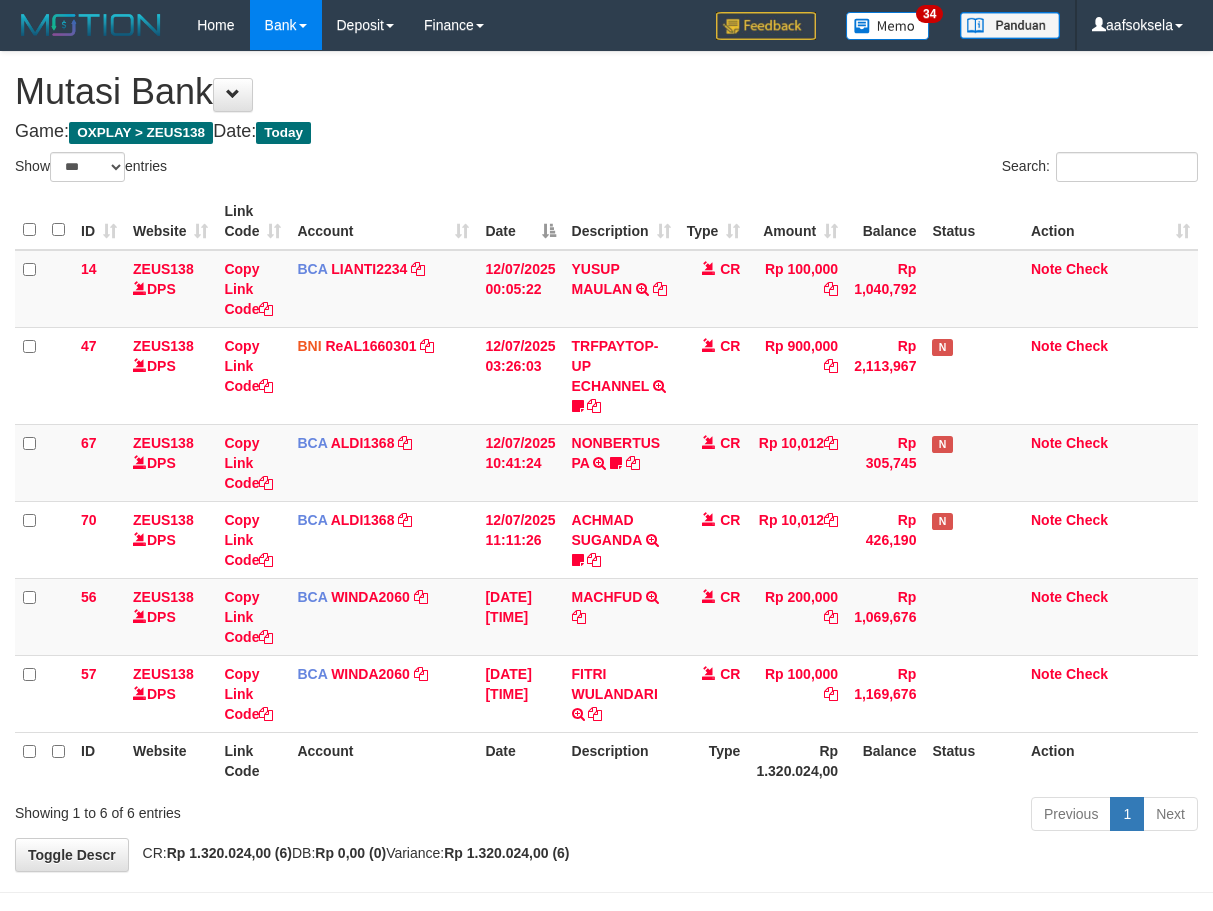 drag, startPoint x: 649, startPoint y: 812, endPoint x: 642, endPoint y: 857, distance: 45.54119 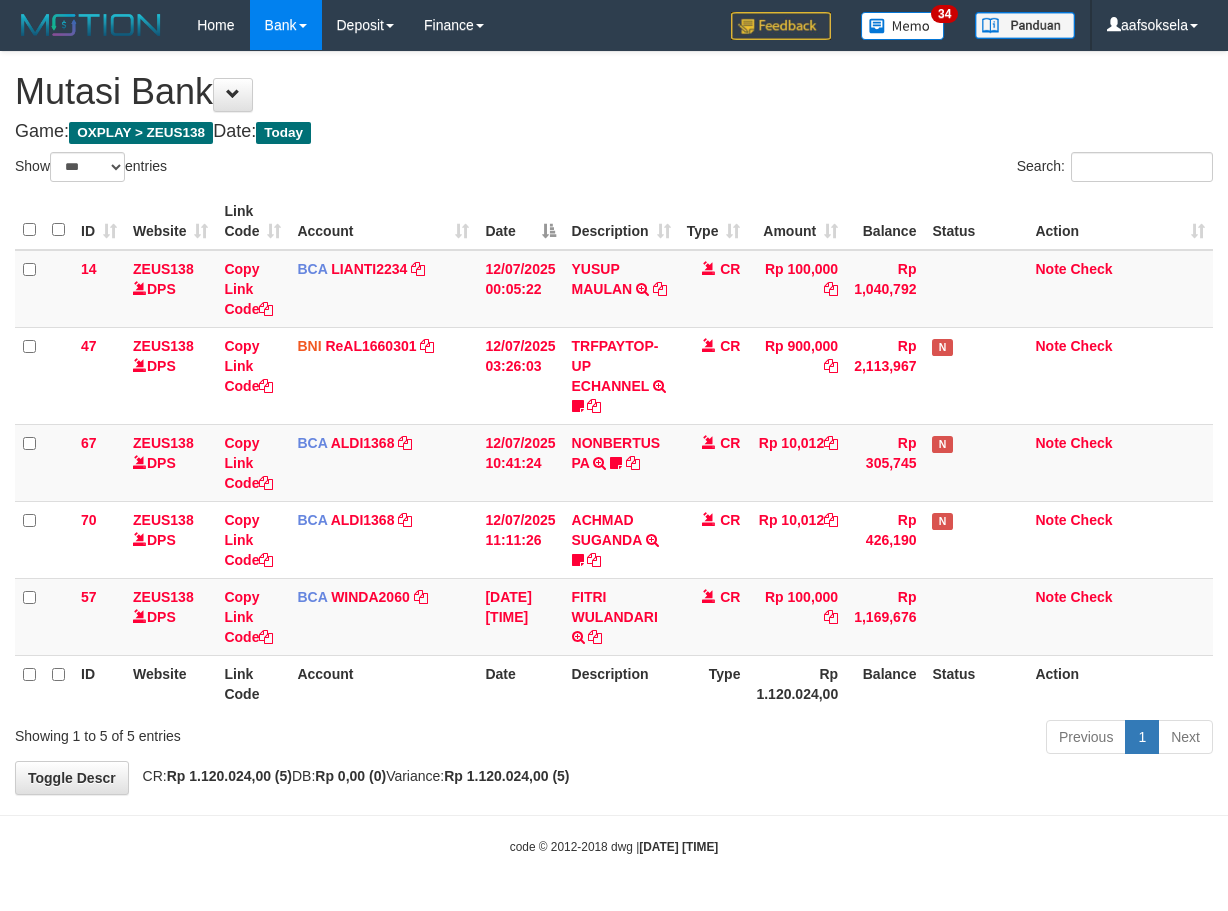 select on "***" 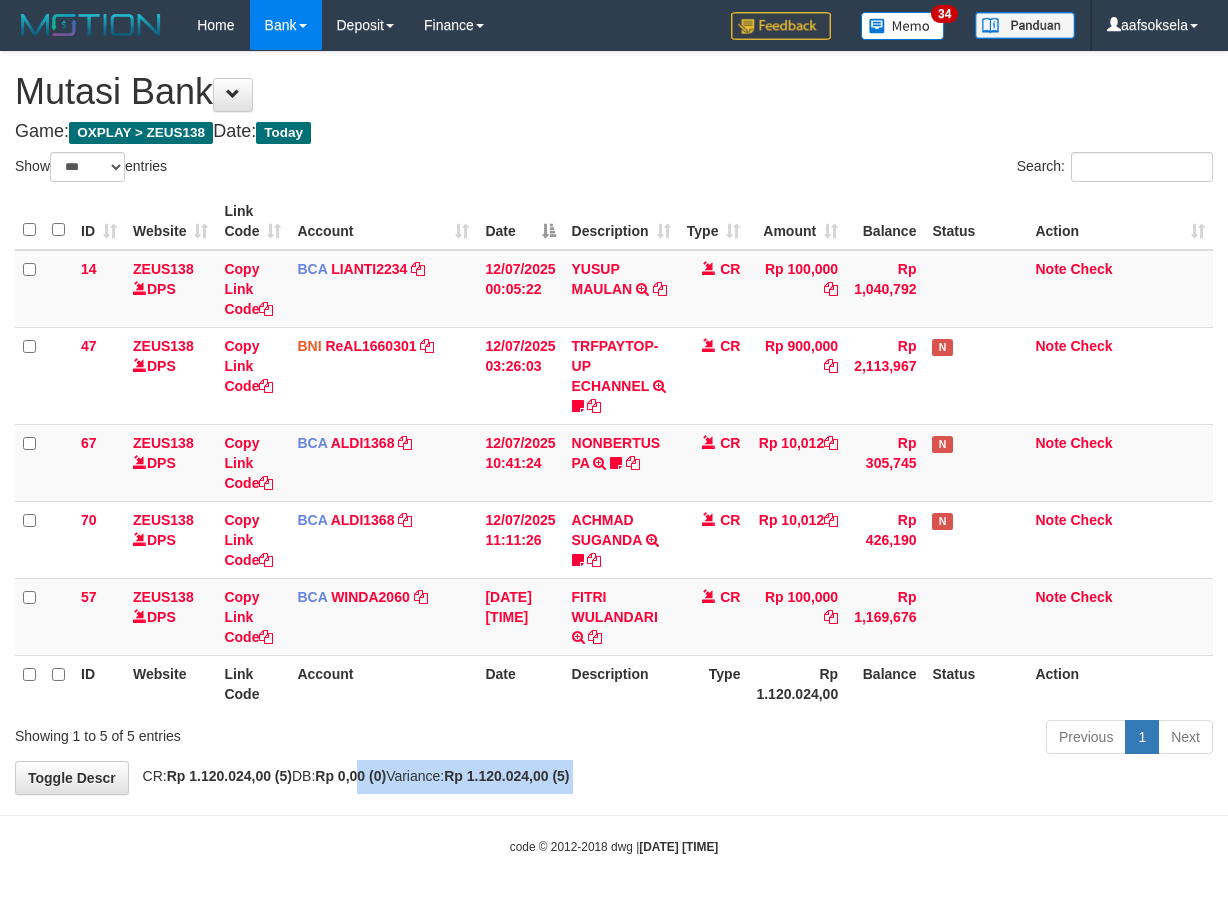 drag, startPoint x: 360, startPoint y: 797, endPoint x: 464, endPoint y: 776, distance: 106.09901 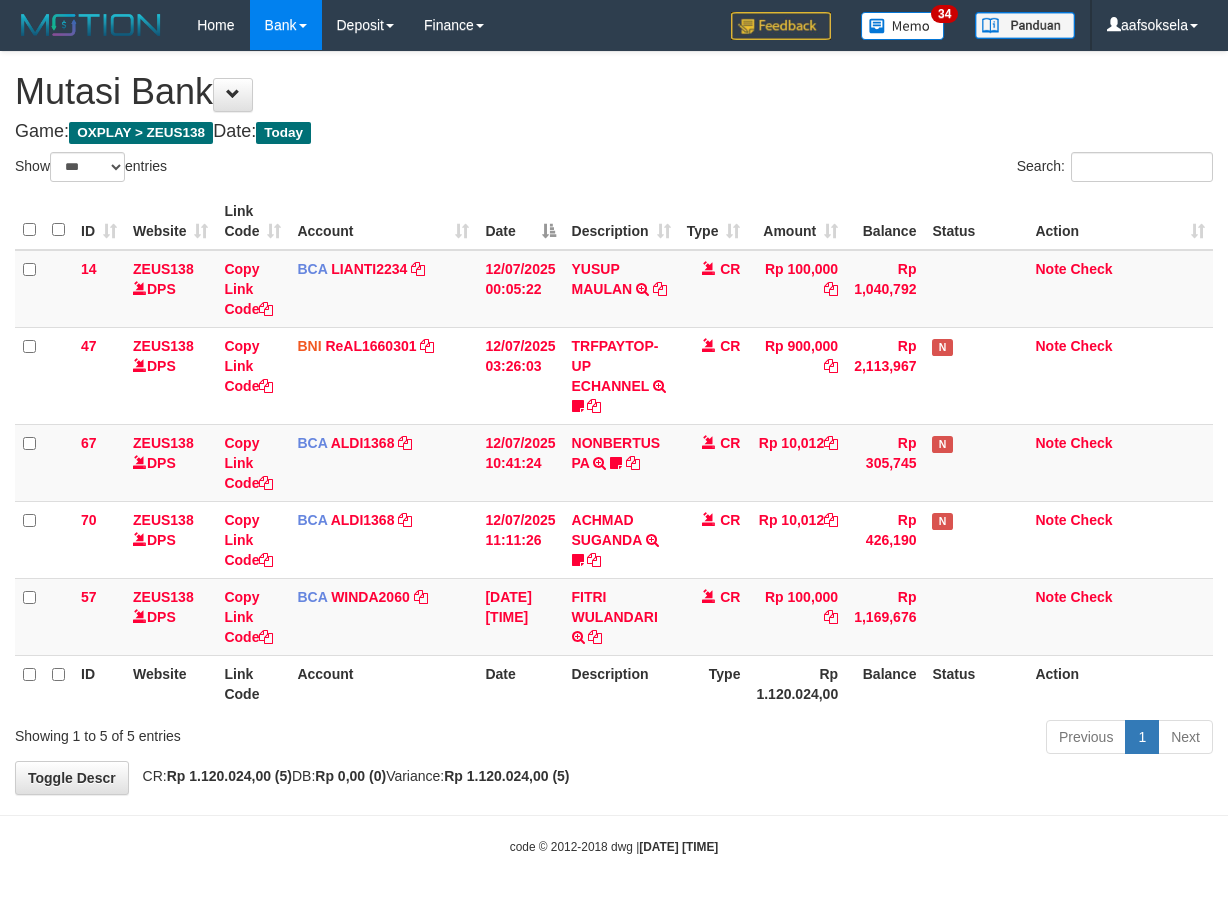 drag, startPoint x: 539, startPoint y: 718, endPoint x: 556, endPoint y: 731, distance: 21.400934 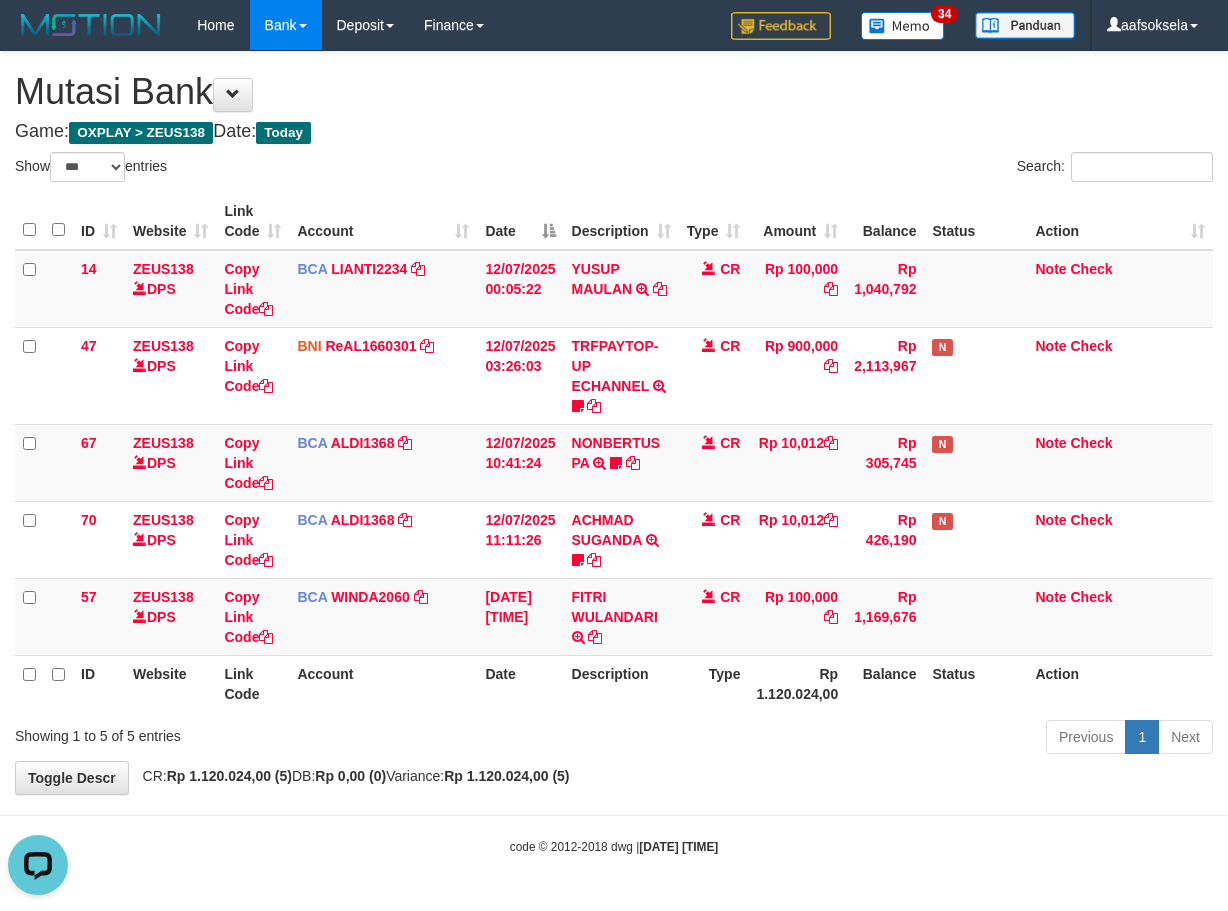 scroll, scrollTop: 0, scrollLeft: 0, axis: both 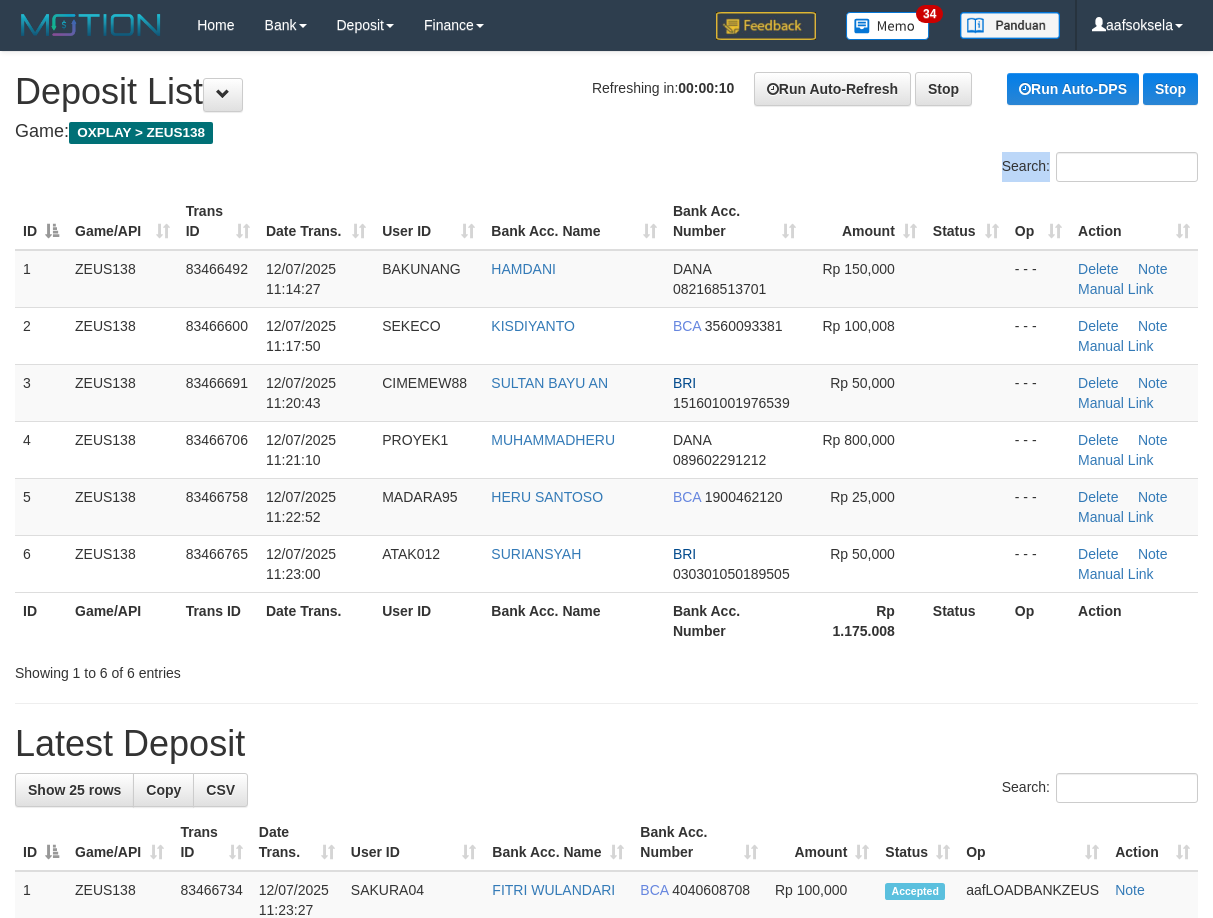 drag, startPoint x: 518, startPoint y: 188, endPoint x: 520, endPoint y: 208, distance: 20.09975 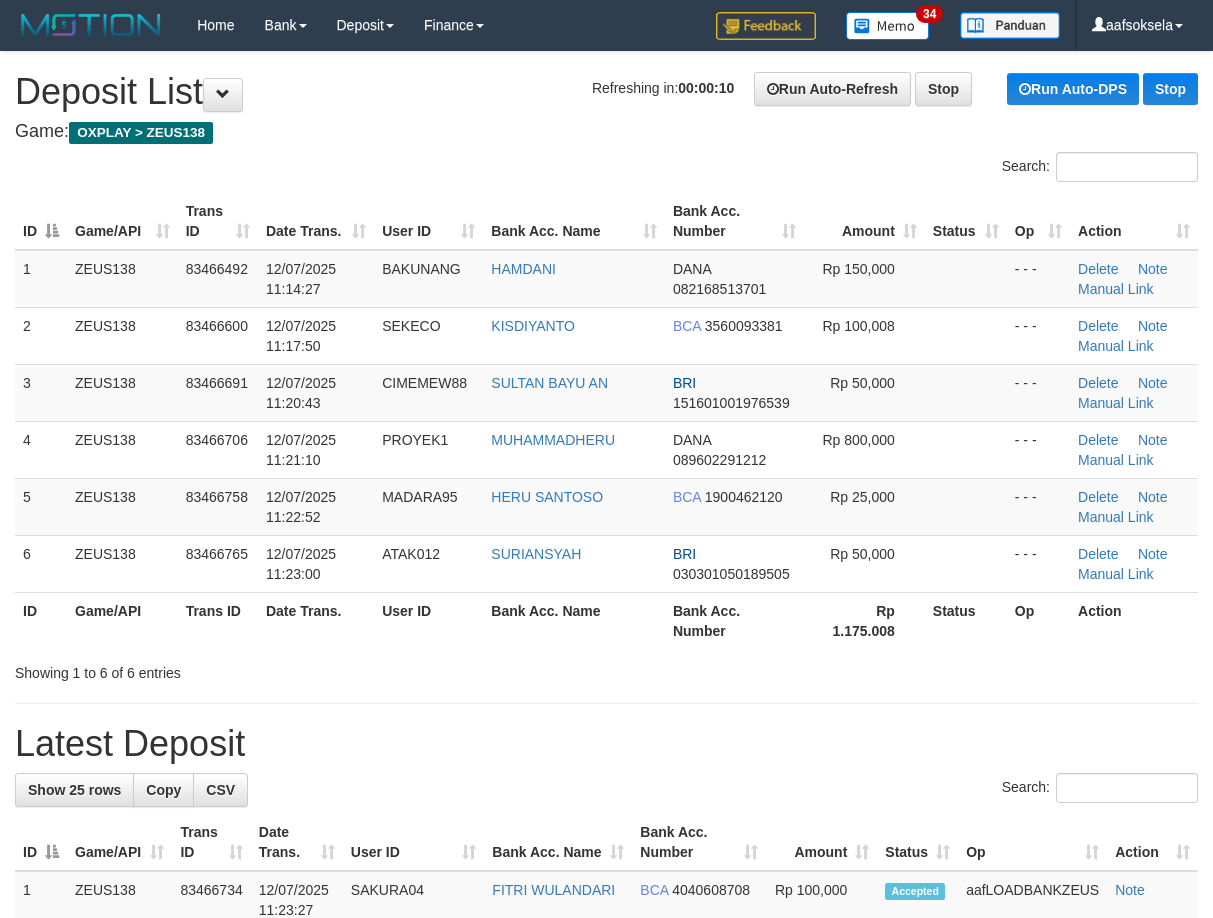 scroll, scrollTop: 0, scrollLeft: 0, axis: both 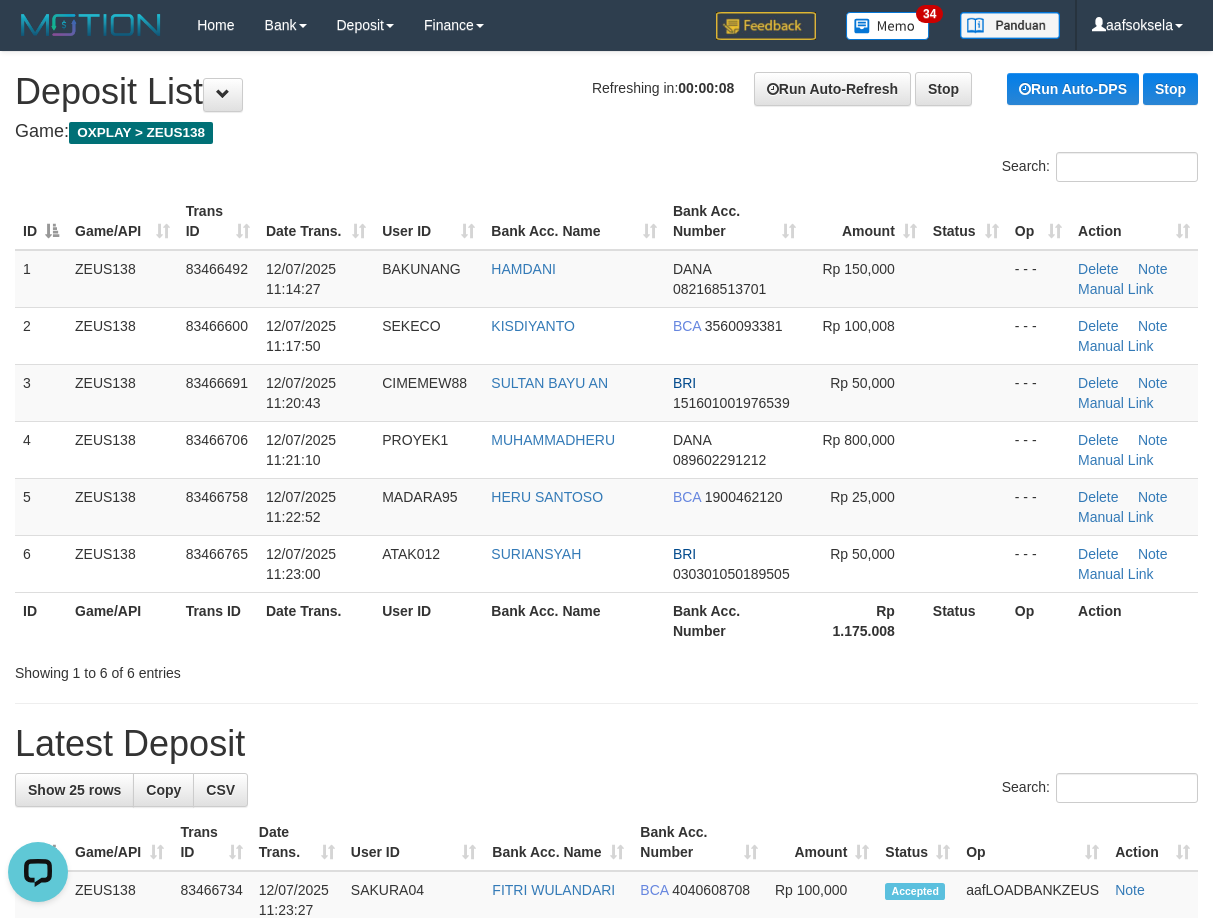 click on "Showing 1 to 6 of 6 entries" at bounding box center (606, 669) 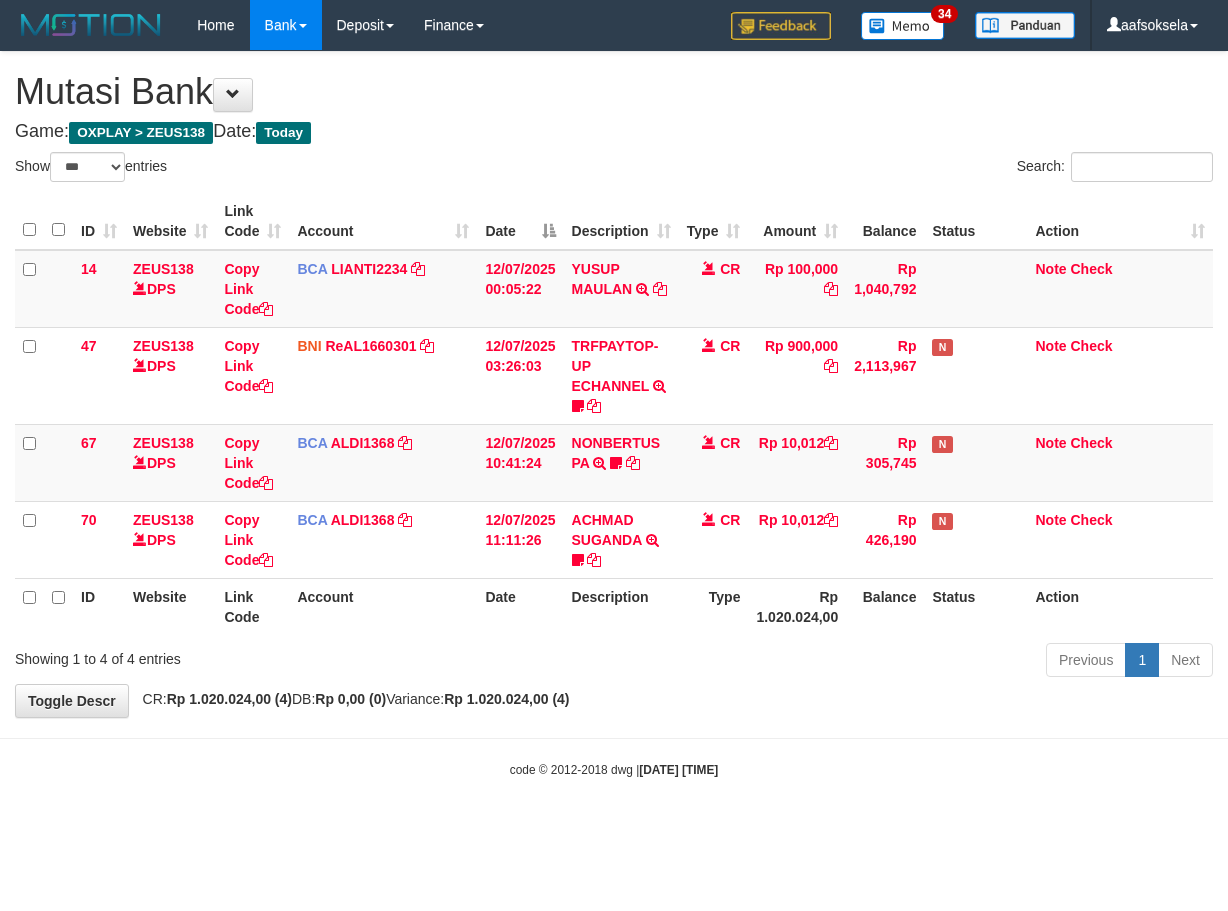 select on "***" 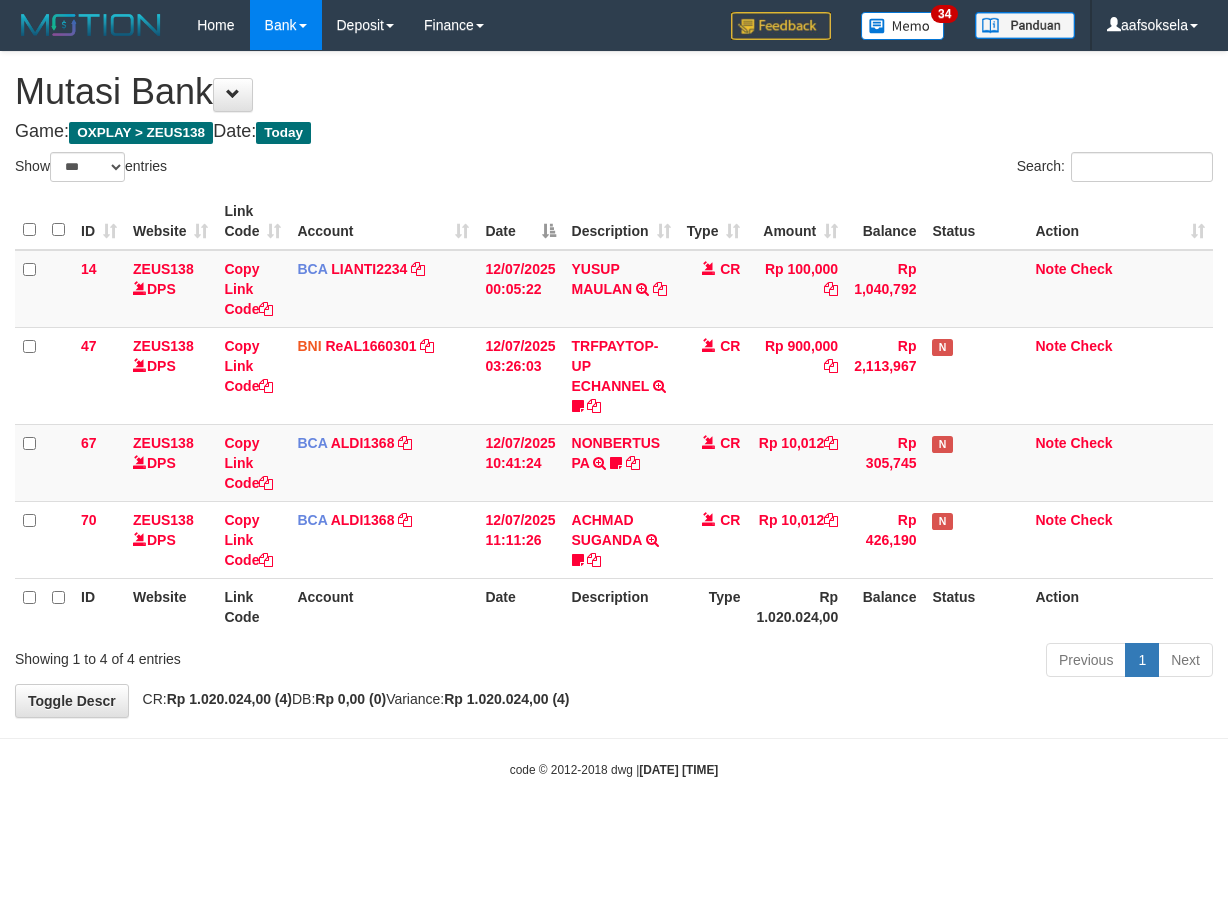 click on "Toggle navigation
Home
Bank
Account List
Mutasi Bank
Search
Sync
Note Mutasi
Deposit
DPS Fetch
DPS List
History
Note DPS
Finance
Financial Data
aafsoksela
My Profile
Log Out" at bounding box center [614, 414] 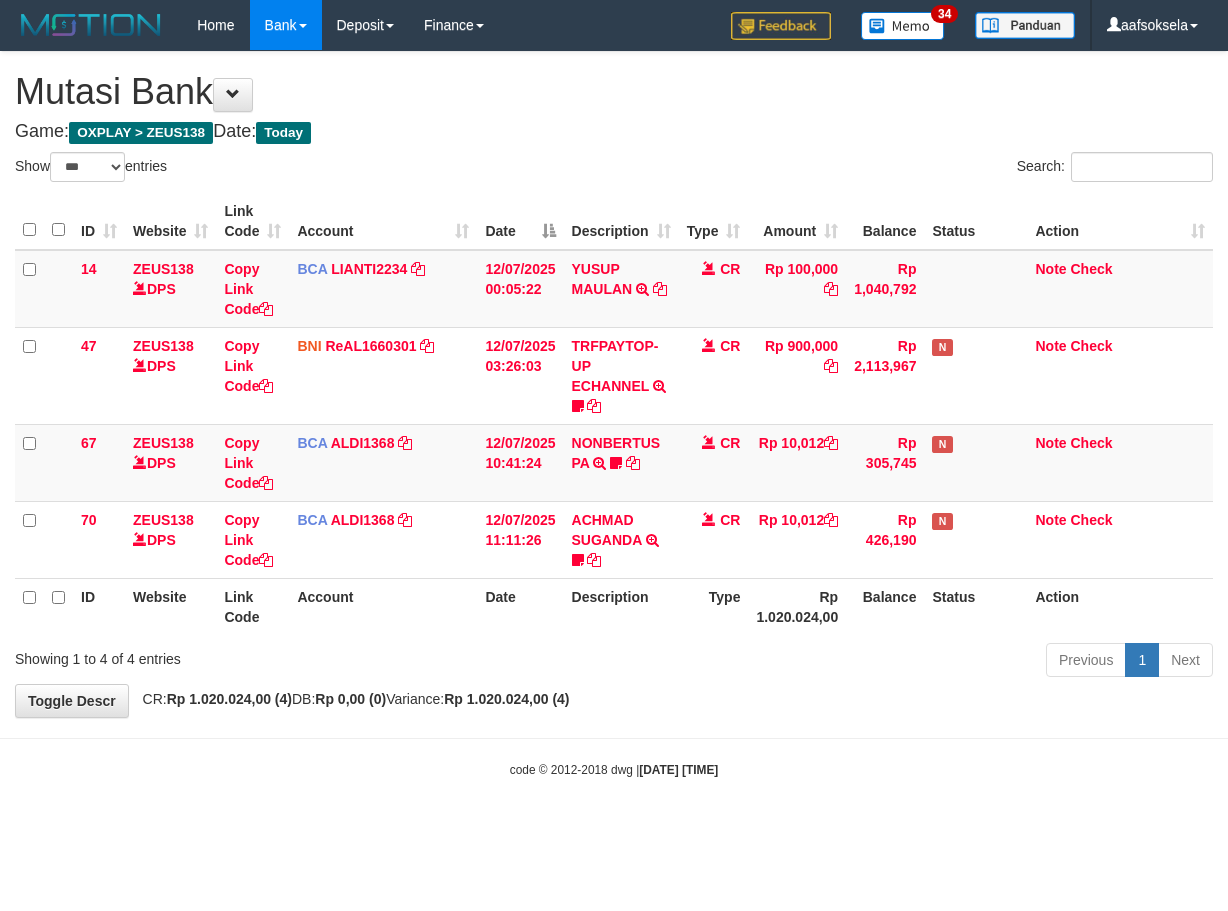 select on "***" 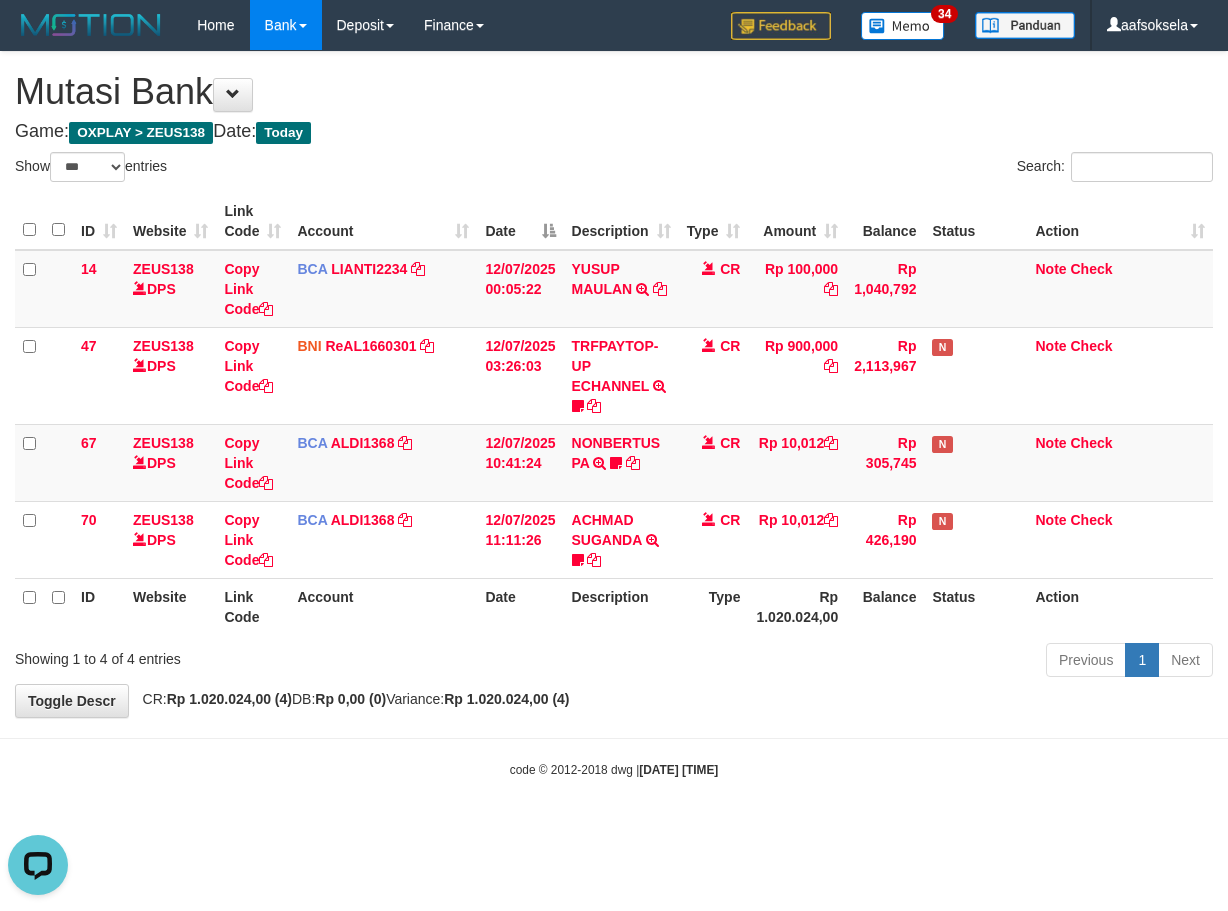 scroll, scrollTop: 0, scrollLeft: 0, axis: both 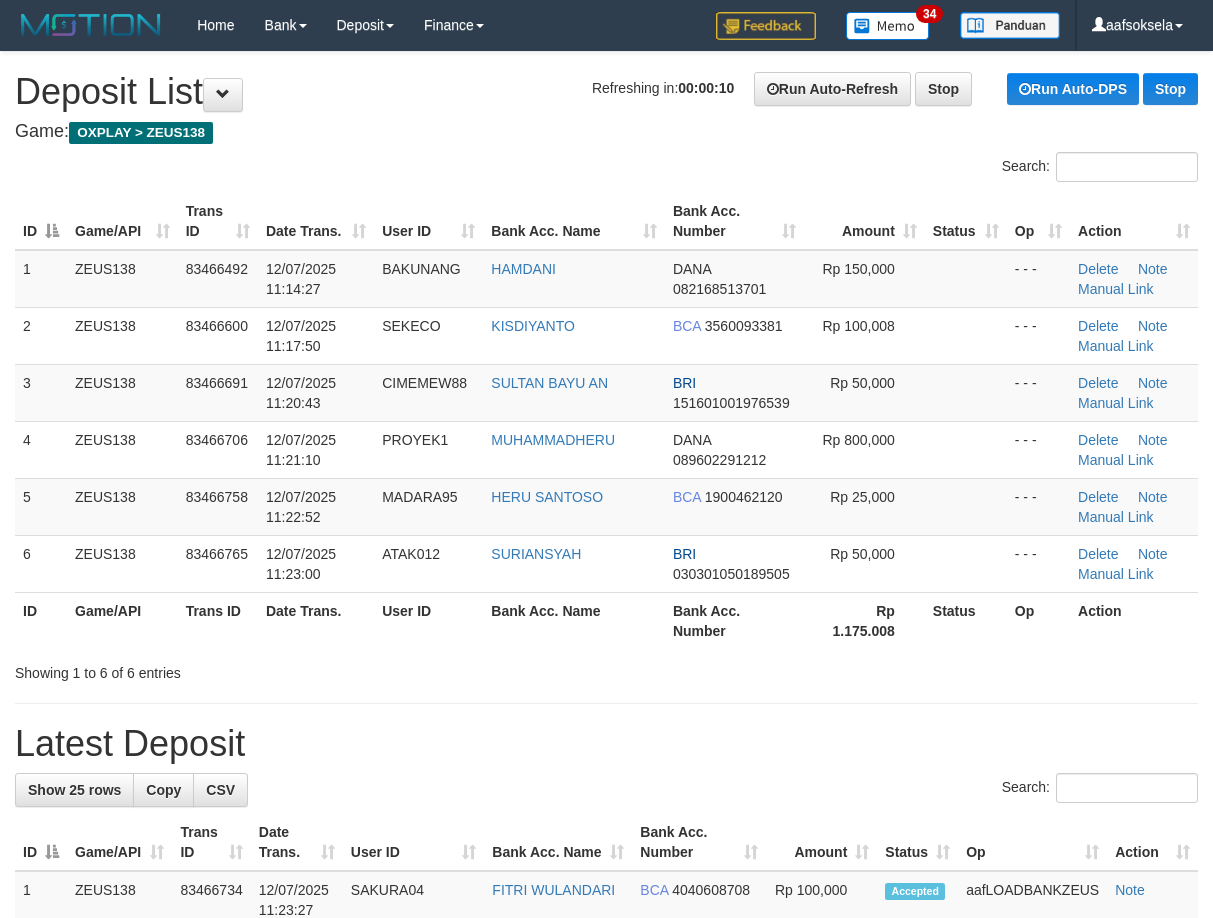 click on "Showing 1 to 6 of 6 entries" at bounding box center [606, 669] 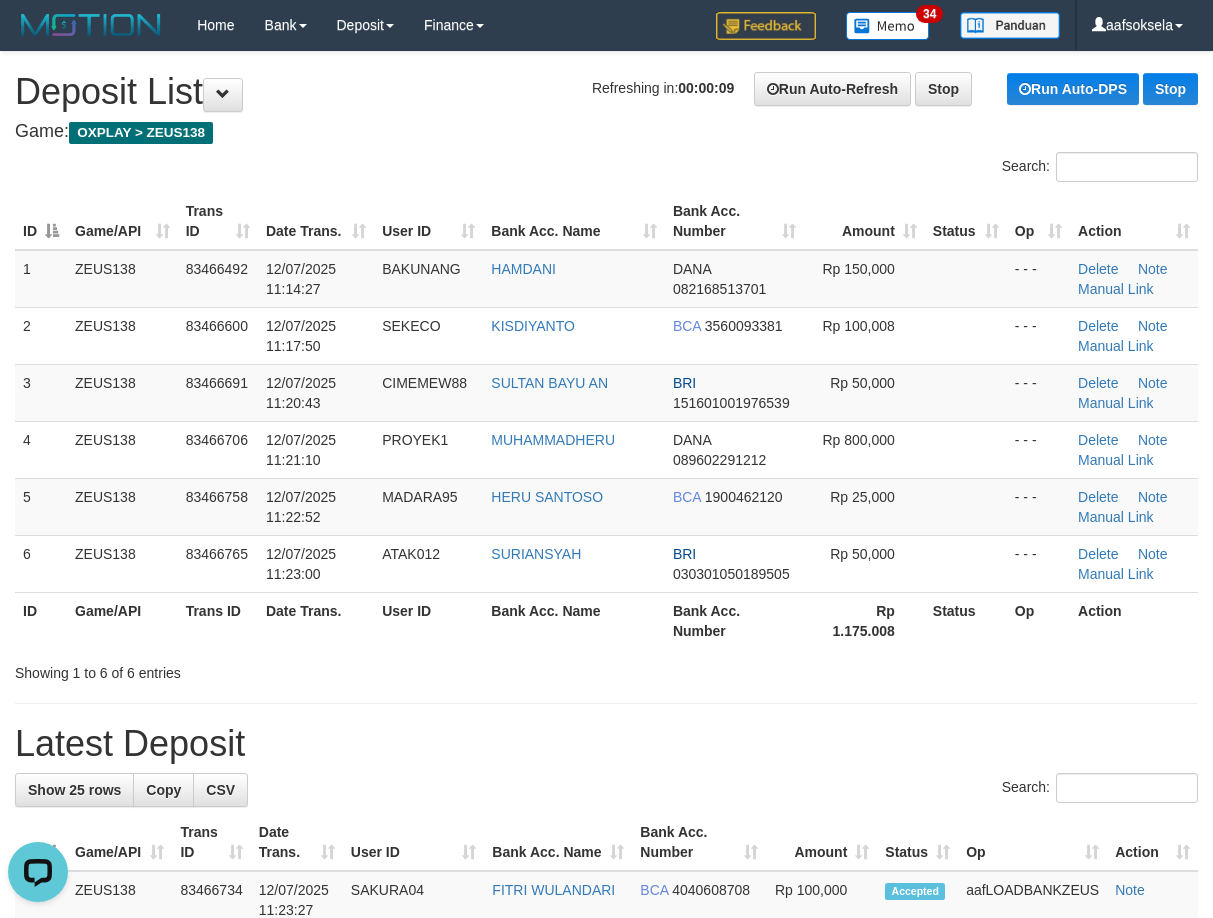 scroll, scrollTop: 0, scrollLeft: 0, axis: both 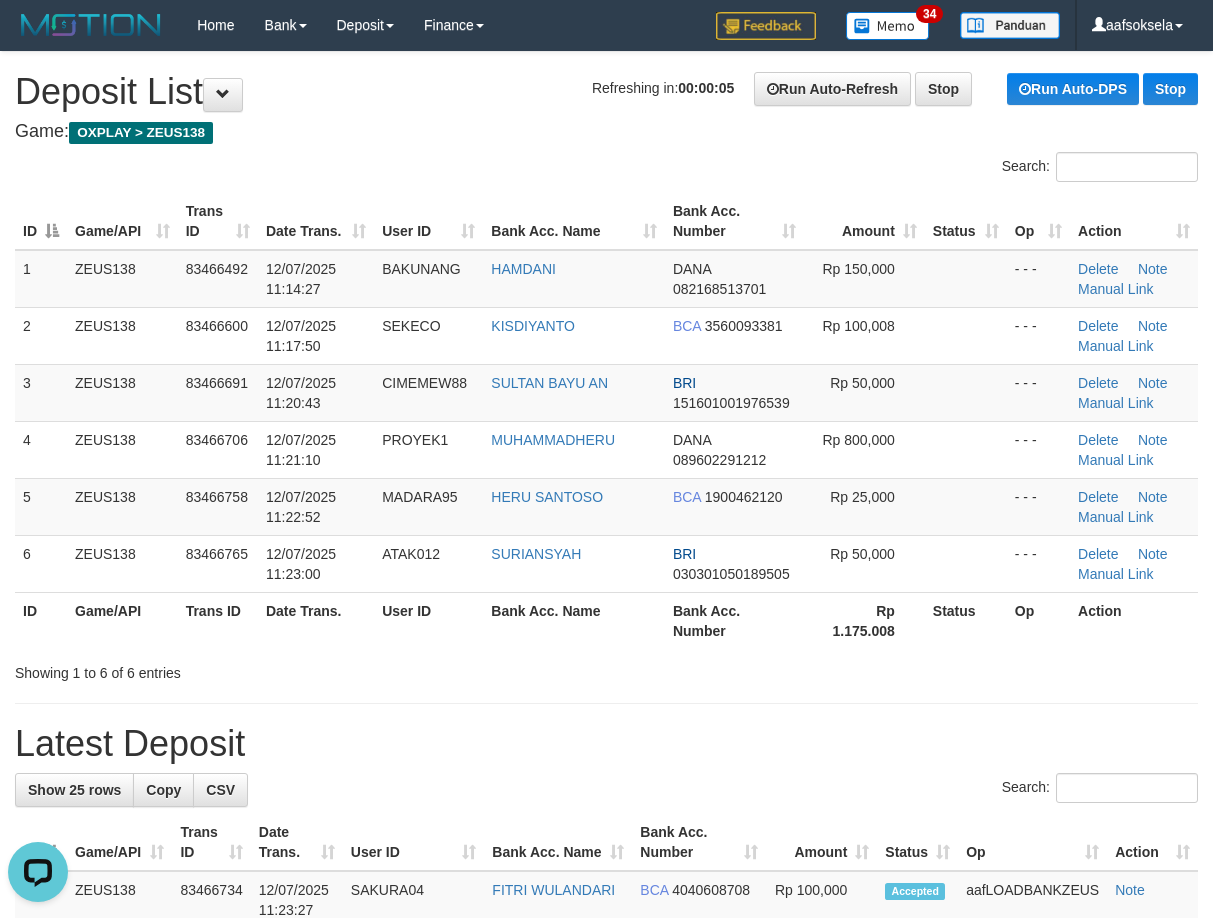 drag, startPoint x: 452, startPoint y: 654, endPoint x: 314, endPoint y: 669, distance: 138.81282 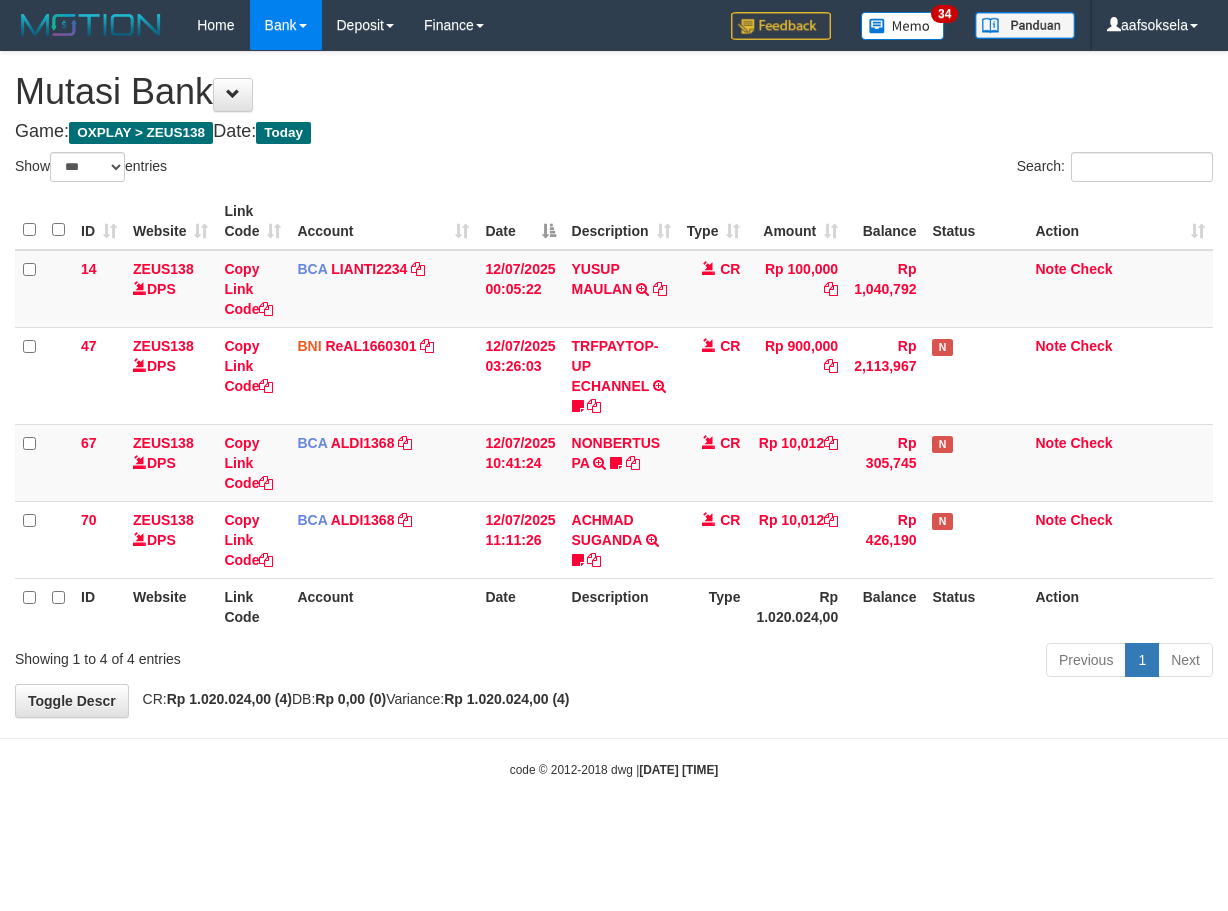 select on "***" 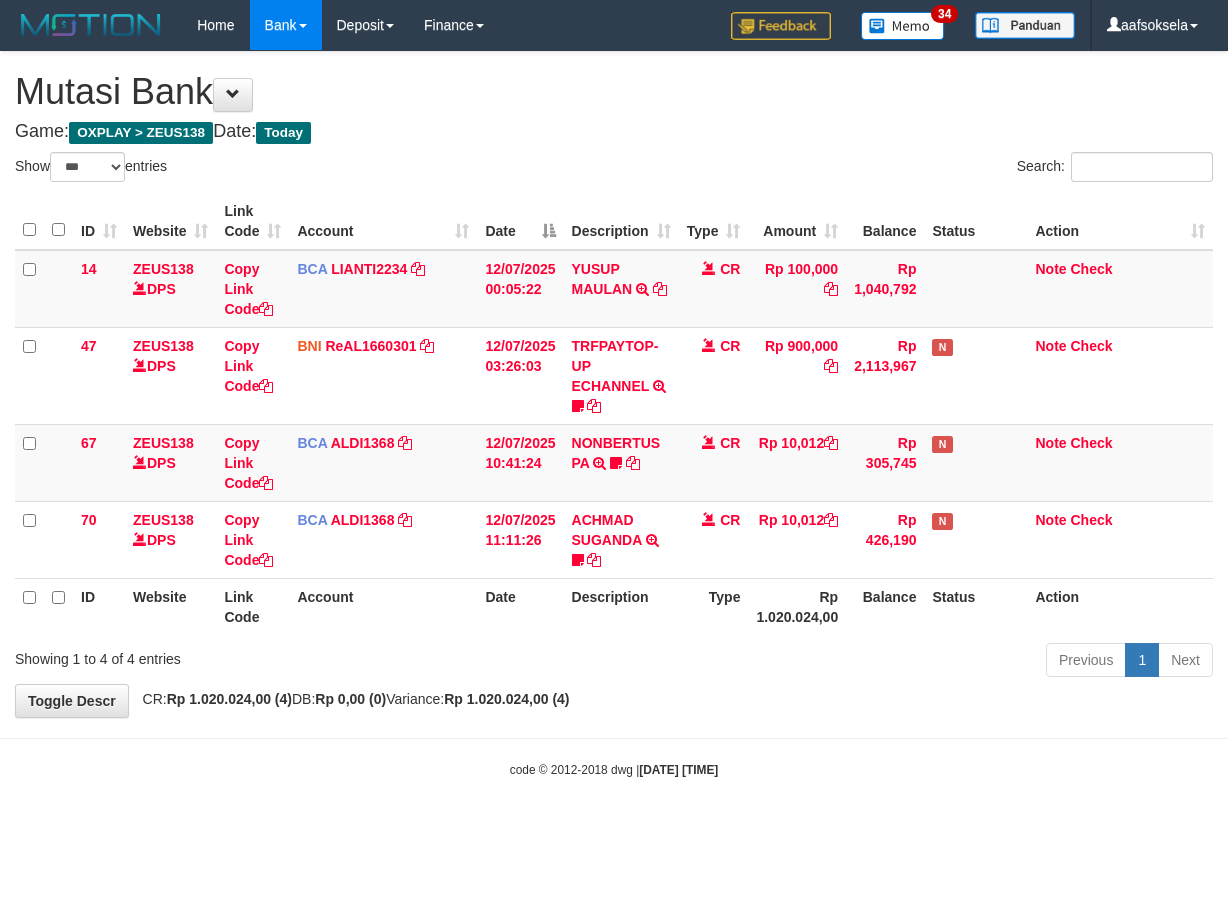 click on "Previous 1 Next" at bounding box center (870, 662) 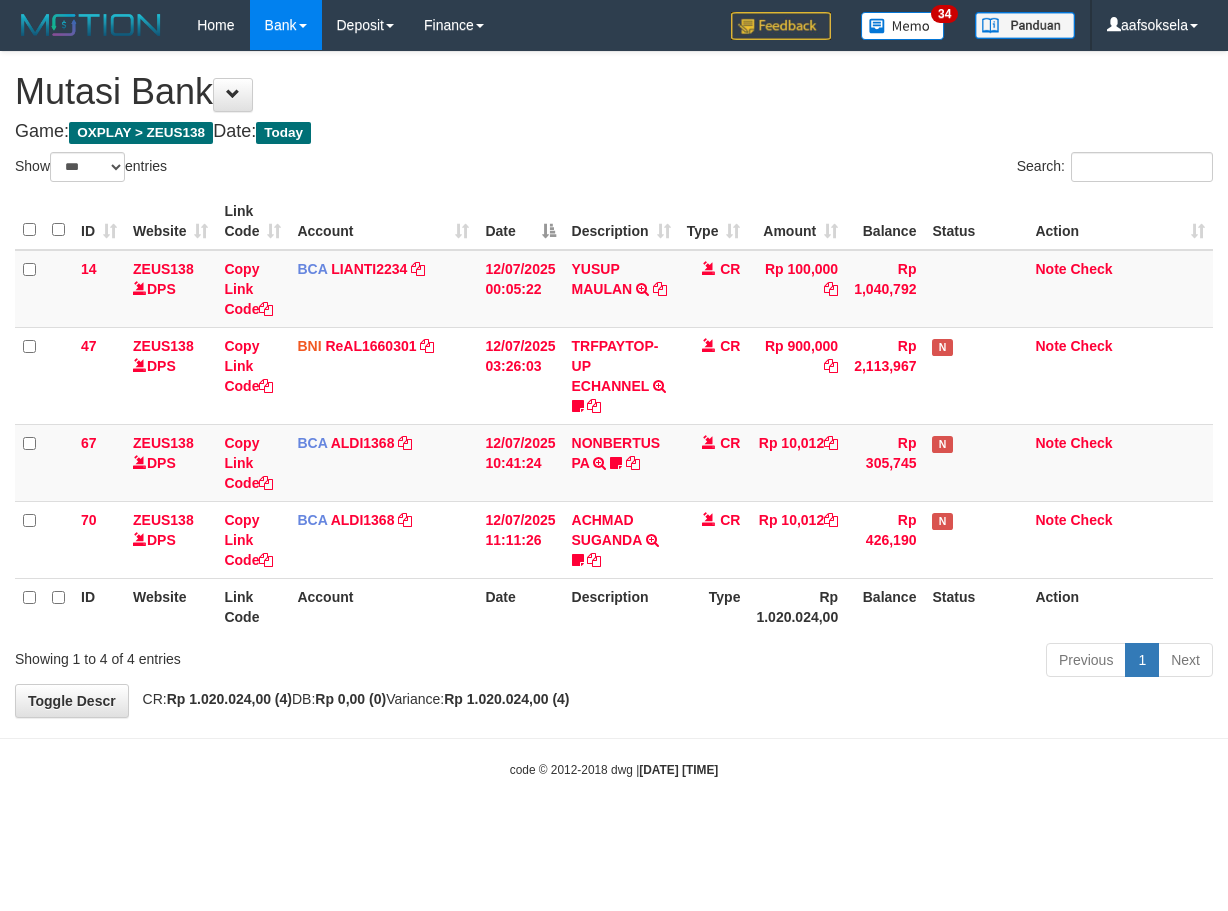 select on "***" 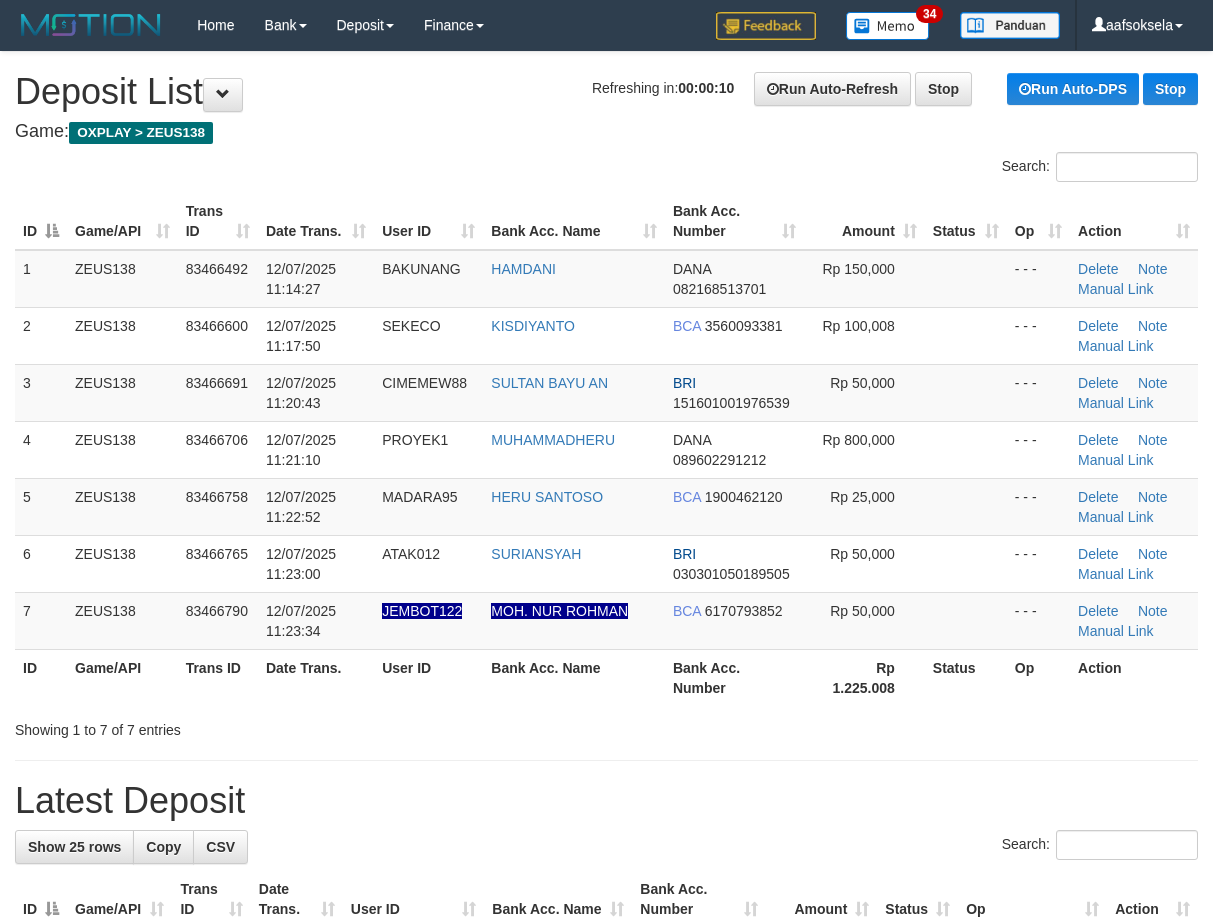 scroll, scrollTop: 0, scrollLeft: 0, axis: both 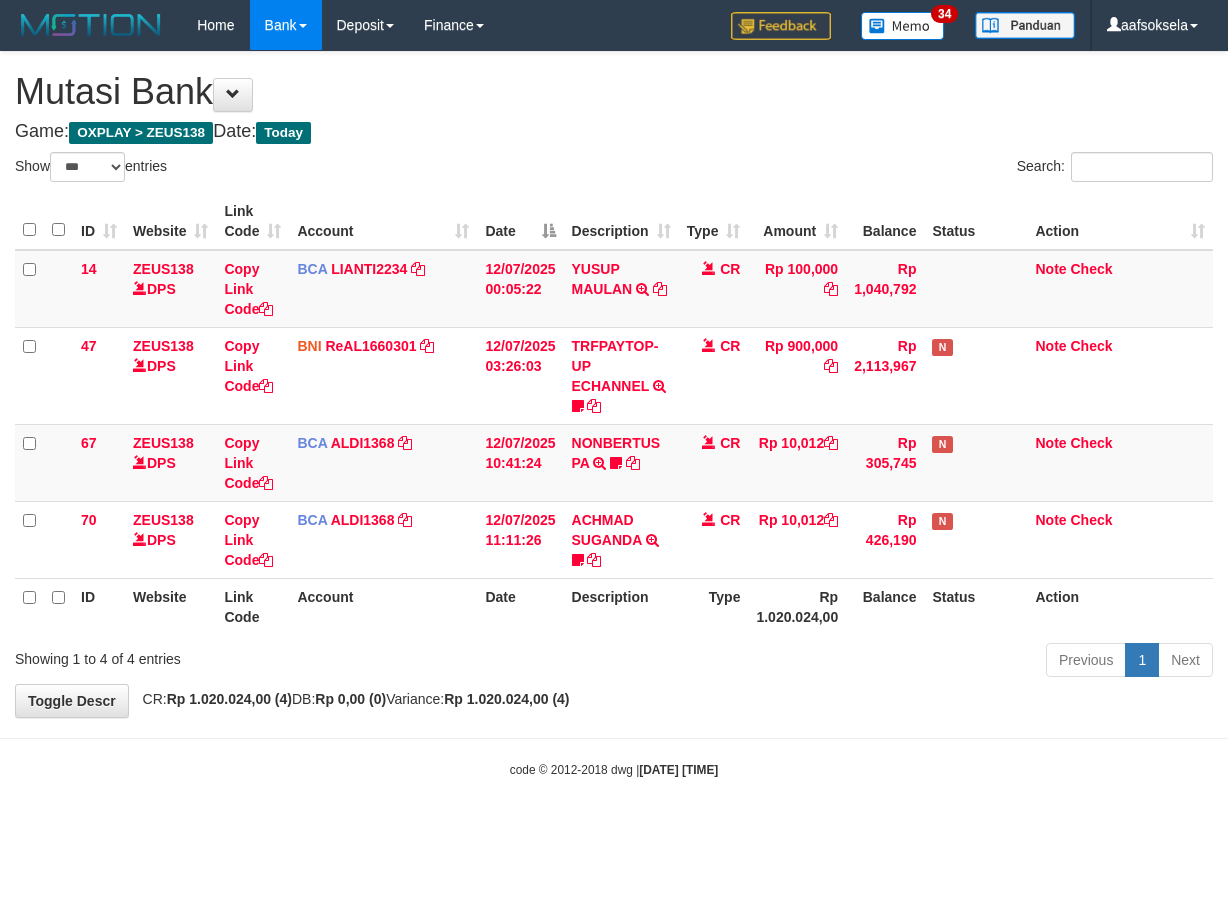 select on "***" 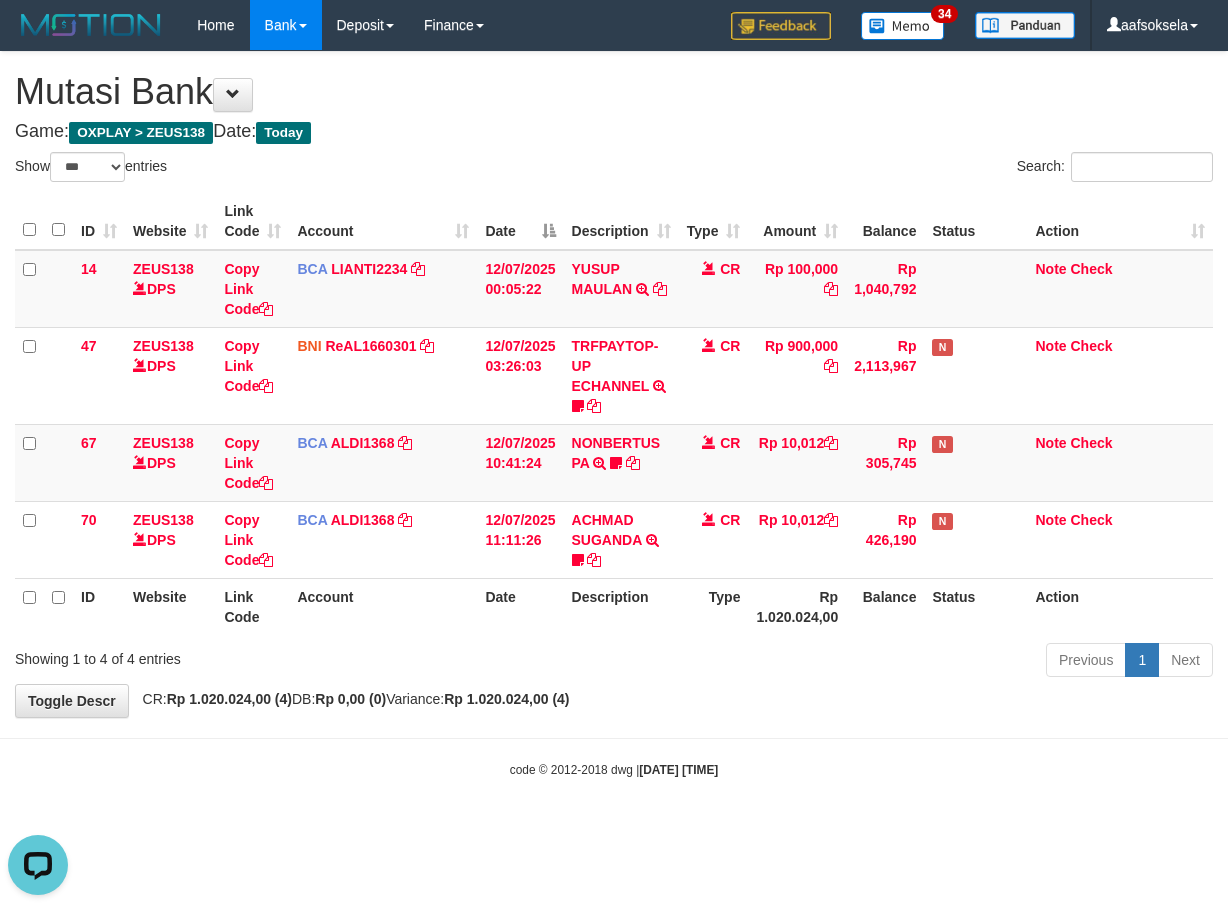 scroll, scrollTop: 0, scrollLeft: 0, axis: both 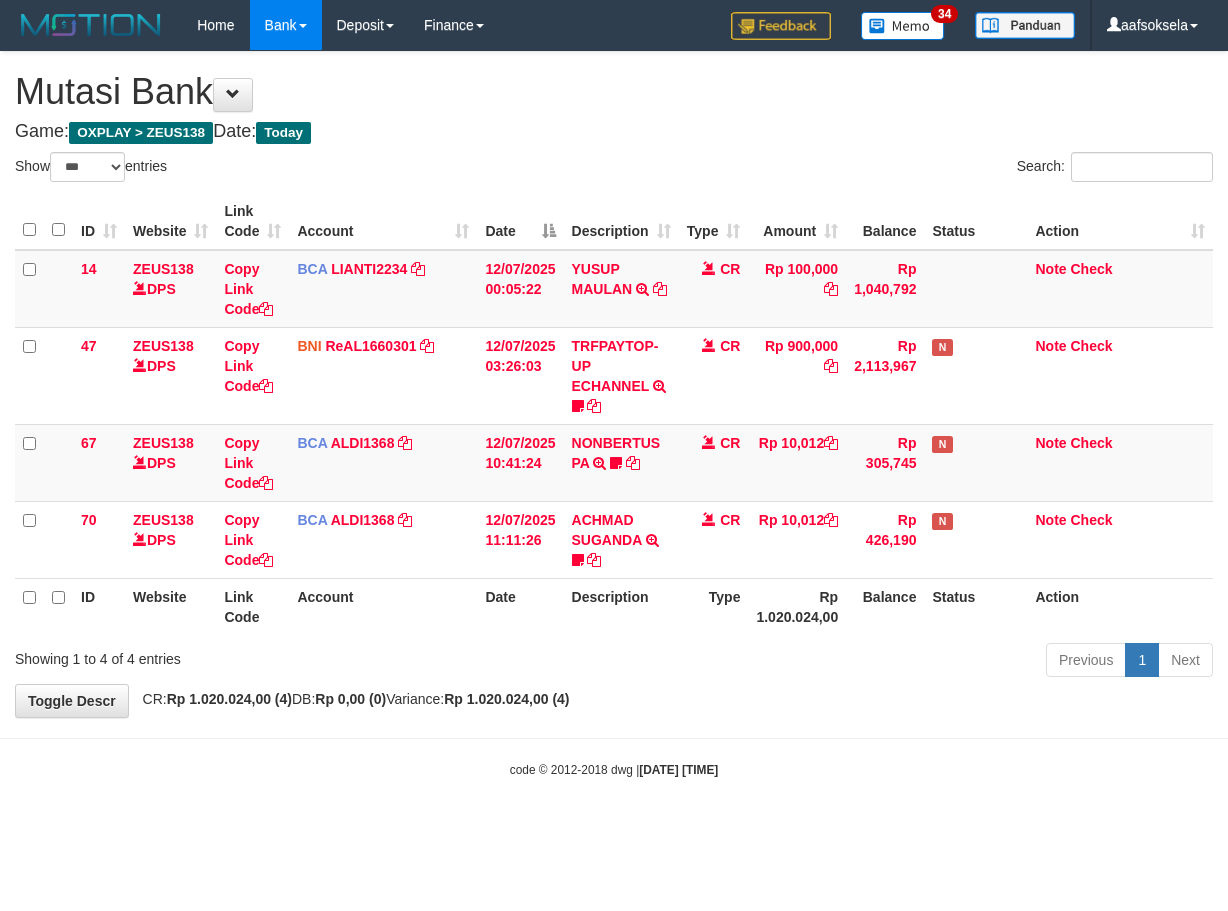 select on "***" 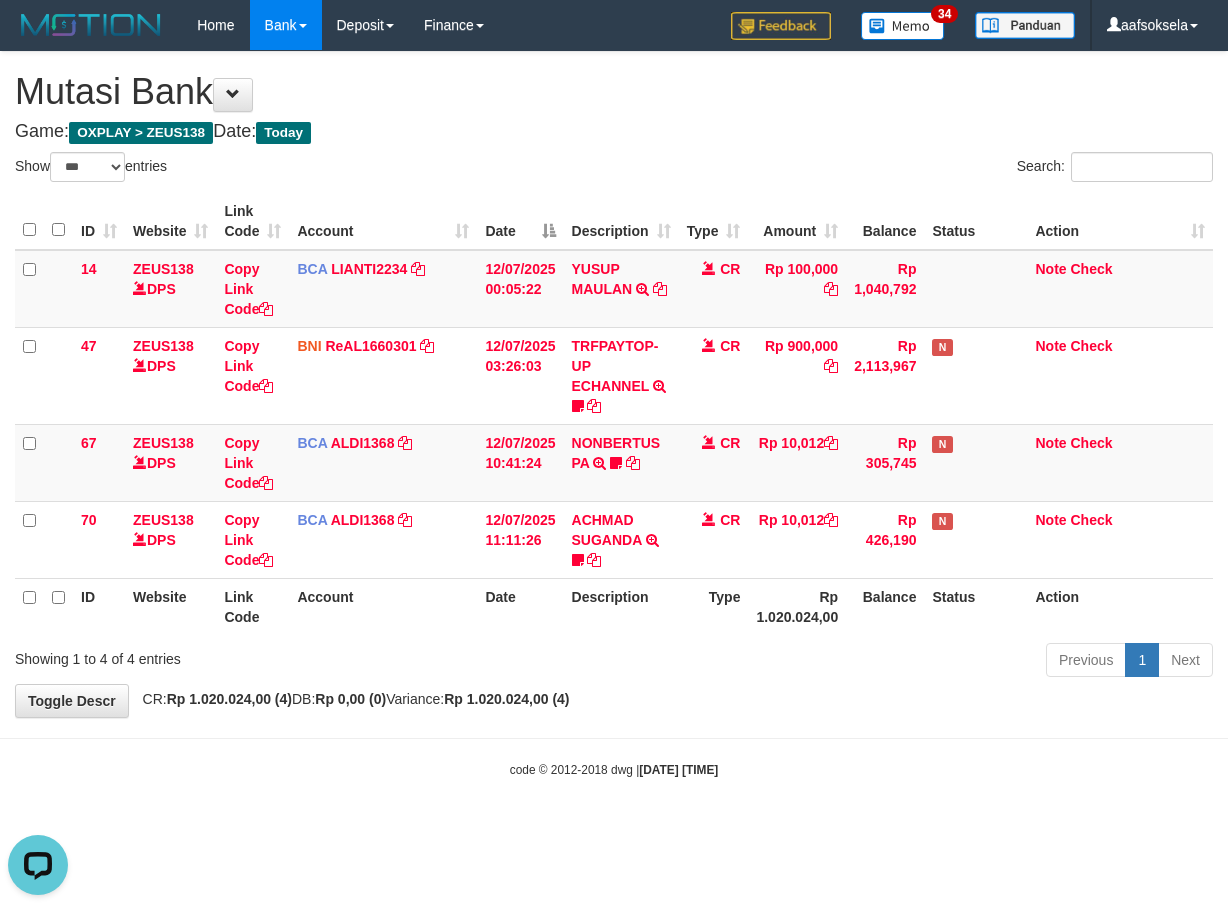 scroll, scrollTop: 0, scrollLeft: 0, axis: both 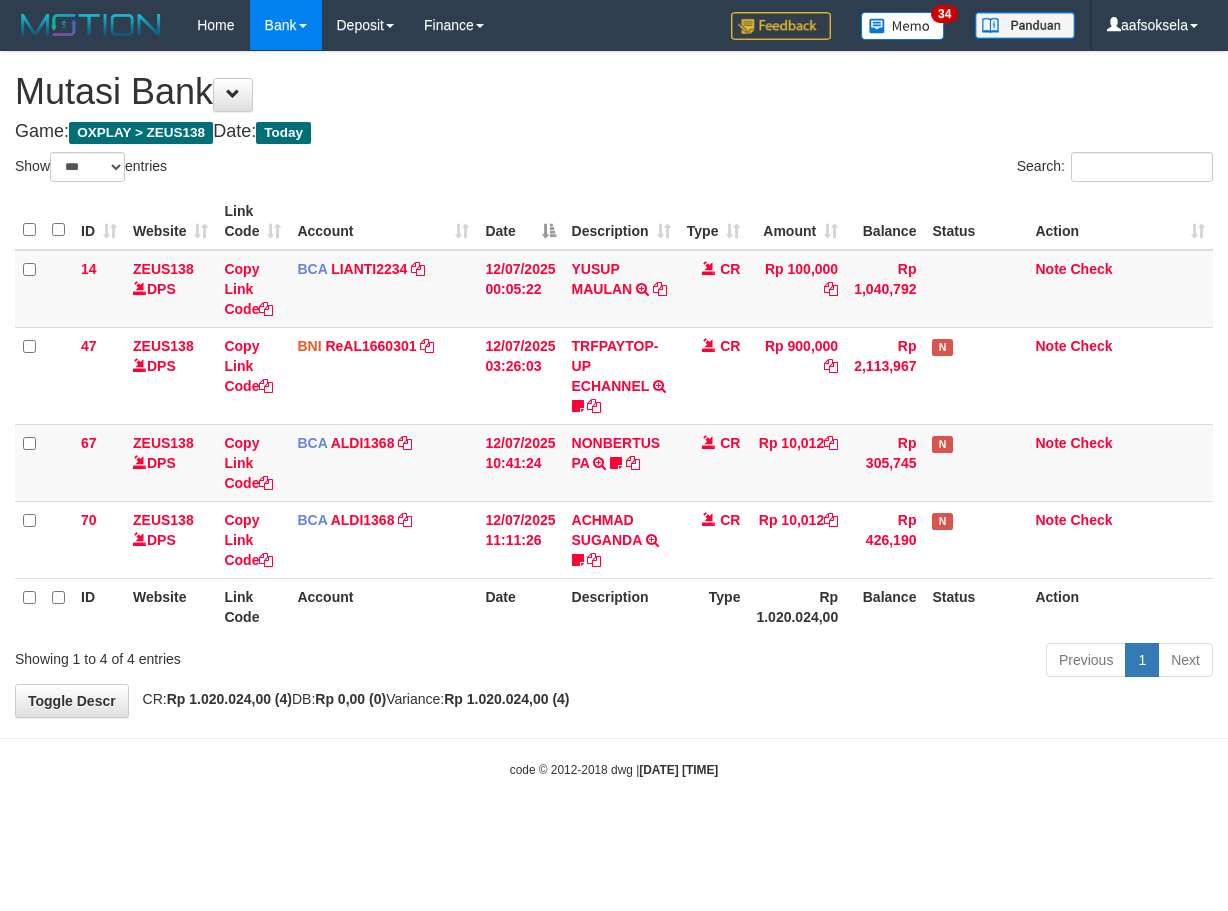 select on "***" 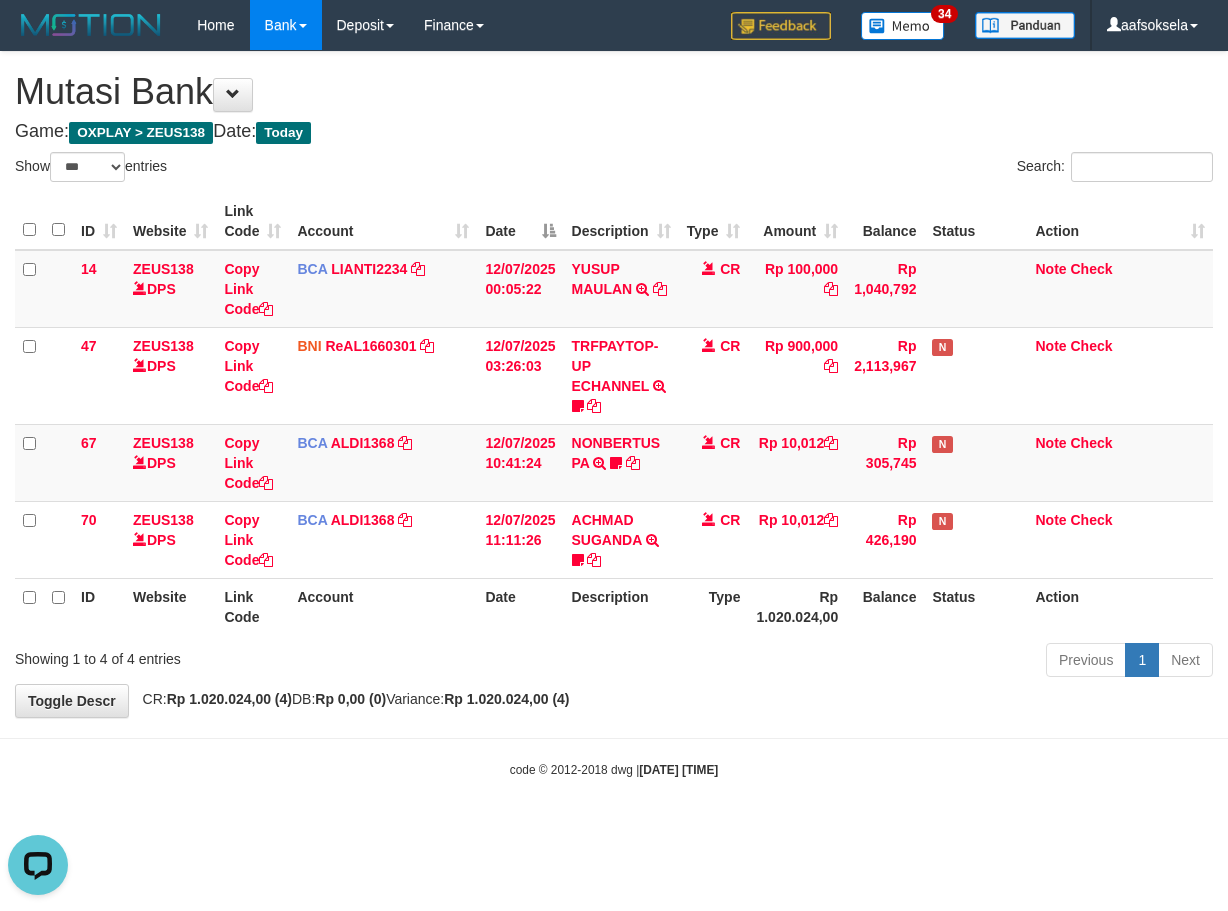 scroll, scrollTop: 0, scrollLeft: 0, axis: both 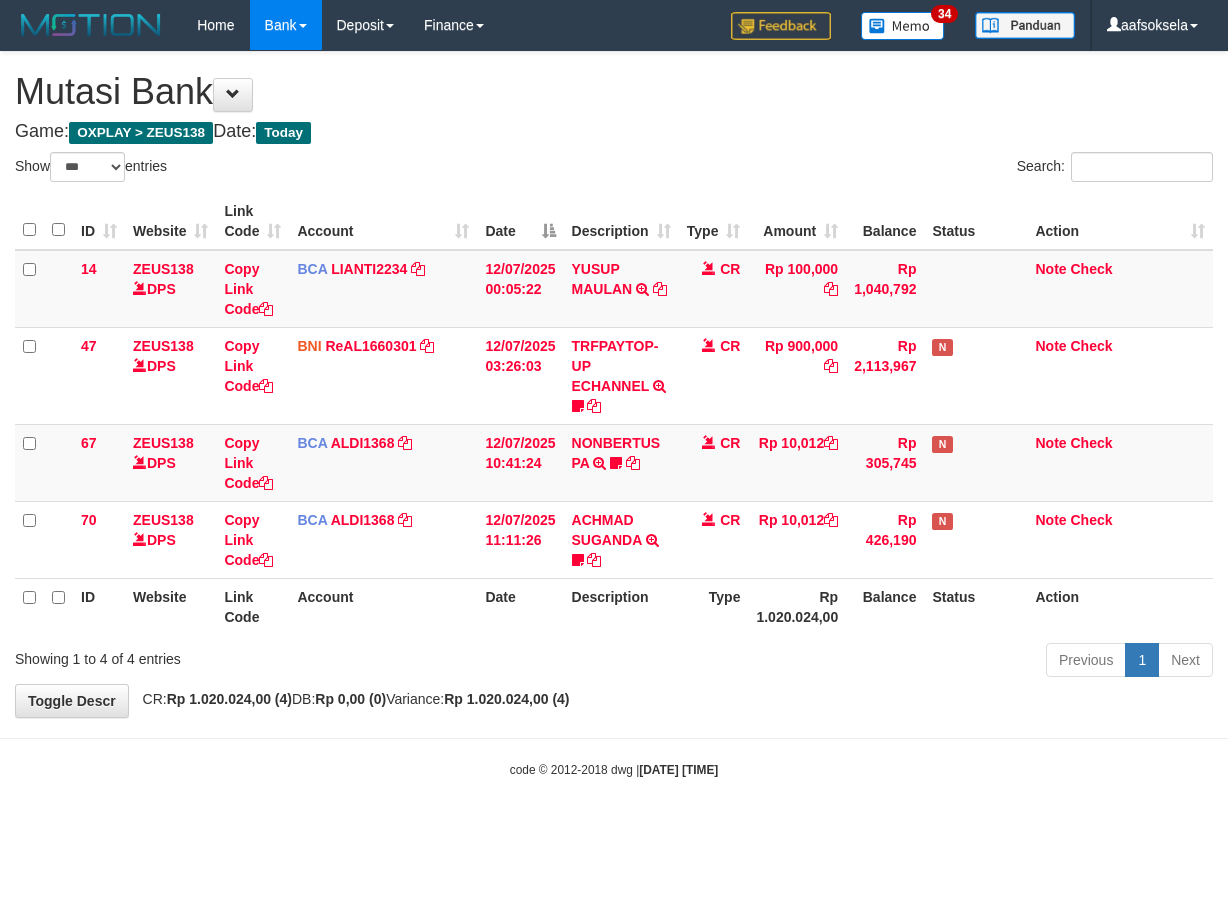 select on "***" 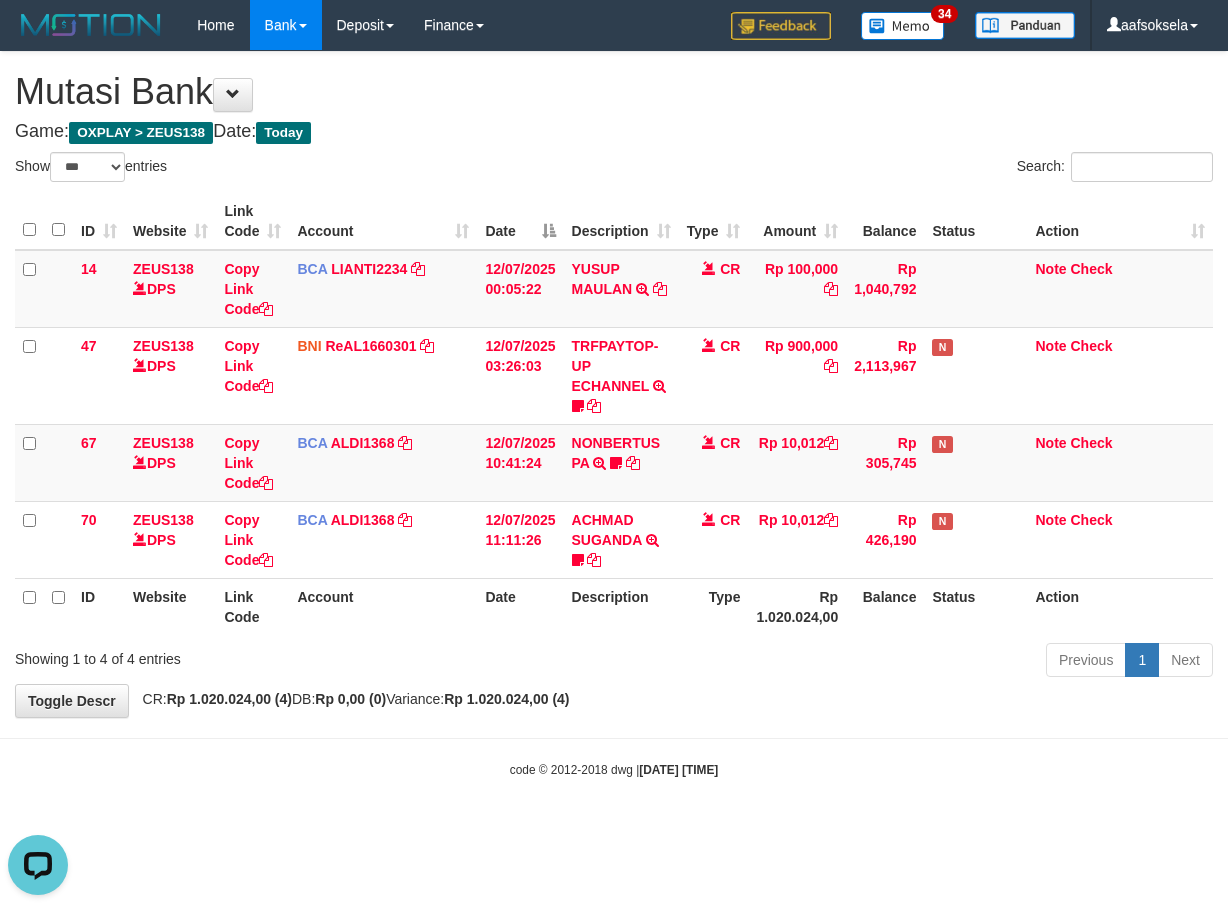 scroll, scrollTop: 0, scrollLeft: 0, axis: both 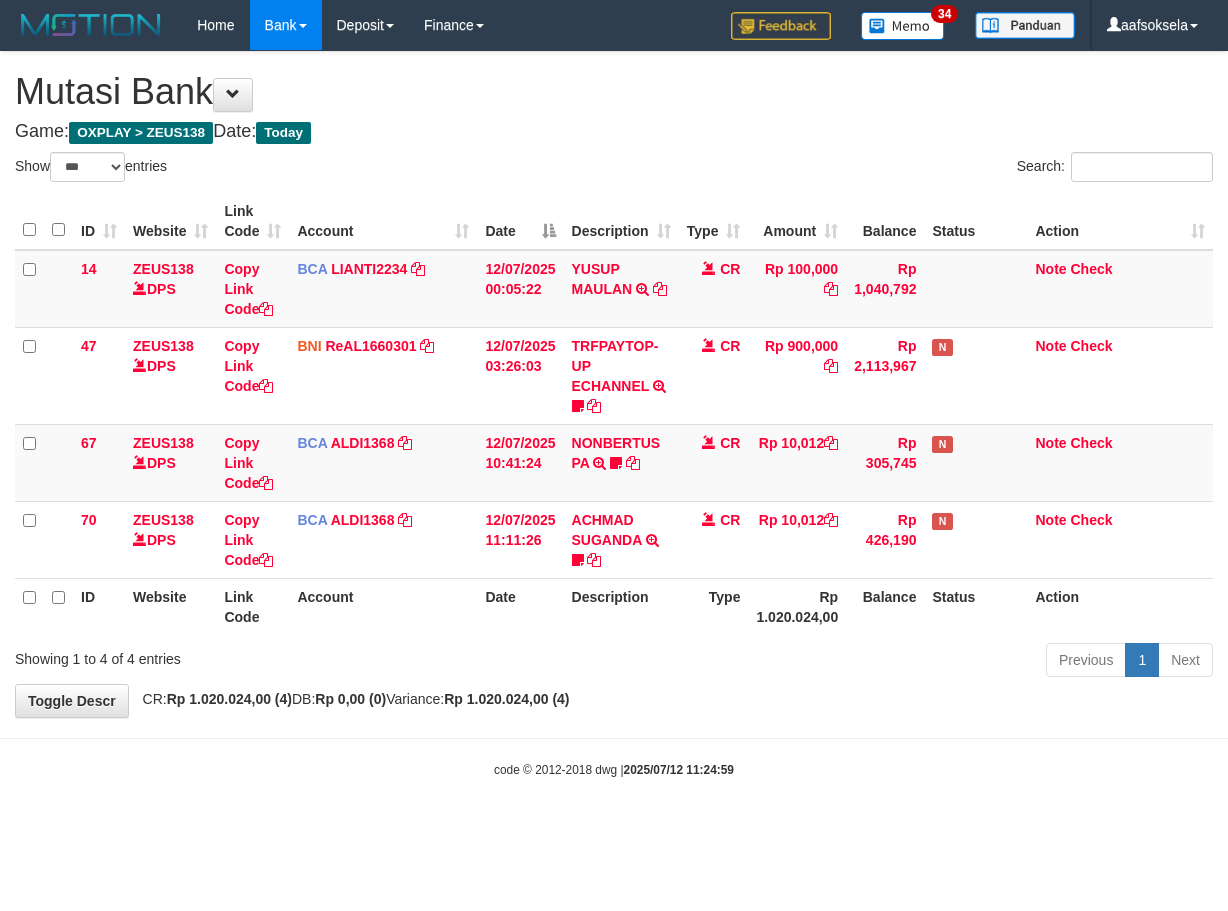 select on "***" 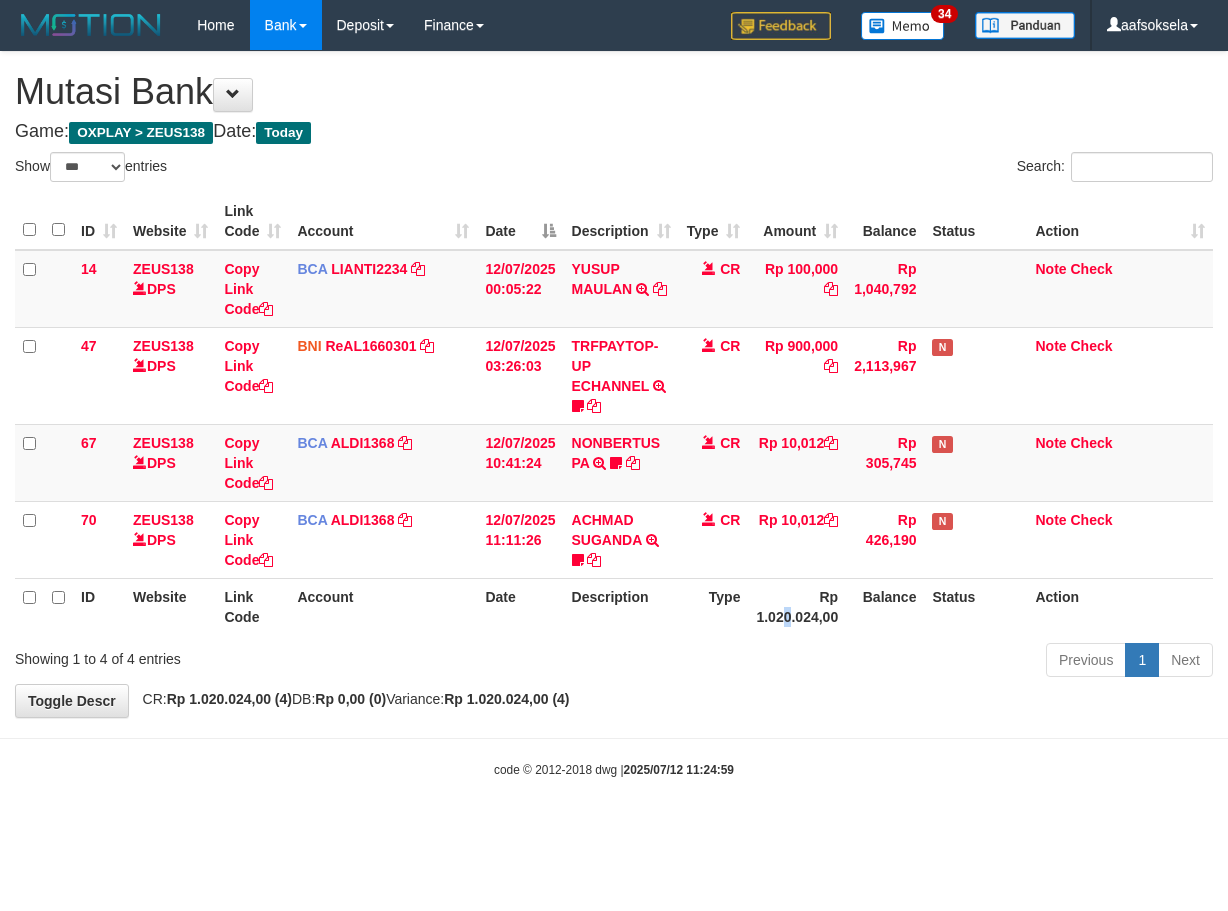 click on "Rp 1.020.024,00" at bounding box center (797, 606) 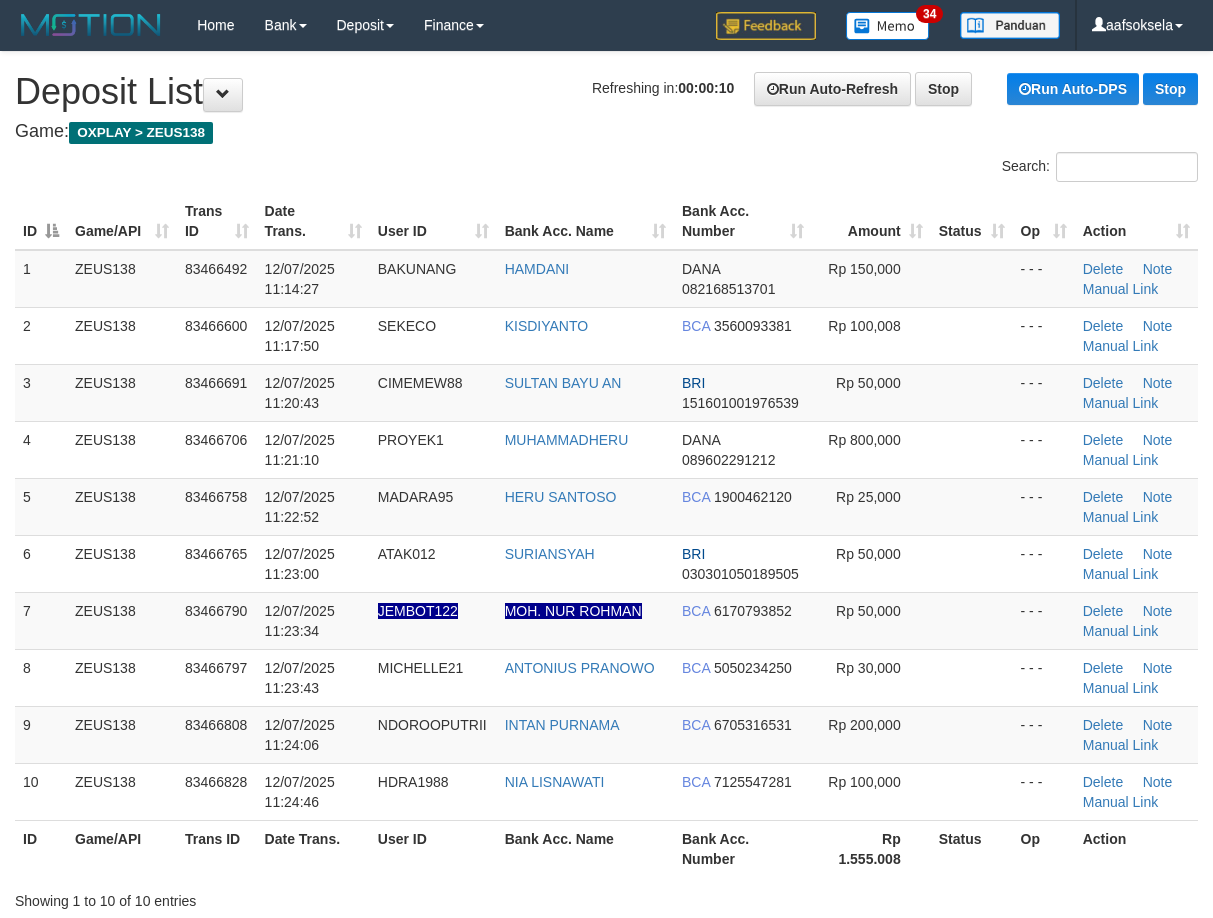 scroll, scrollTop: 0, scrollLeft: 0, axis: both 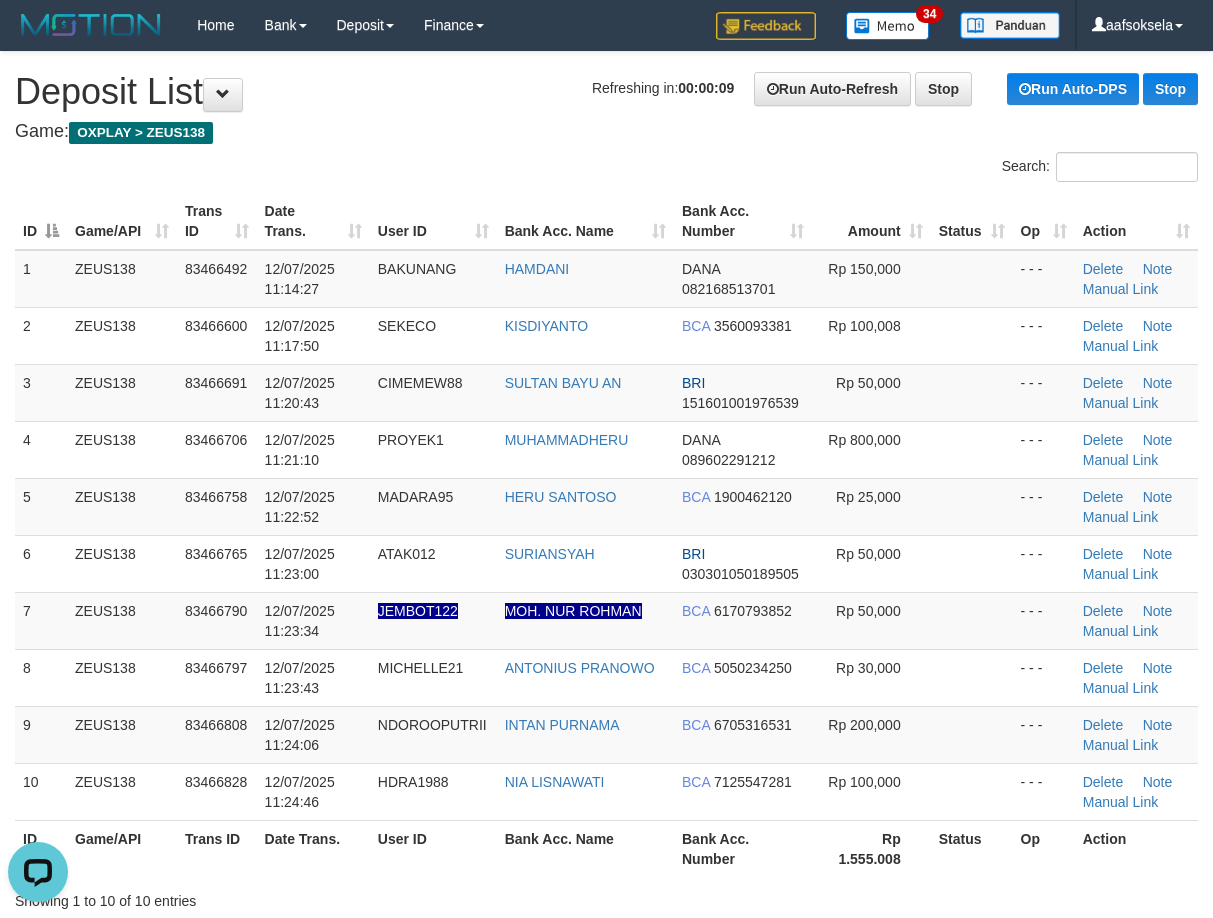 drag, startPoint x: 216, startPoint y: 495, endPoint x: 9, endPoint y: 570, distance: 220.16812 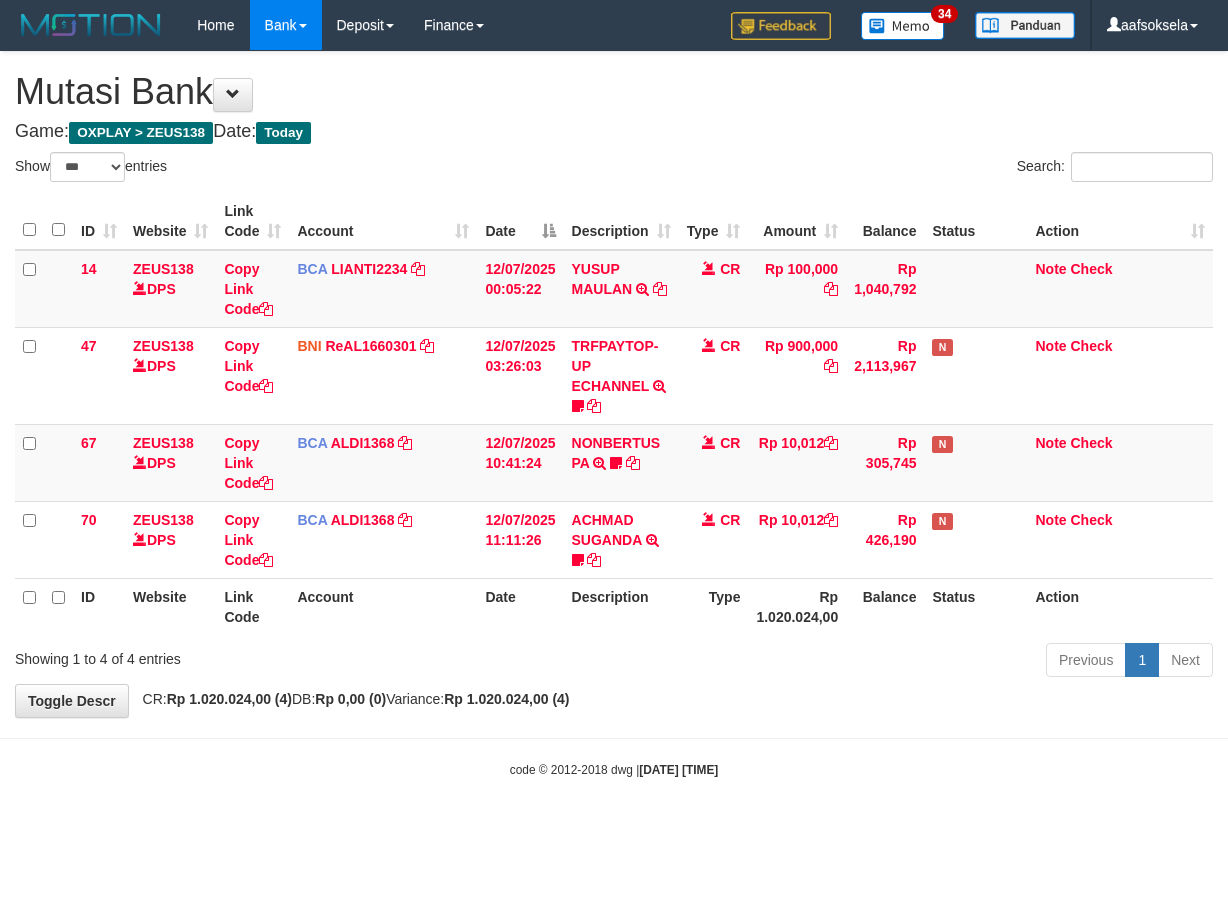 select on "***" 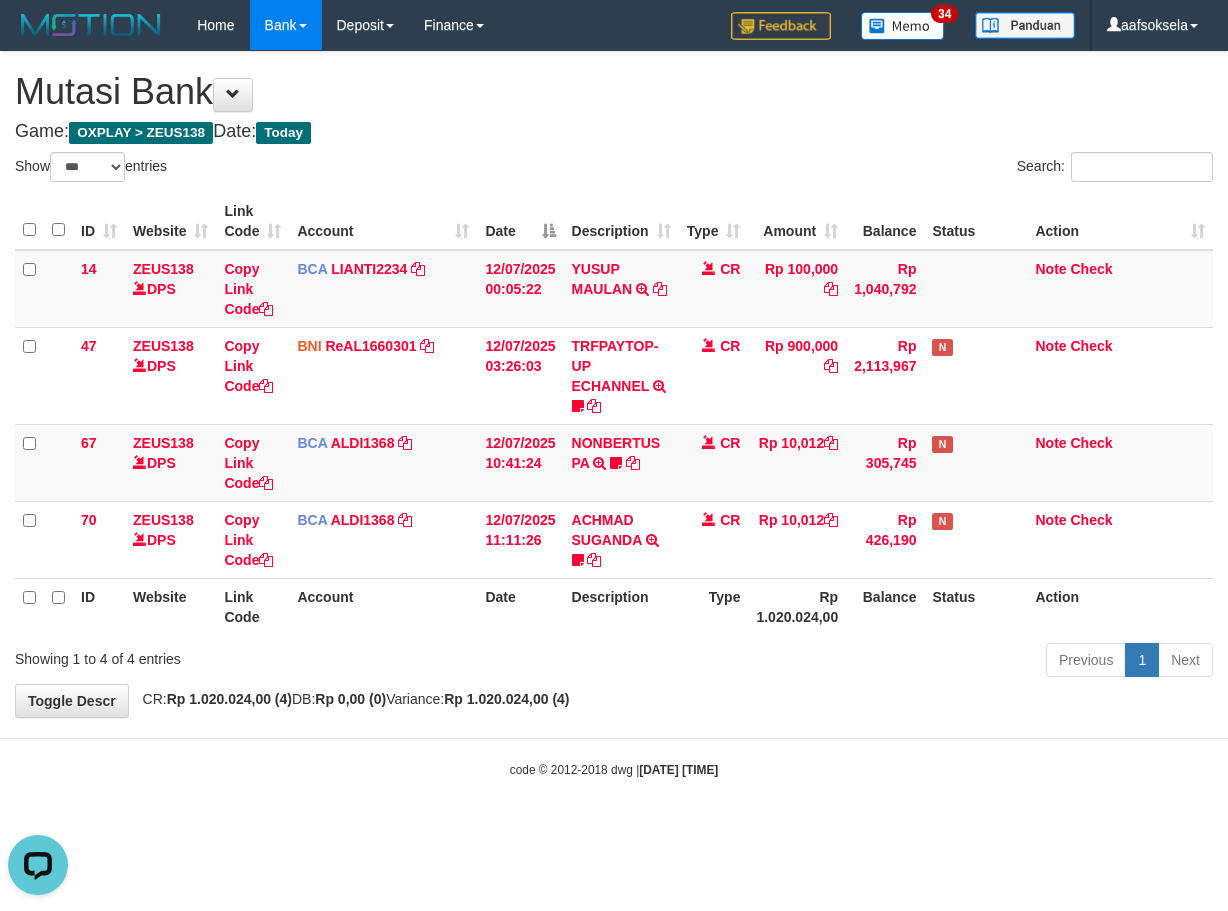 scroll, scrollTop: 0, scrollLeft: 0, axis: both 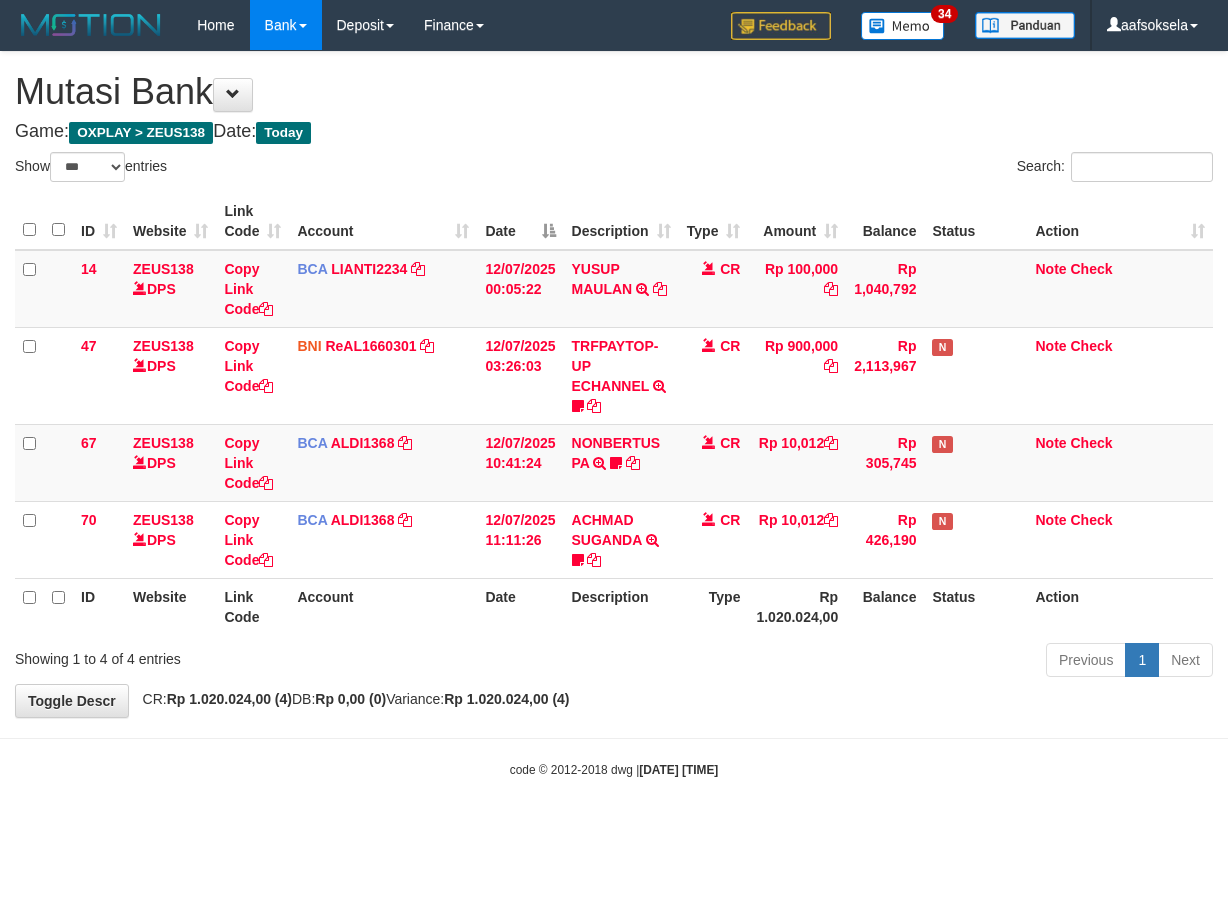 select on "***" 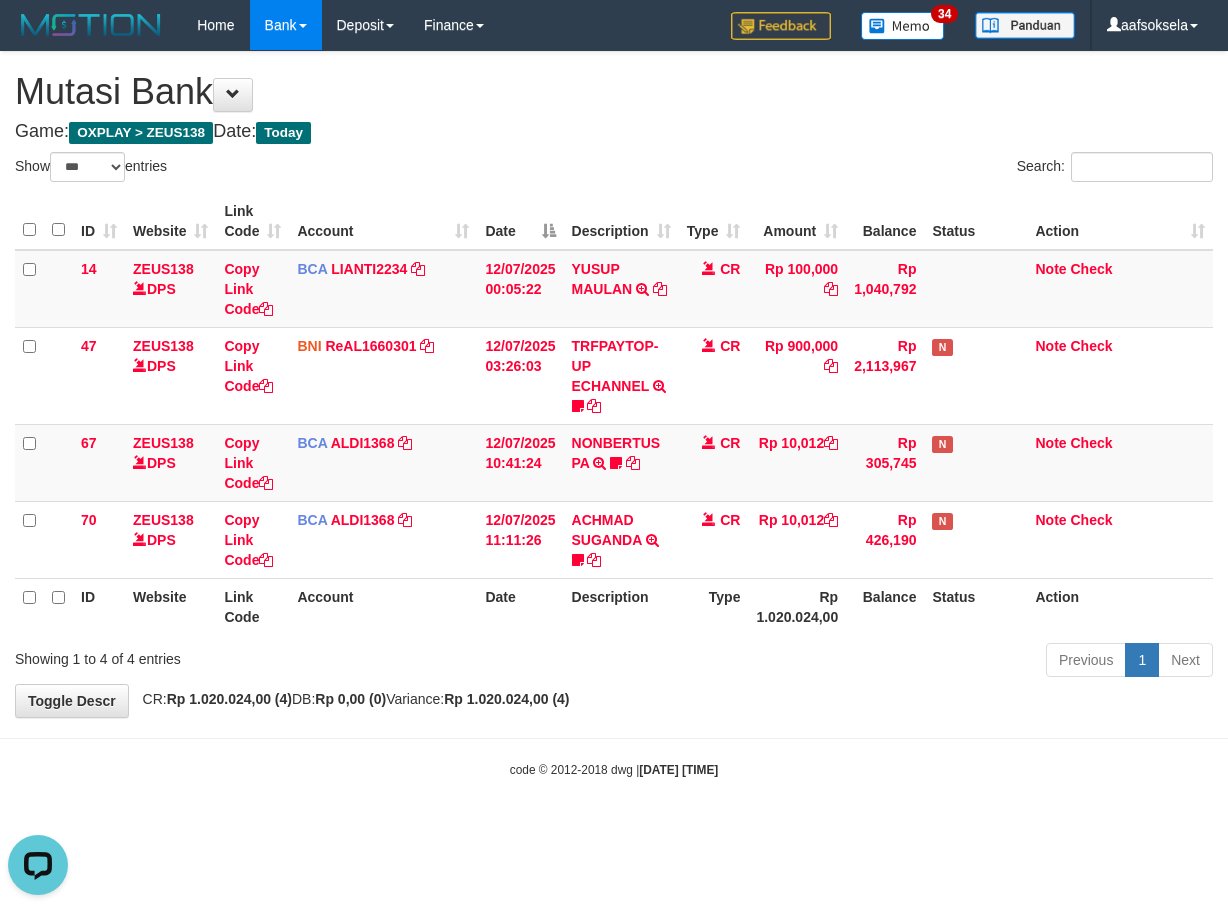scroll, scrollTop: 0, scrollLeft: 0, axis: both 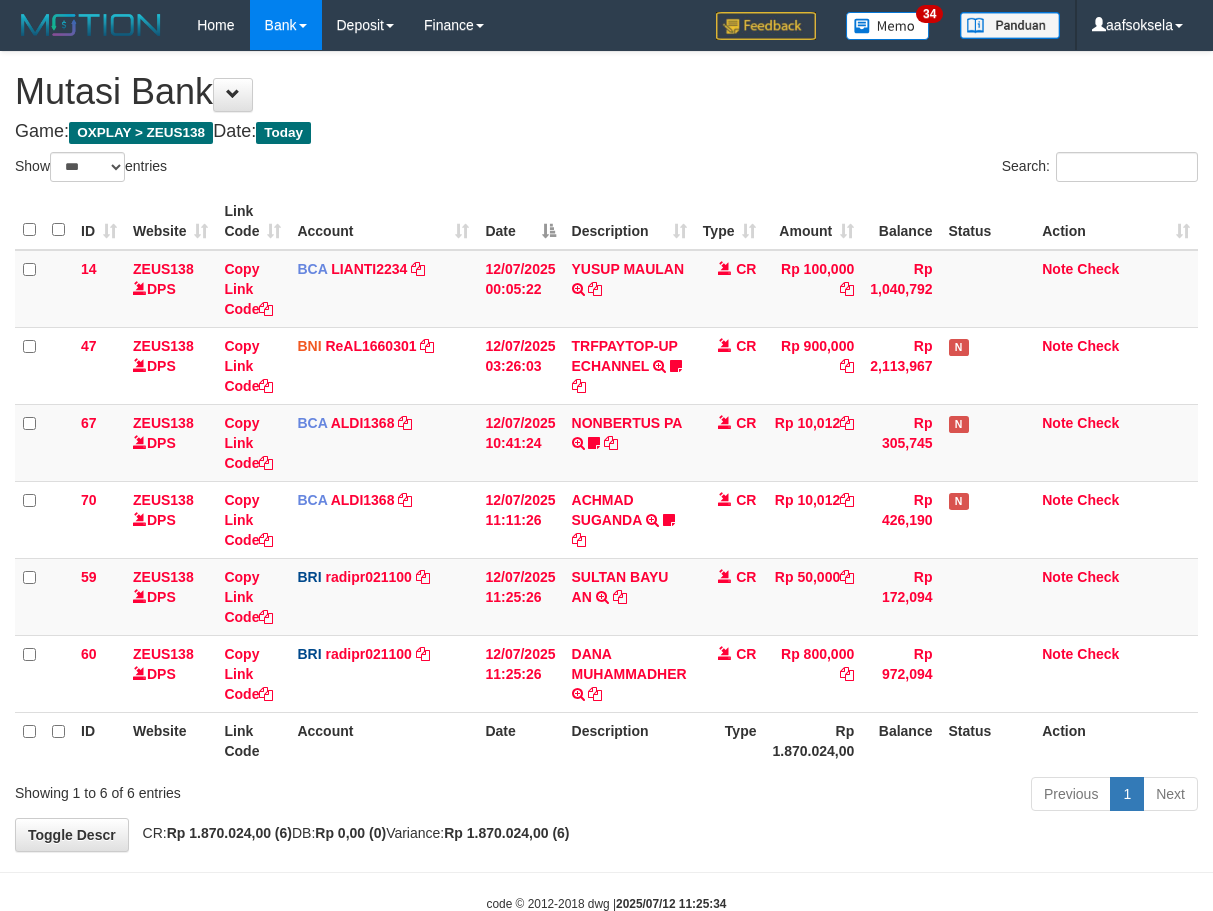 select on "***" 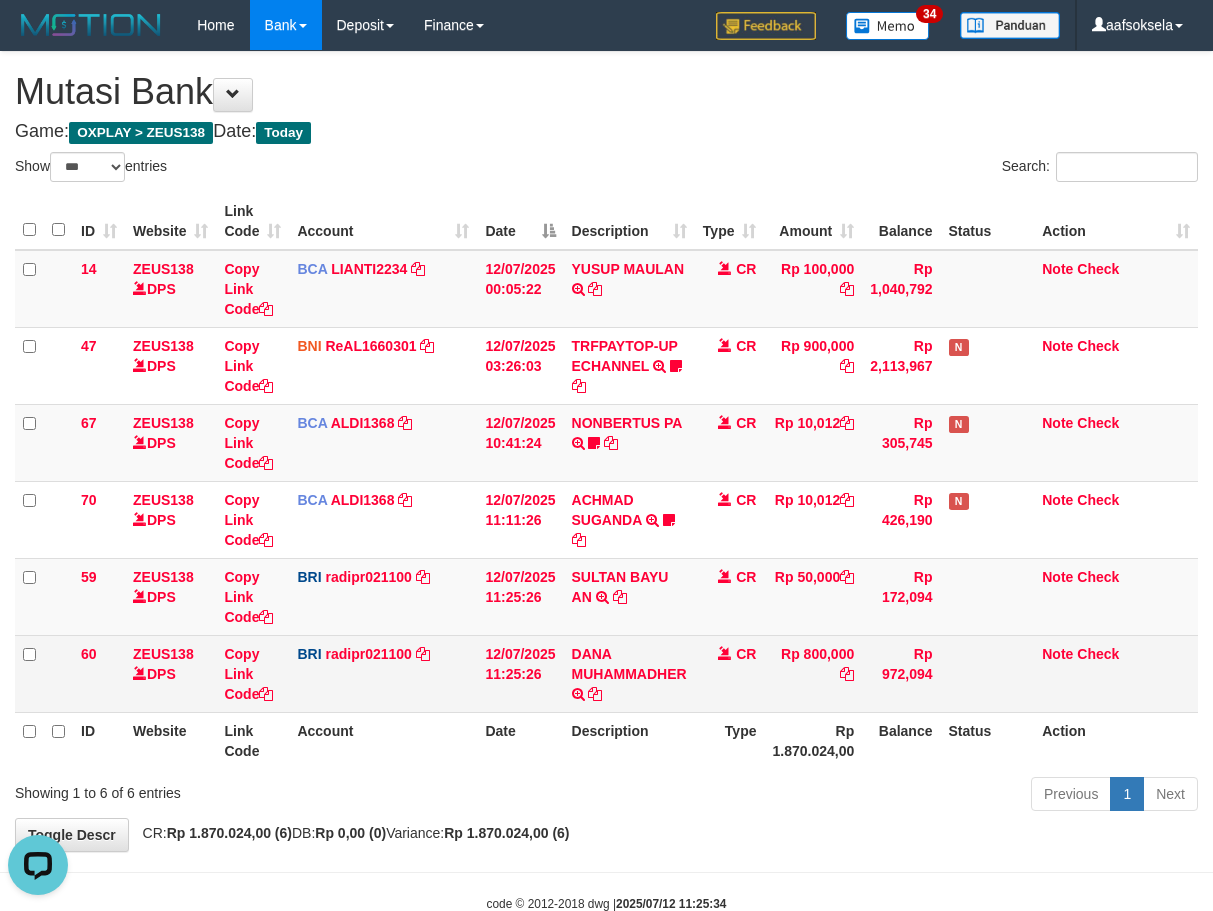 scroll, scrollTop: 0, scrollLeft: 0, axis: both 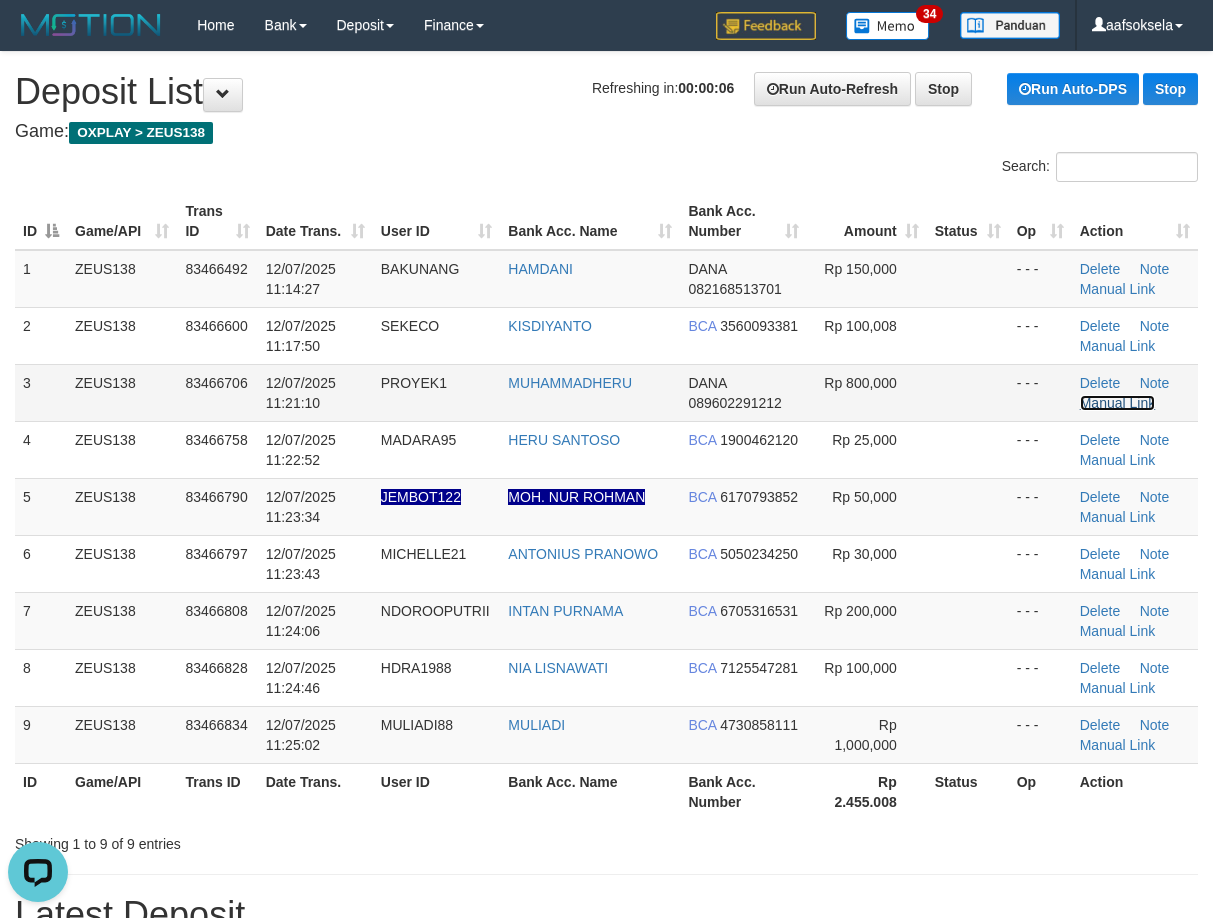 click on "Manual Link" at bounding box center [1118, 403] 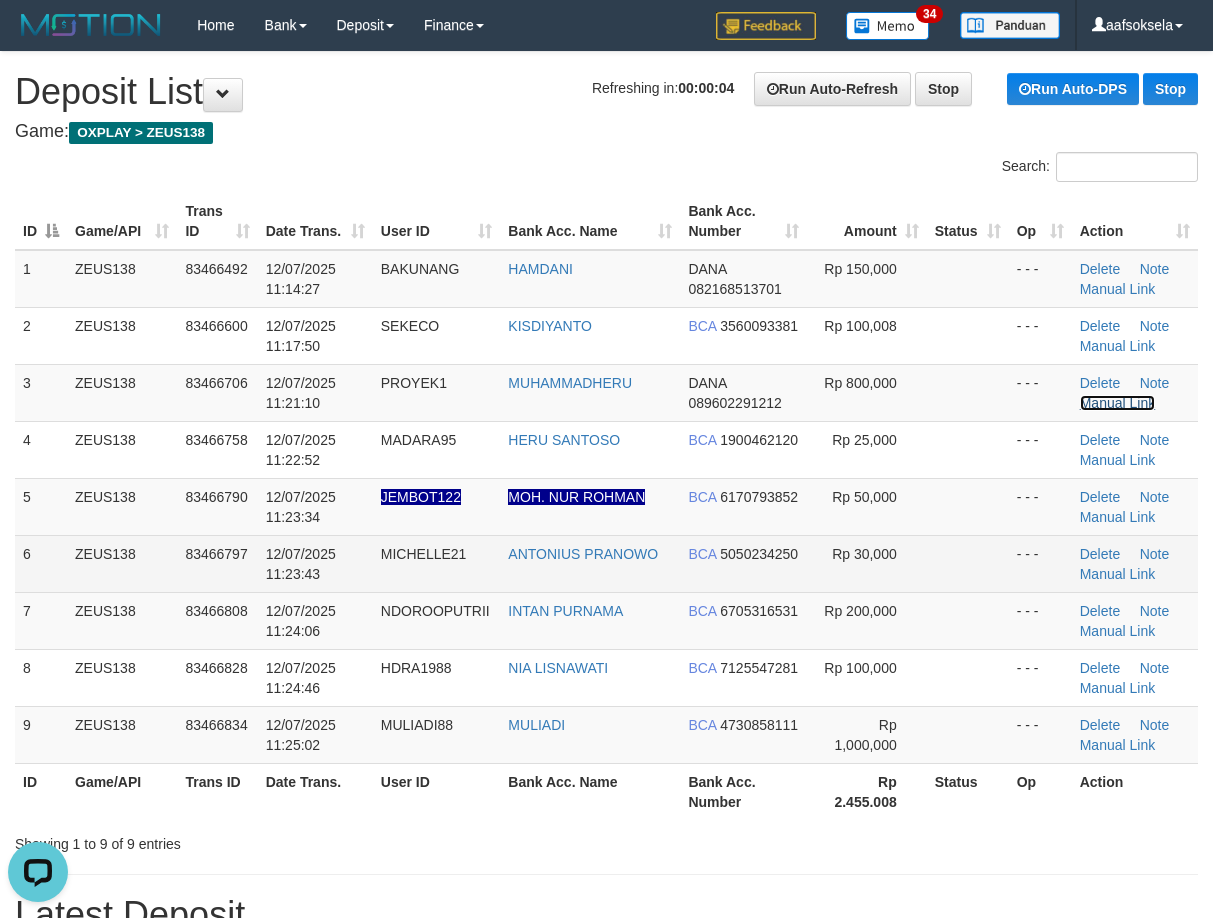 click on "Manual Link" at bounding box center [1118, 403] 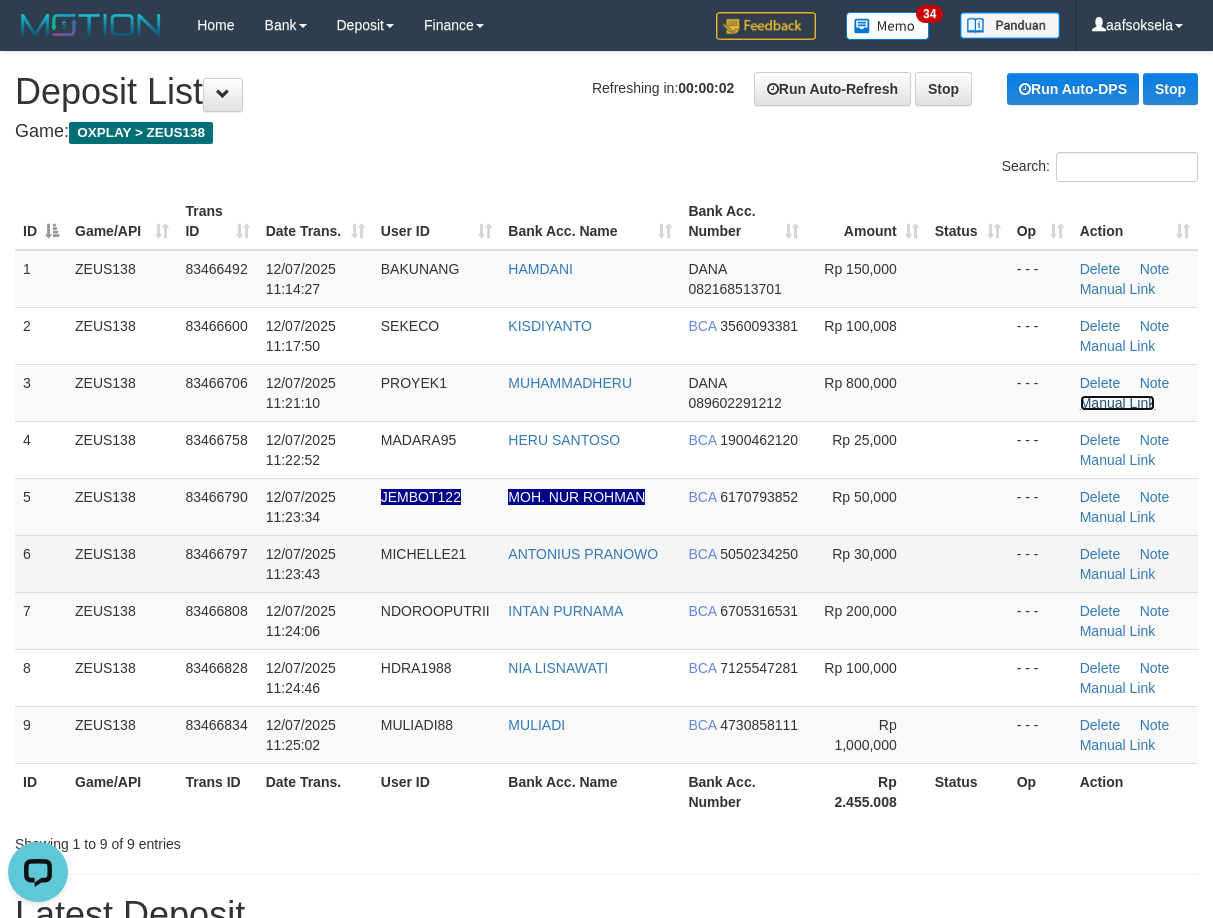 click on "Manual Link" at bounding box center [1118, 403] 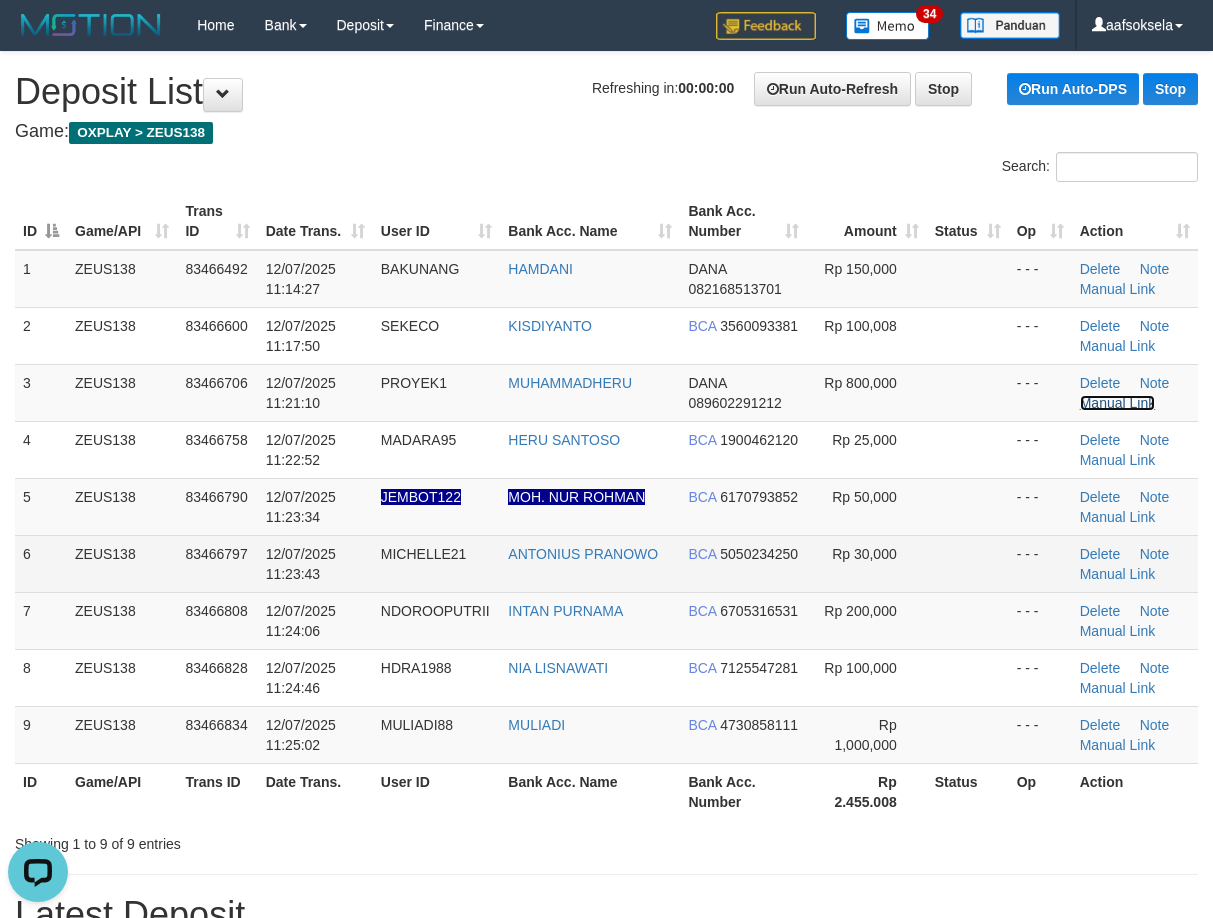 click on "Manual Link" at bounding box center [1118, 403] 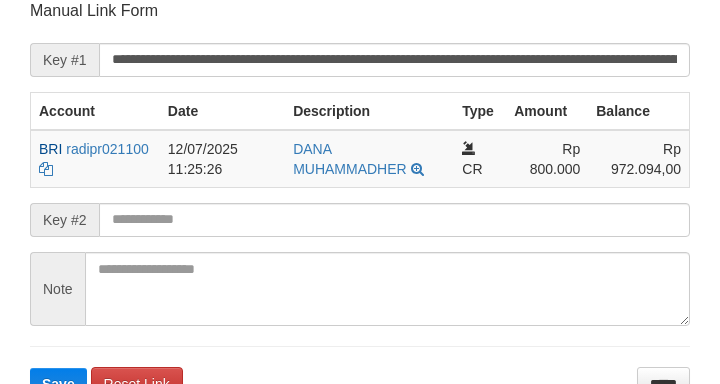 scroll, scrollTop: 392, scrollLeft: 0, axis: vertical 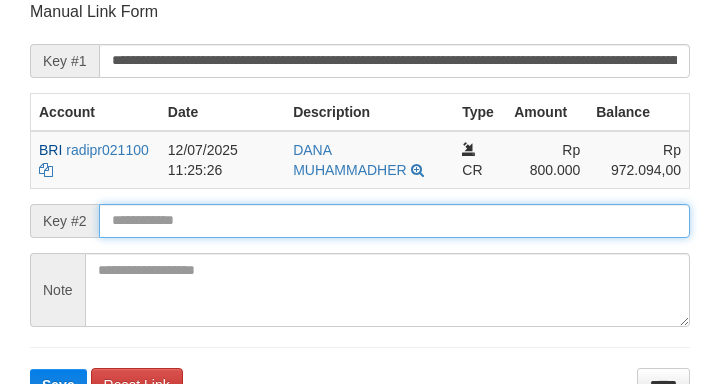 click at bounding box center [394, 221] 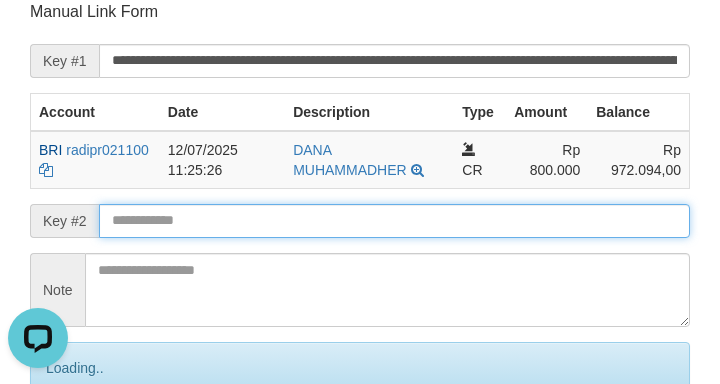 scroll, scrollTop: 0, scrollLeft: 0, axis: both 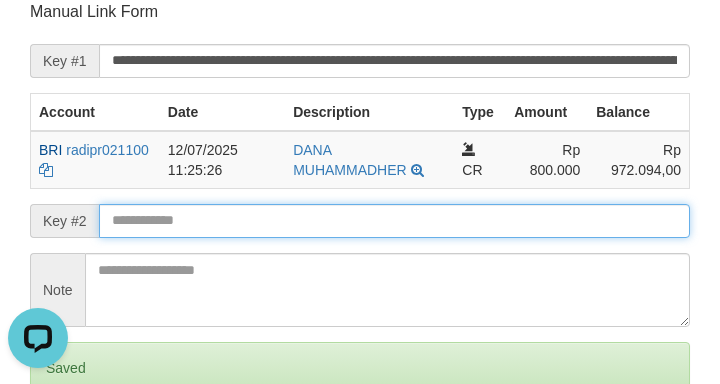click on "Save" at bounding box center (58, 452) 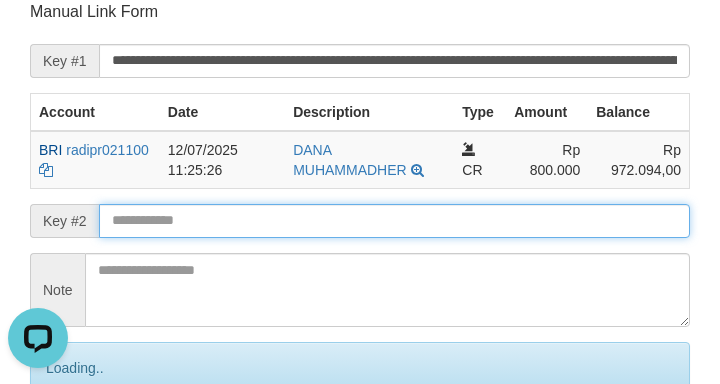 click on "Save" at bounding box center (80, 452) 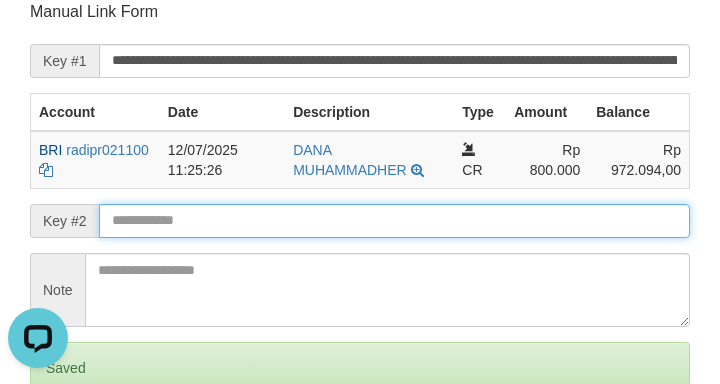 click on "Save" at bounding box center [58, 452] 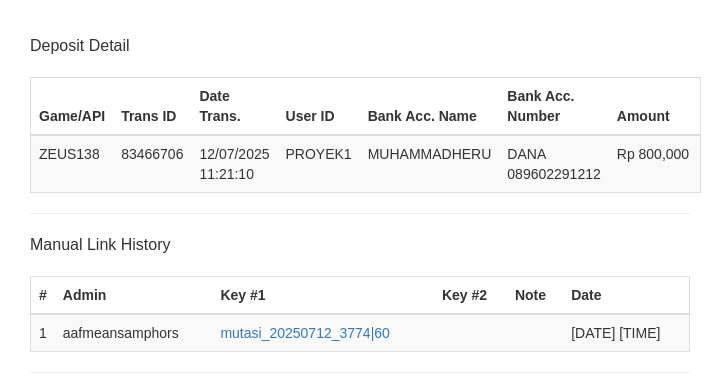 click on "Save" at bounding box center (80, 844) 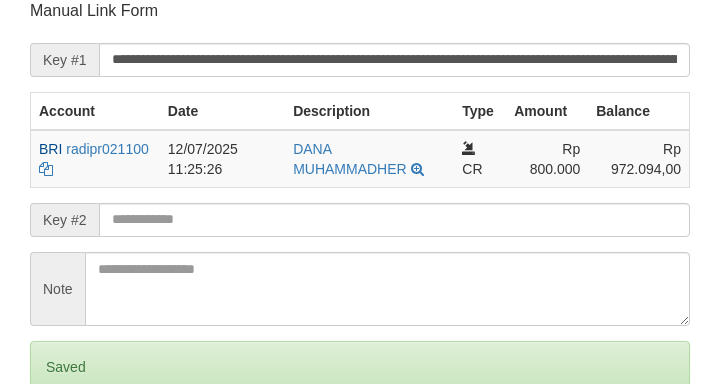 scroll, scrollTop: 392, scrollLeft: 0, axis: vertical 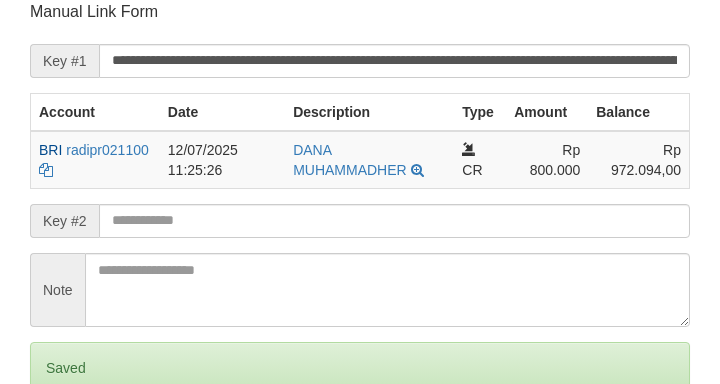 click on "Save" at bounding box center [58, 452] 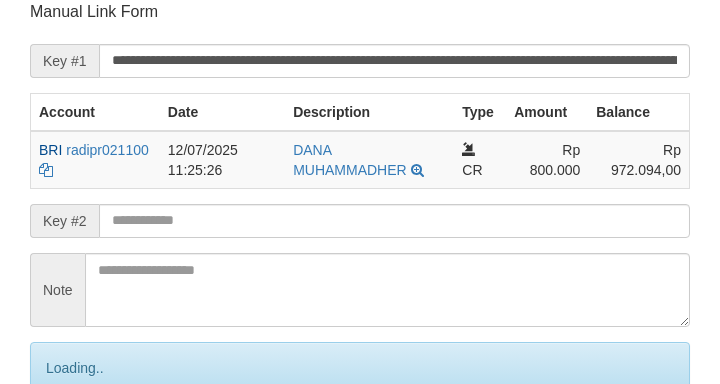 click on "Save" at bounding box center (80, 452) 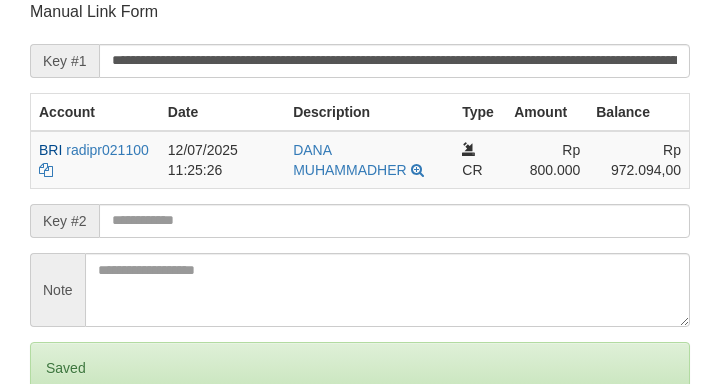 click on "Save" at bounding box center (58, 452) 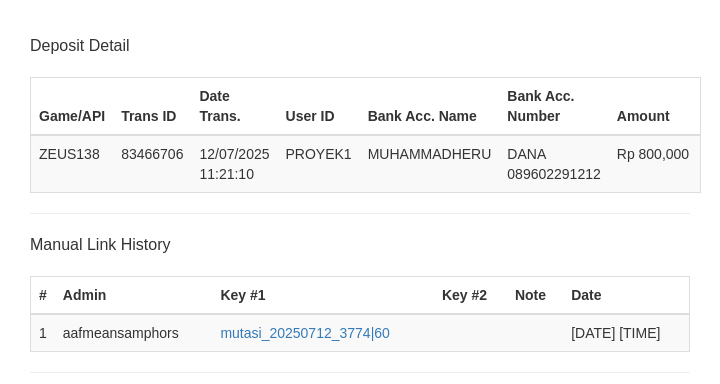 click at bounding box center [394, 613] 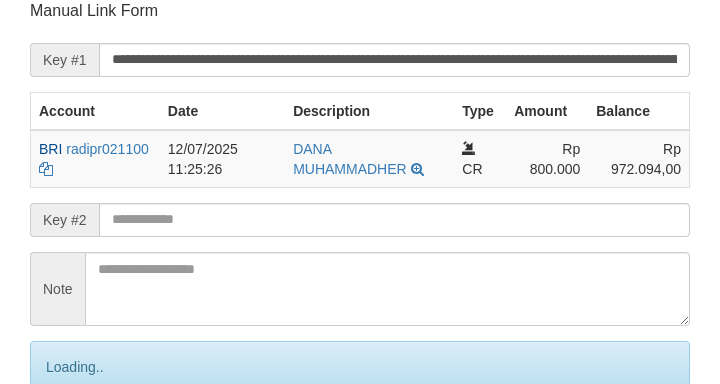 click on "Save" at bounding box center [80, 451] 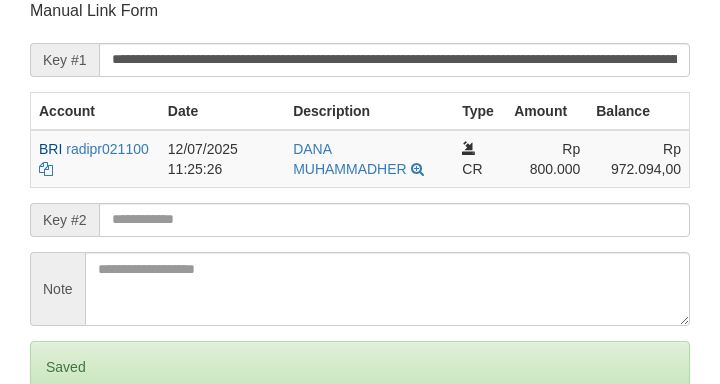 click on "Save" at bounding box center (58, 451) 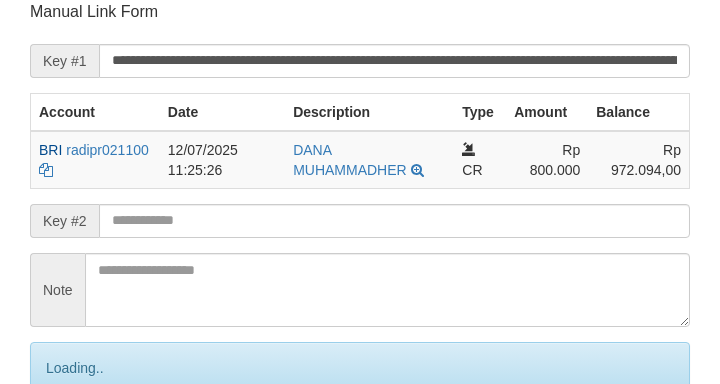 click on "Save" at bounding box center [80, 452] 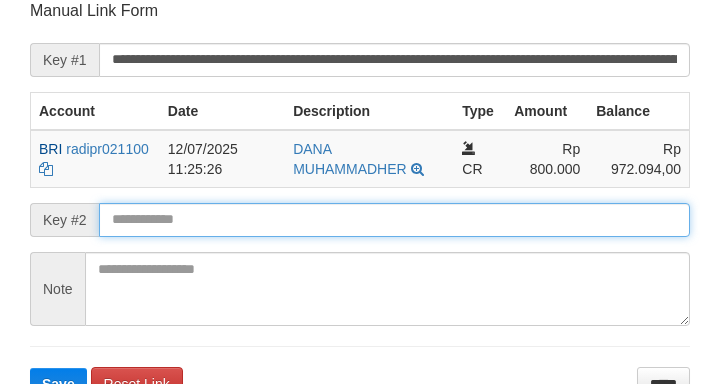 click on "Save" at bounding box center [58, 384] 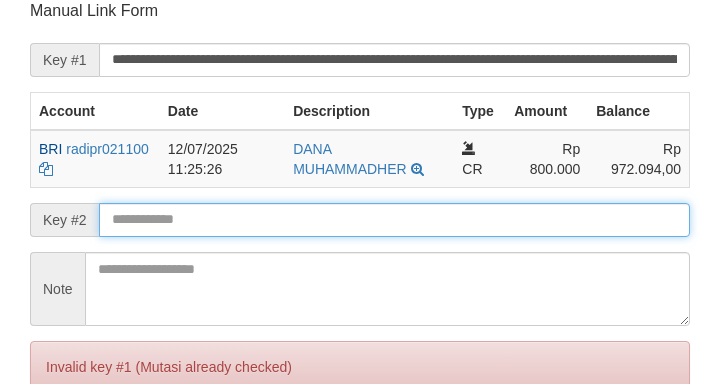 click on "Save" at bounding box center [58, 451] 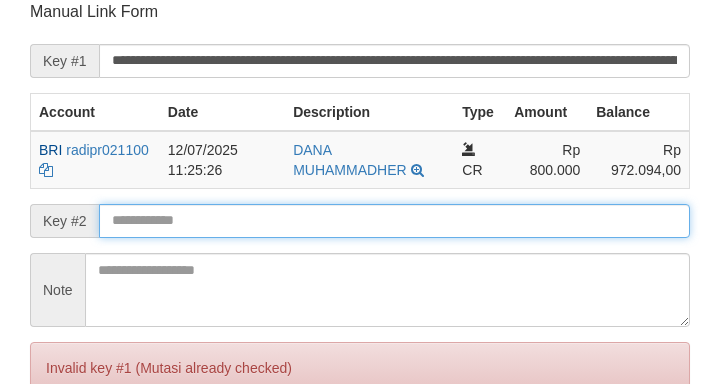 click at bounding box center [394, 221] 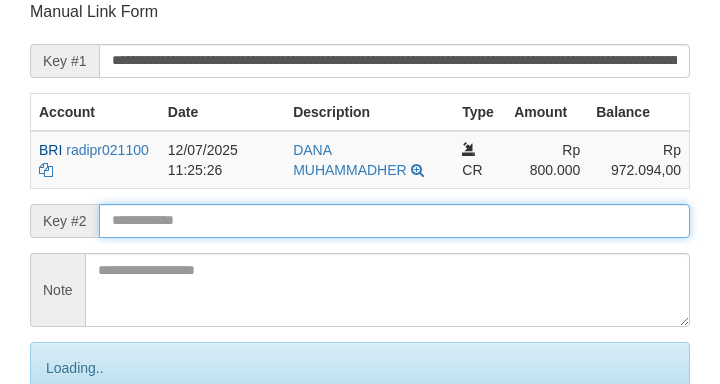 click on "Save" at bounding box center [80, 452] 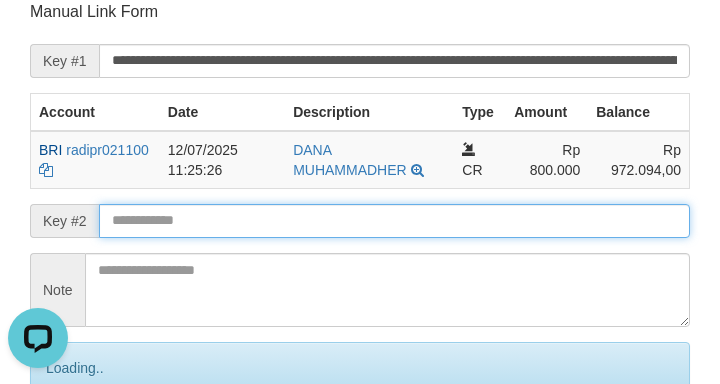 scroll, scrollTop: 0, scrollLeft: 0, axis: both 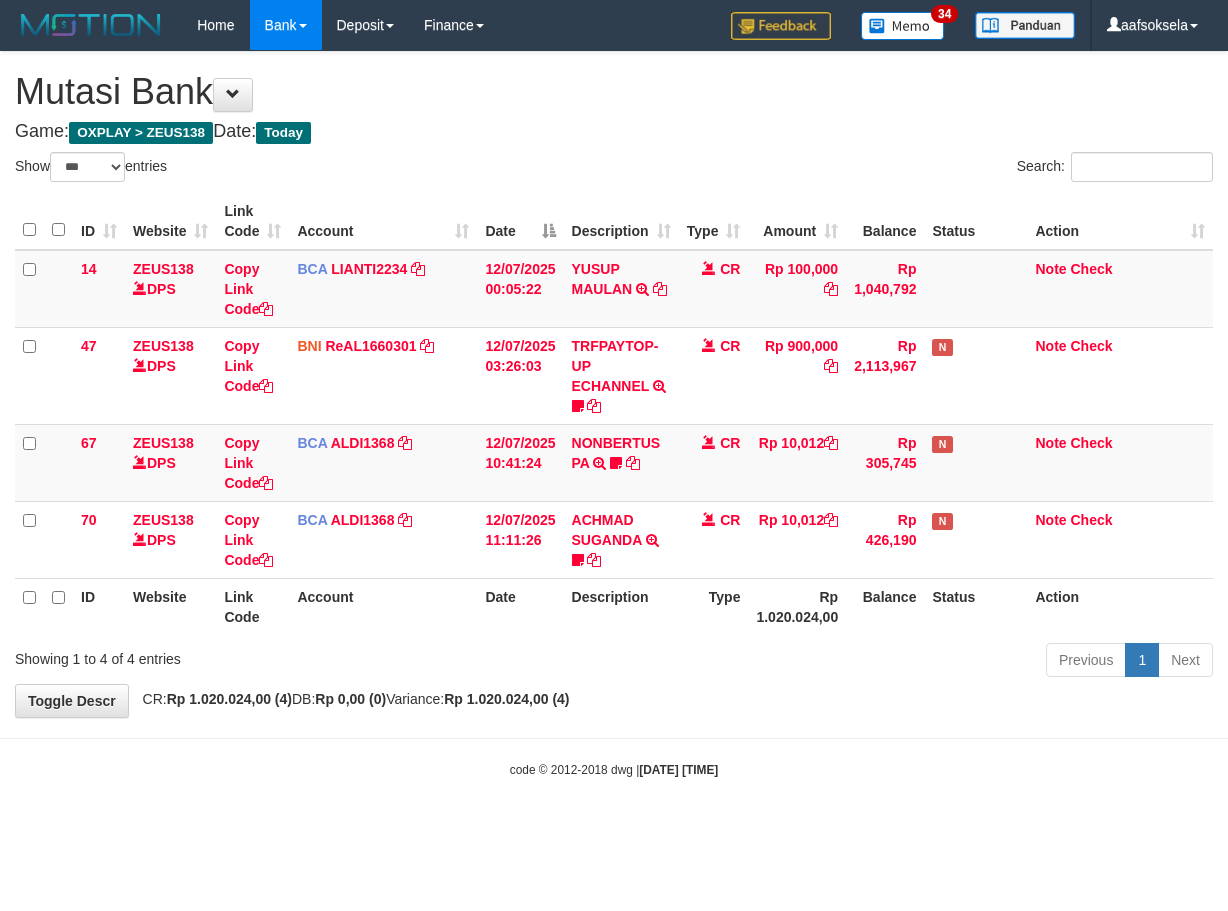 select on "***" 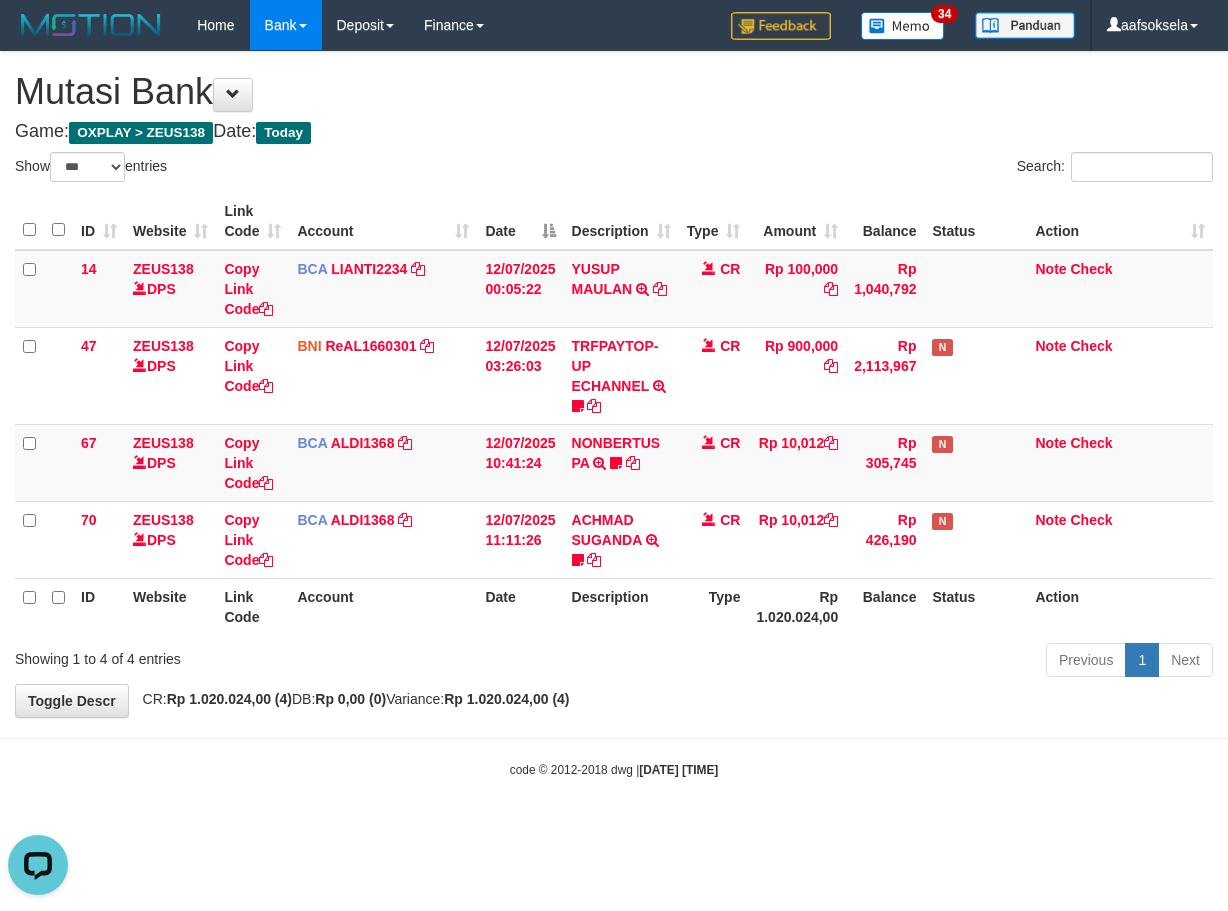 scroll, scrollTop: 0, scrollLeft: 0, axis: both 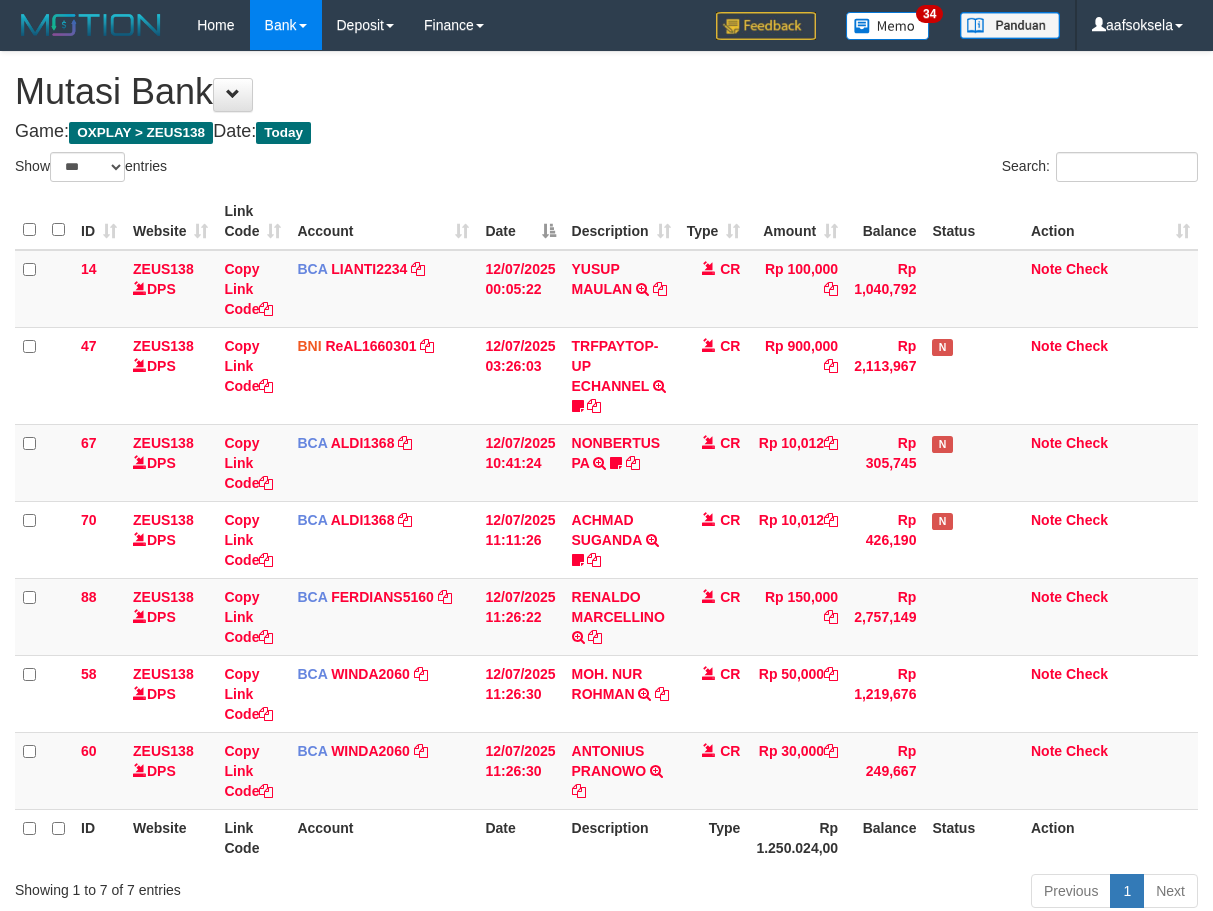 select on "***" 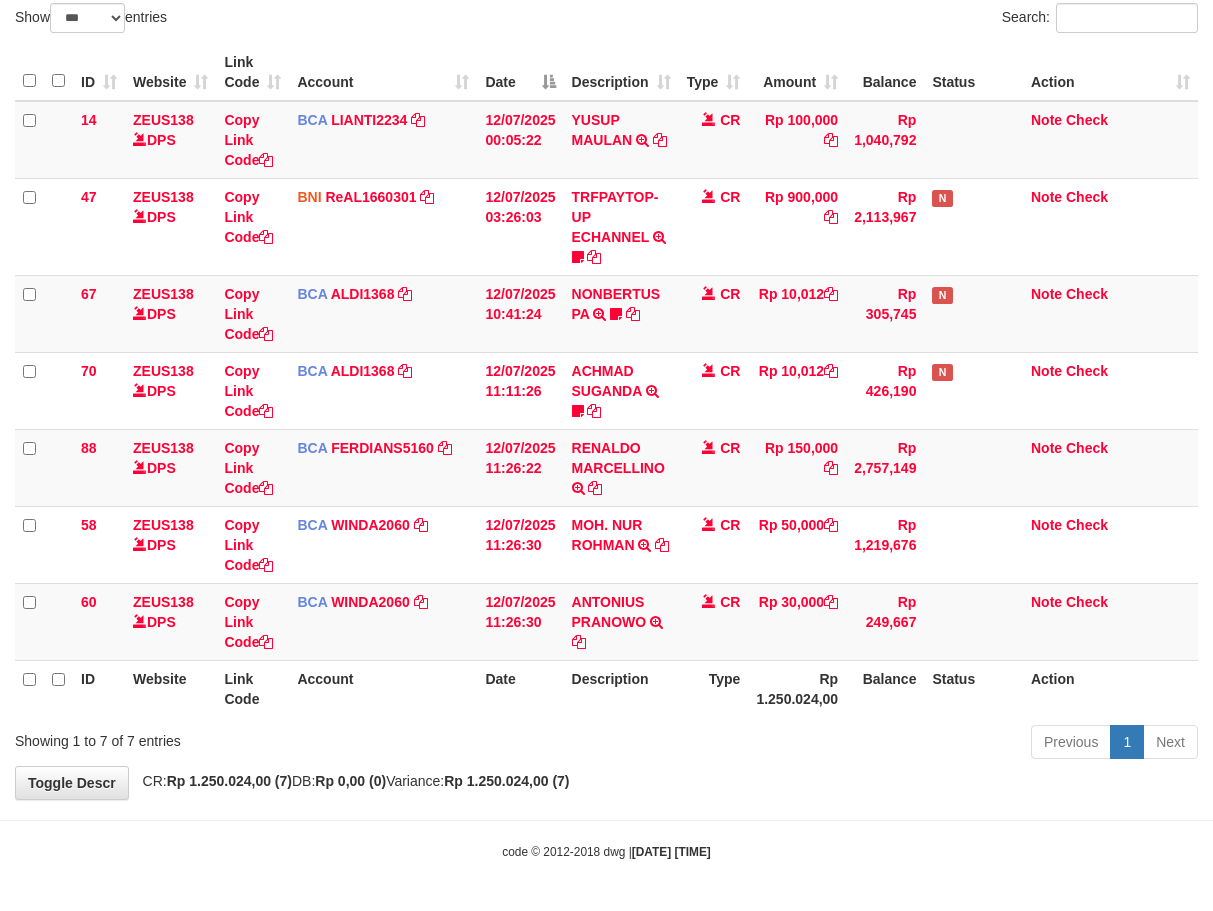 drag, startPoint x: 0, startPoint y: 0, endPoint x: 583, endPoint y: 722, distance: 927.9941 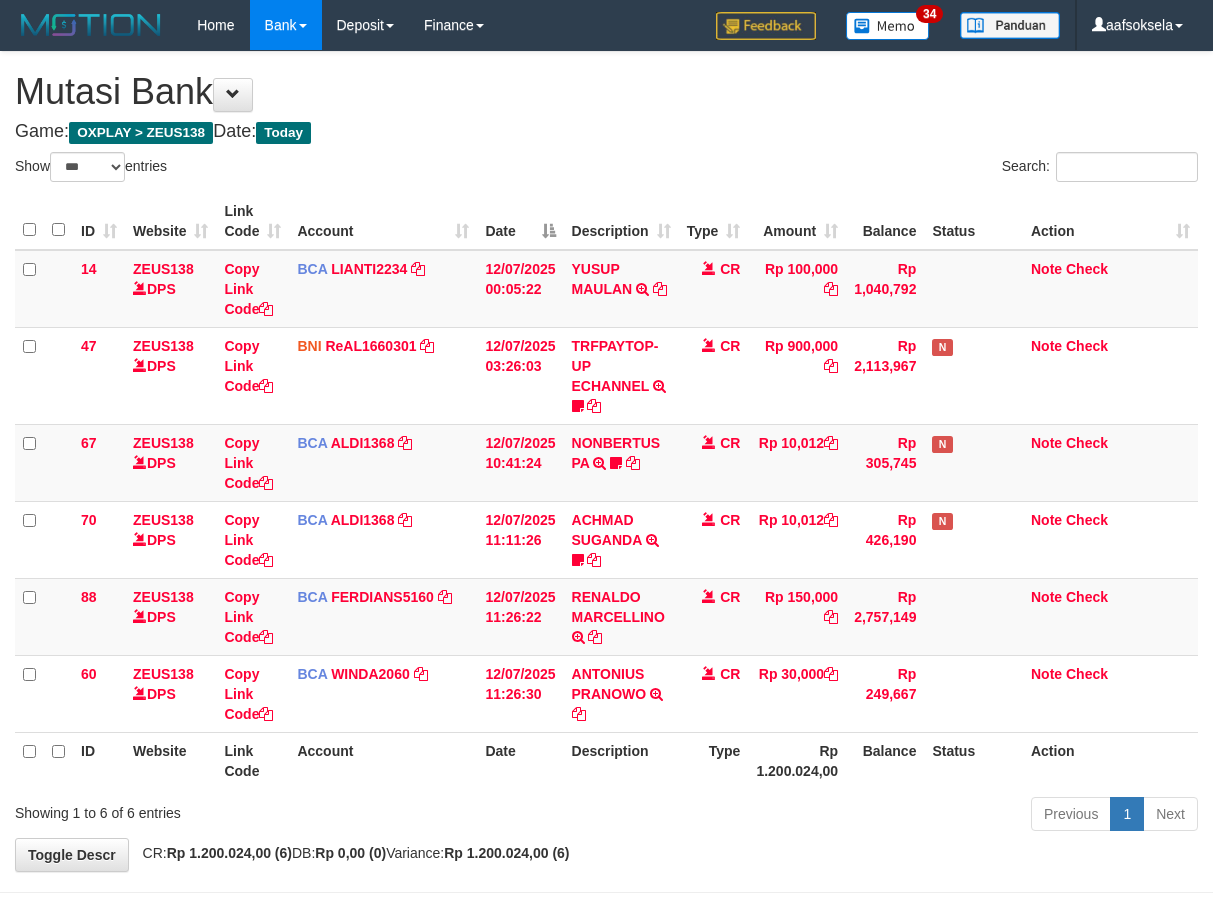 select on "***" 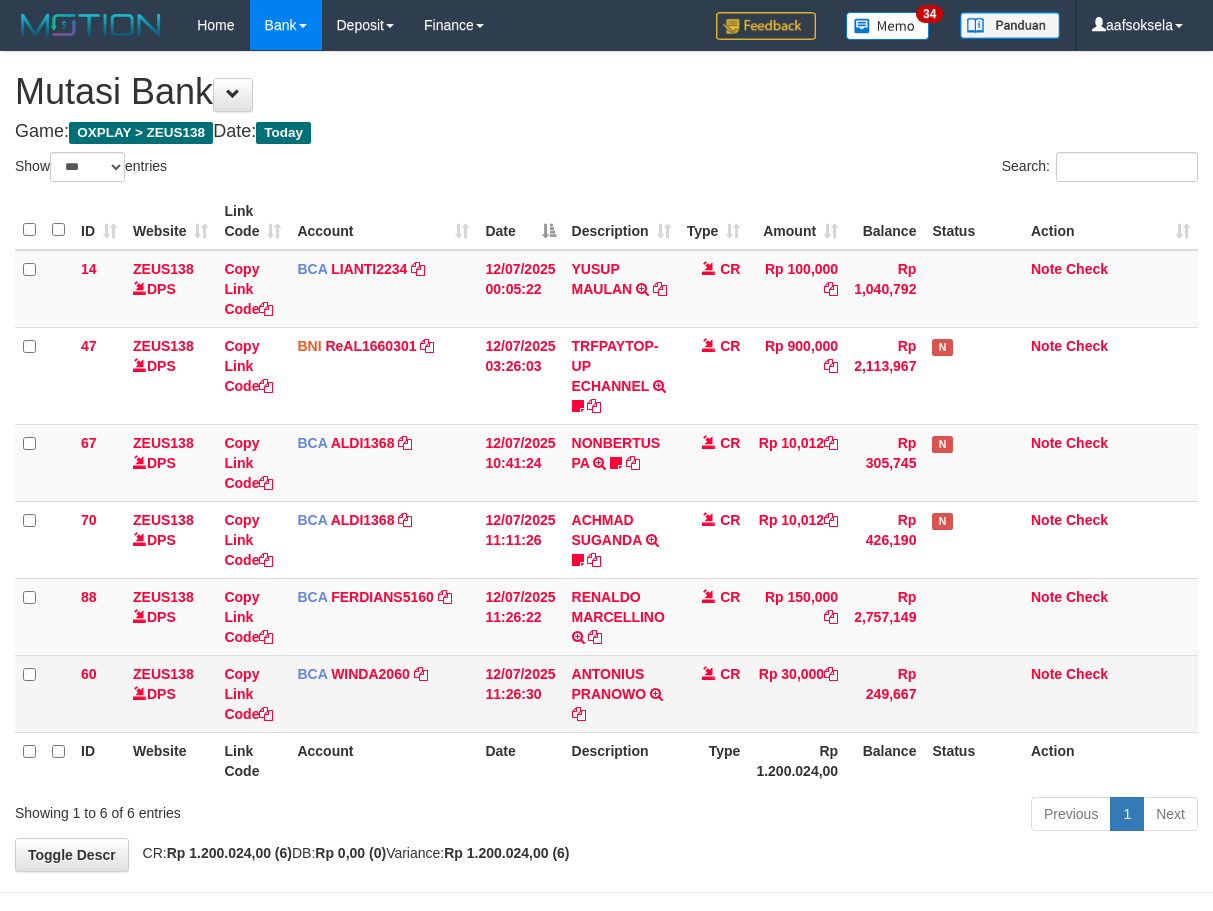 drag, startPoint x: 0, startPoint y: 0, endPoint x: 585, endPoint y: 722, distance: 929.25183 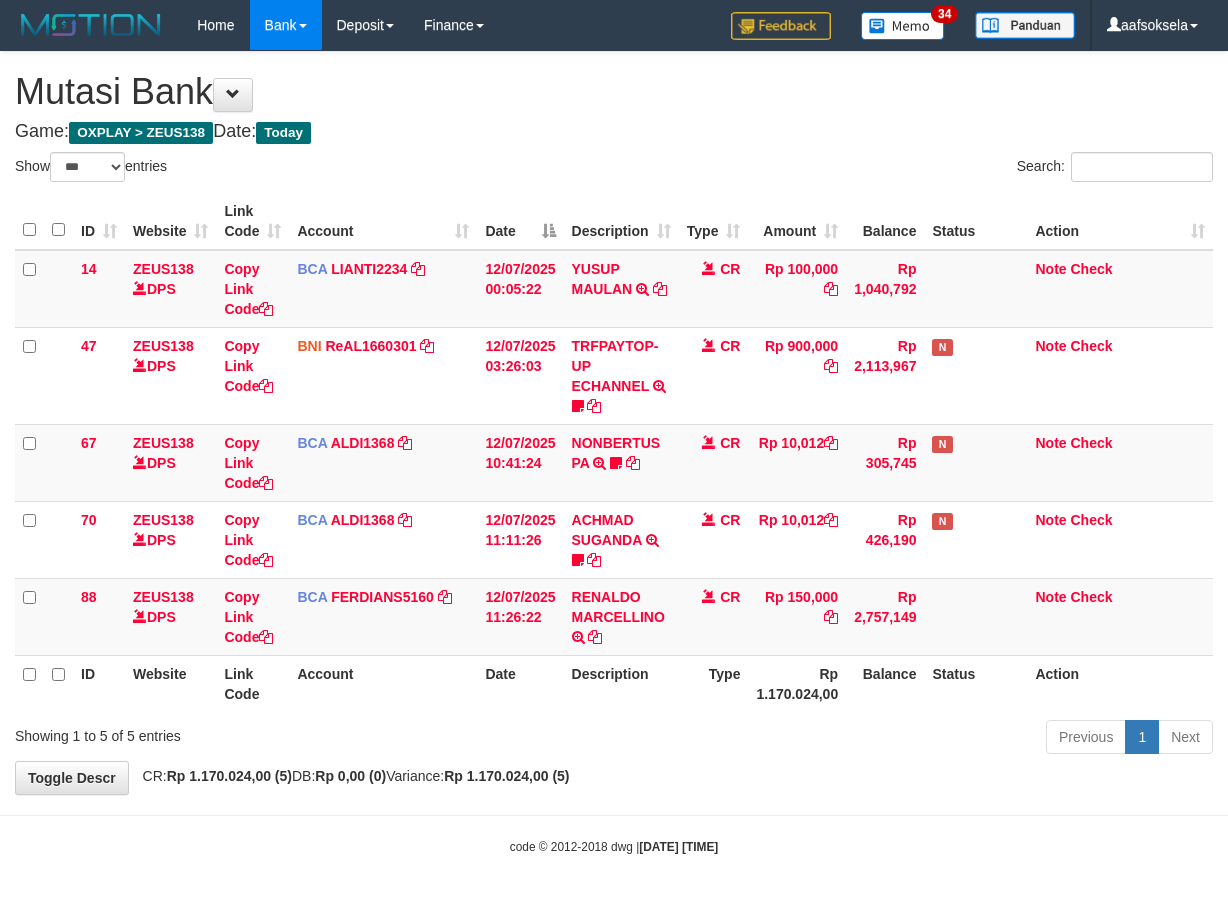select on "***" 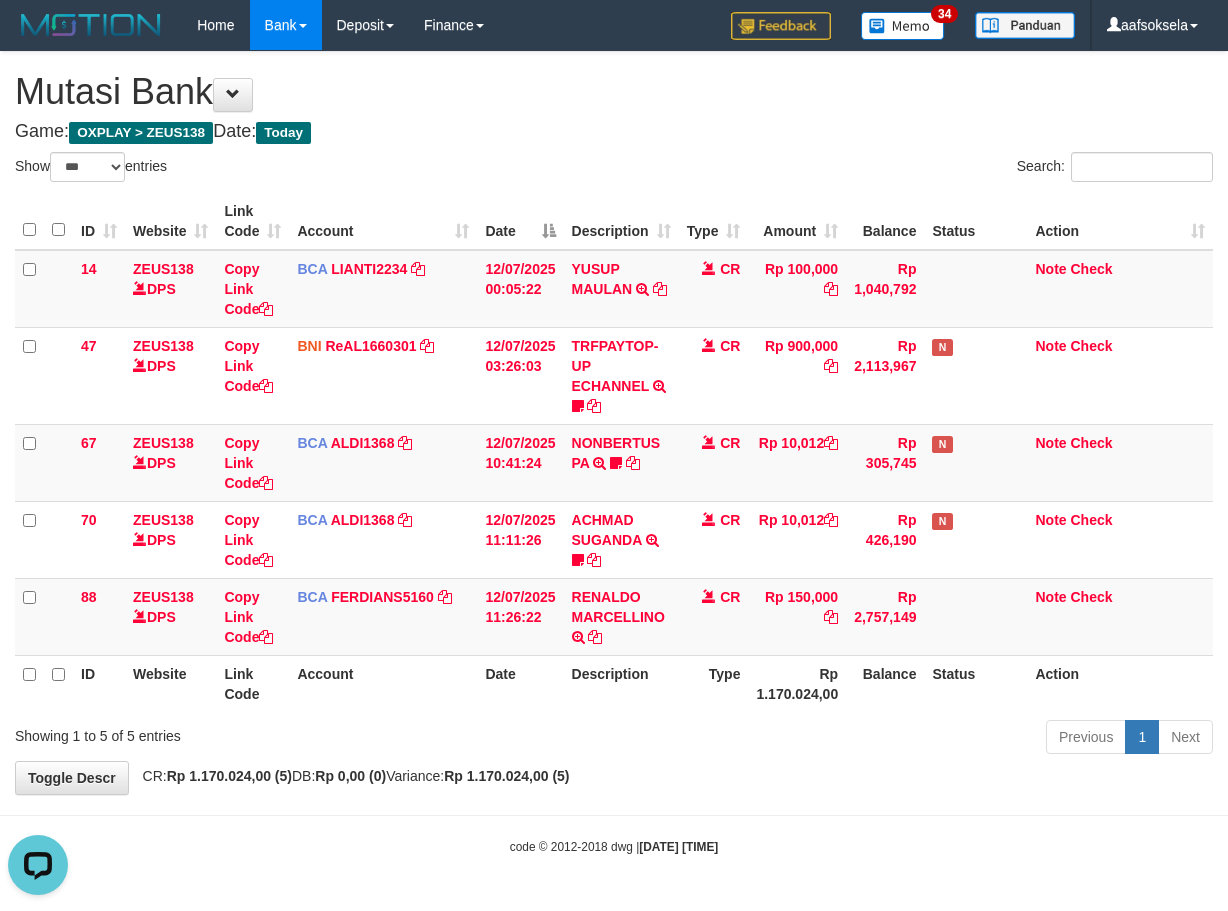 scroll, scrollTop: 0, scrollLeft: 0, axis: both 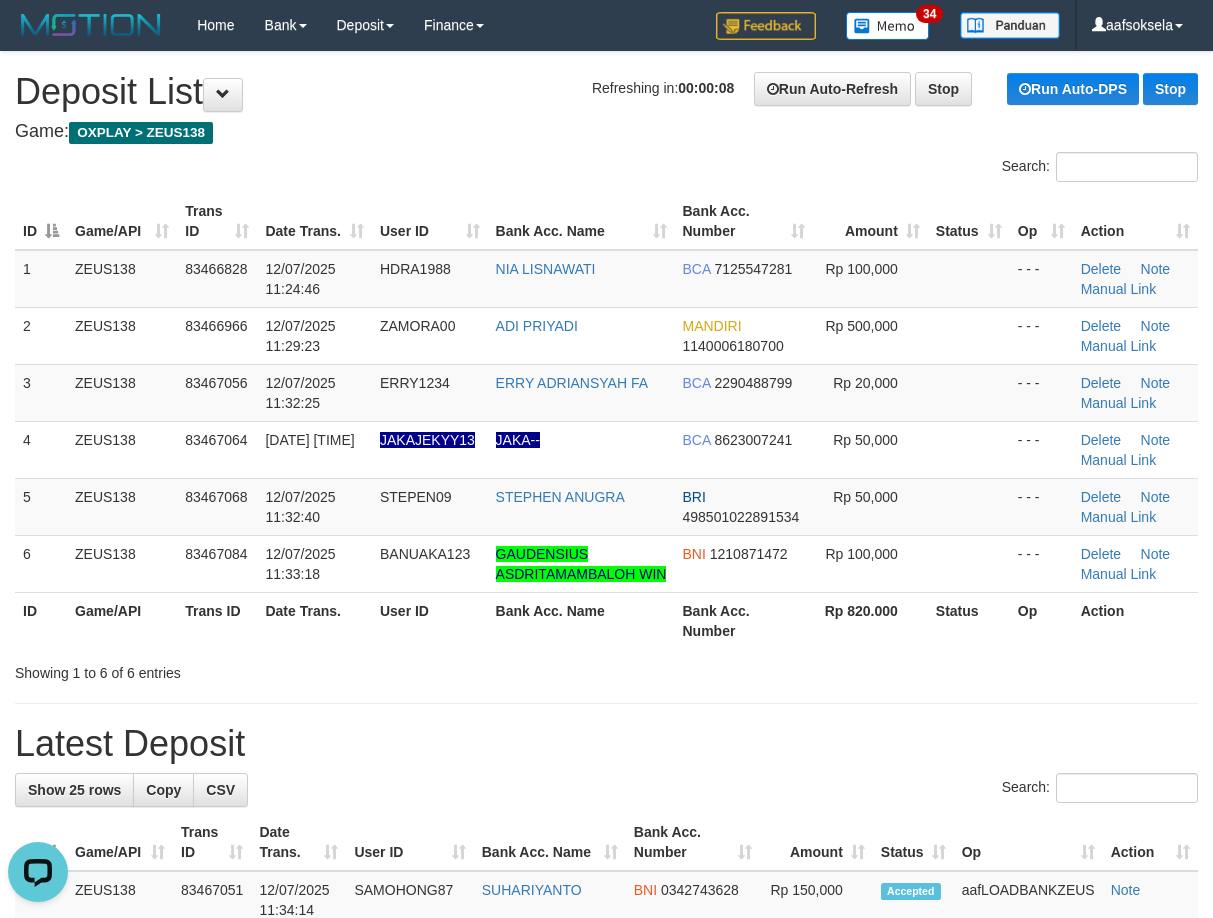 drag, startPoint x: 501, startPoint y: 737, endPoint x: 398, endPoint y: 753, distance: 104.23531 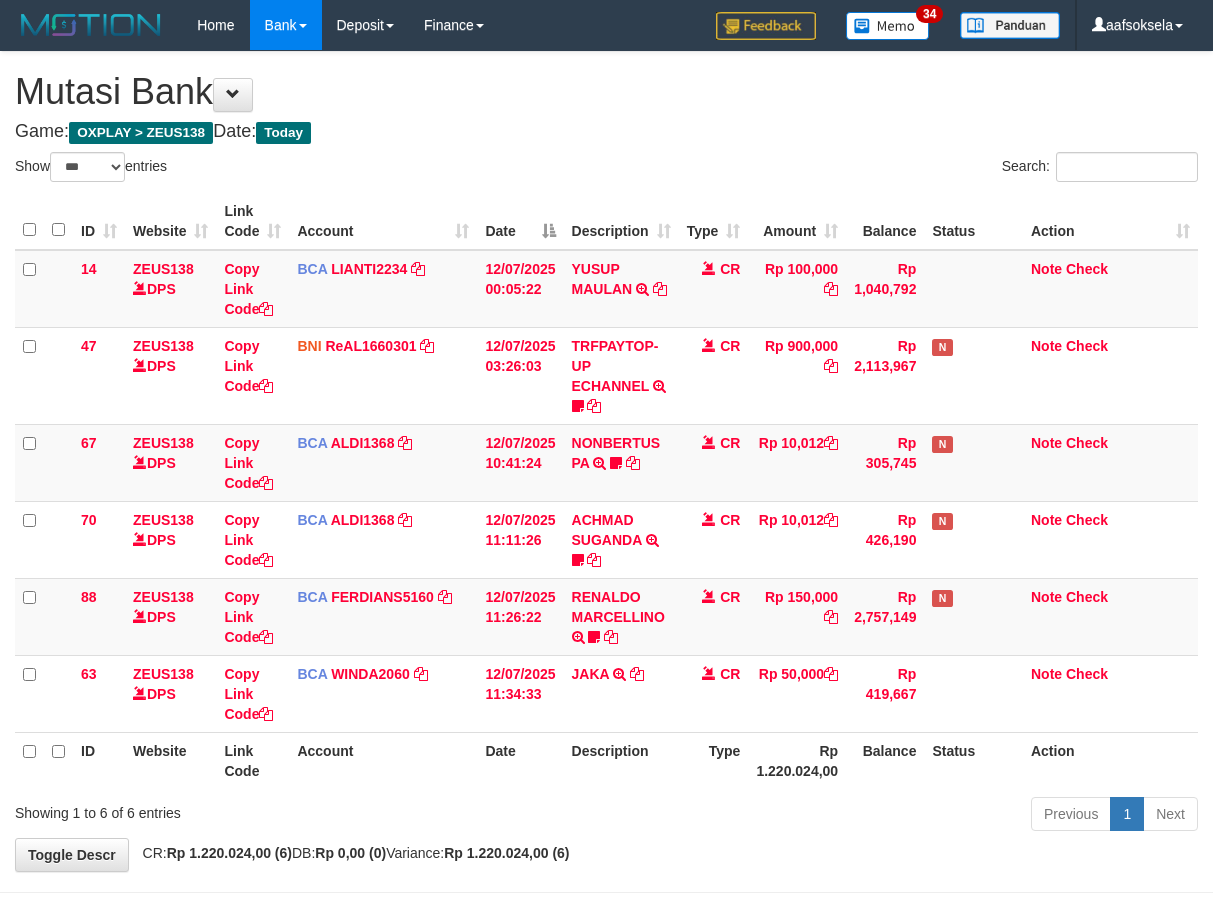 select on "***" 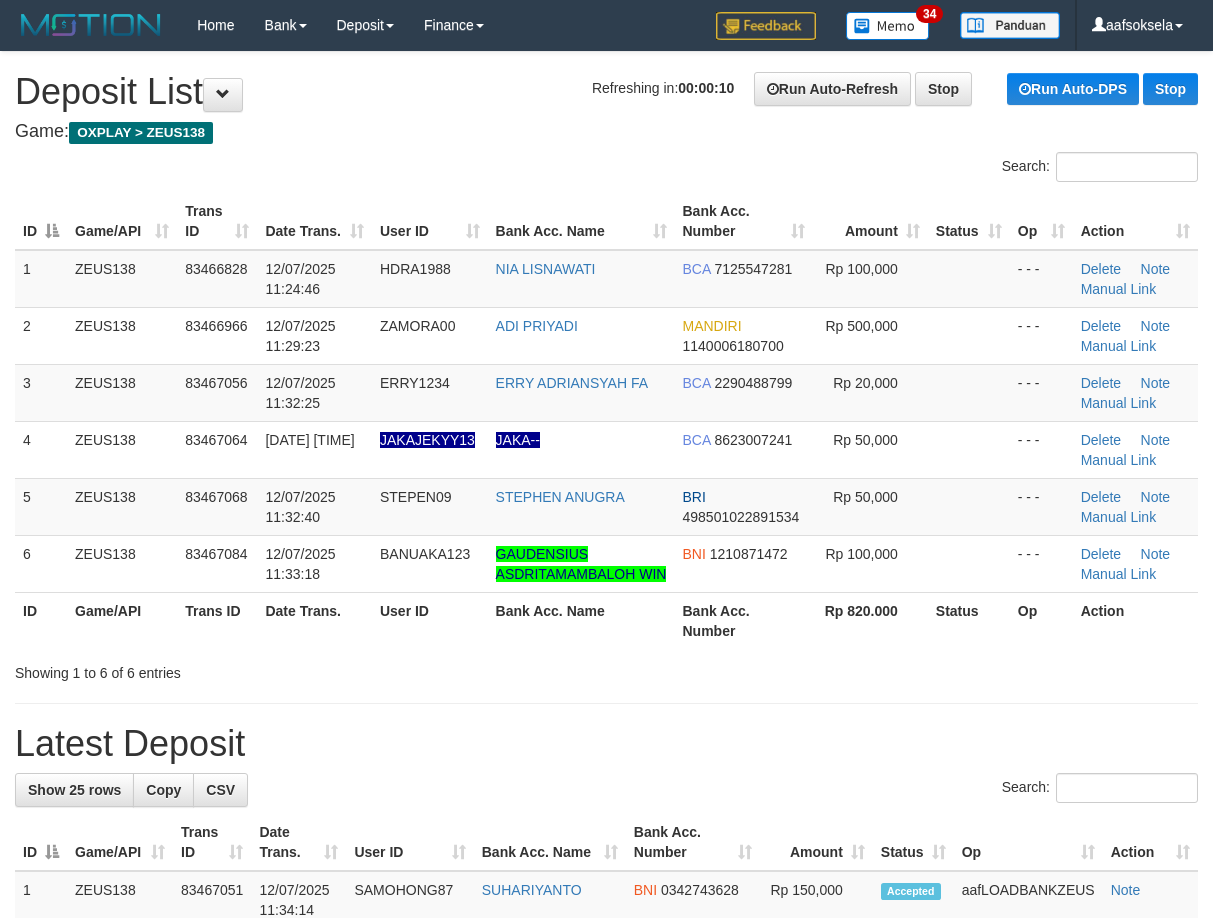 scroll, scrollTop: 0, scrollLeft: 0, axis: both 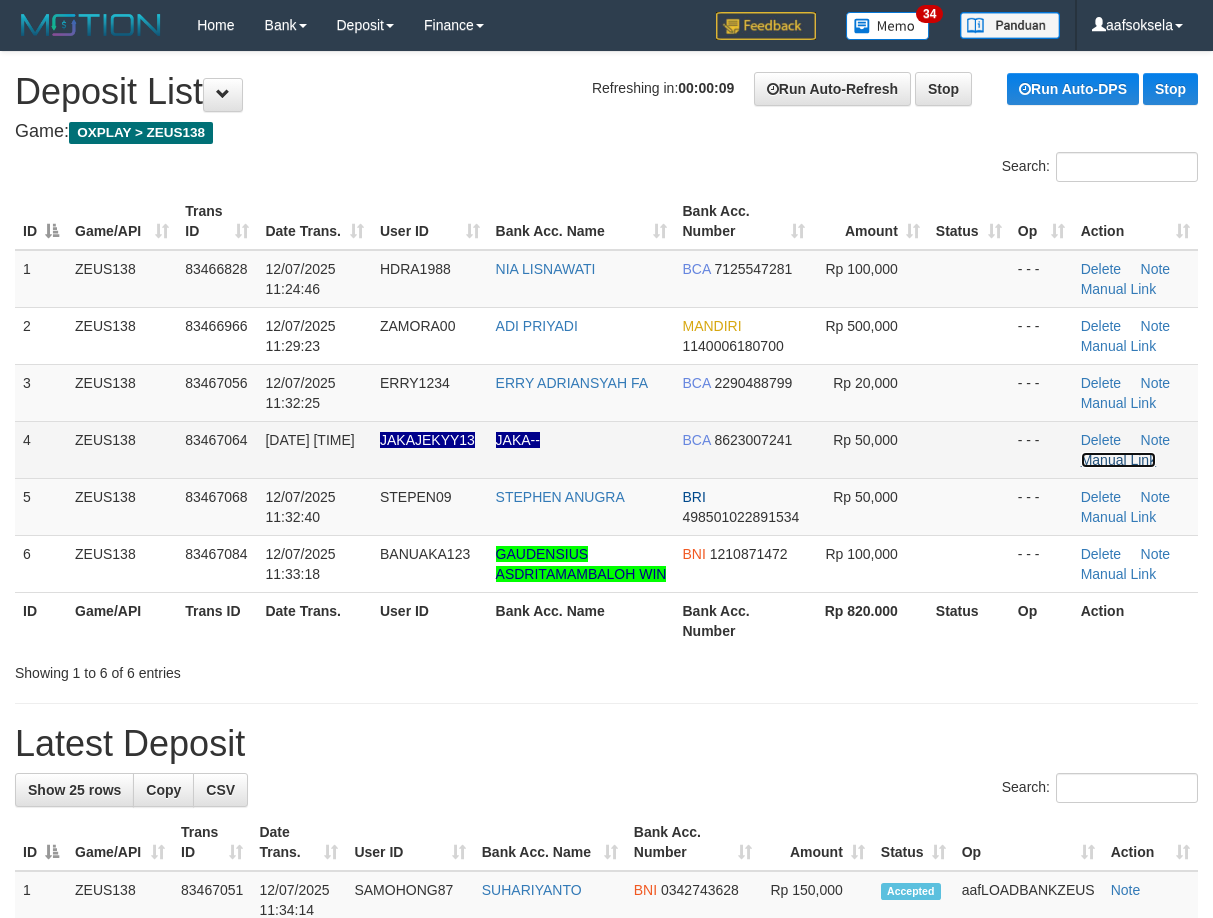 click on "Manual Link" at bounding box center (1119, 460) 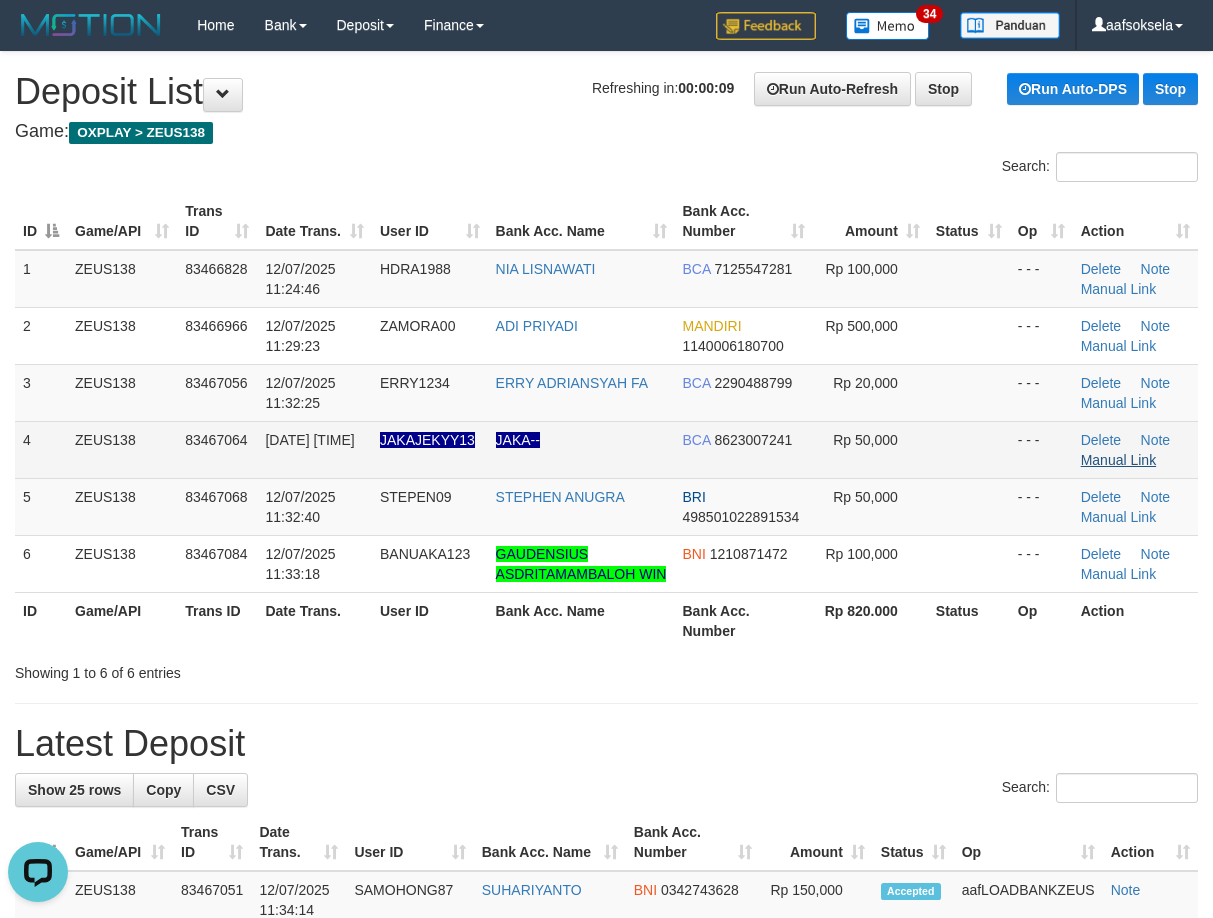 scroll, scrollTop: 0, scrollLeft: 0, axis: both 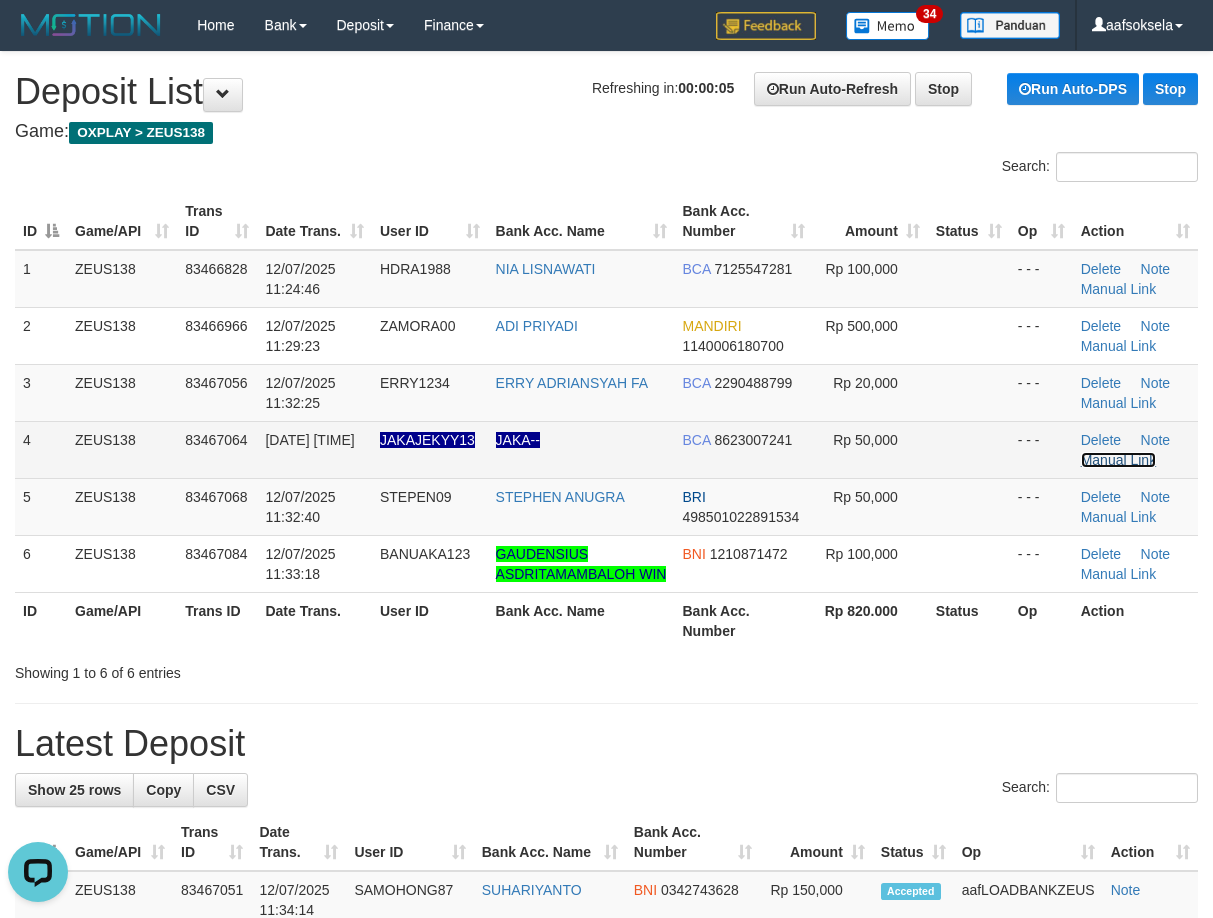 click on "Manual Link" at bounding box center (1119, 460) 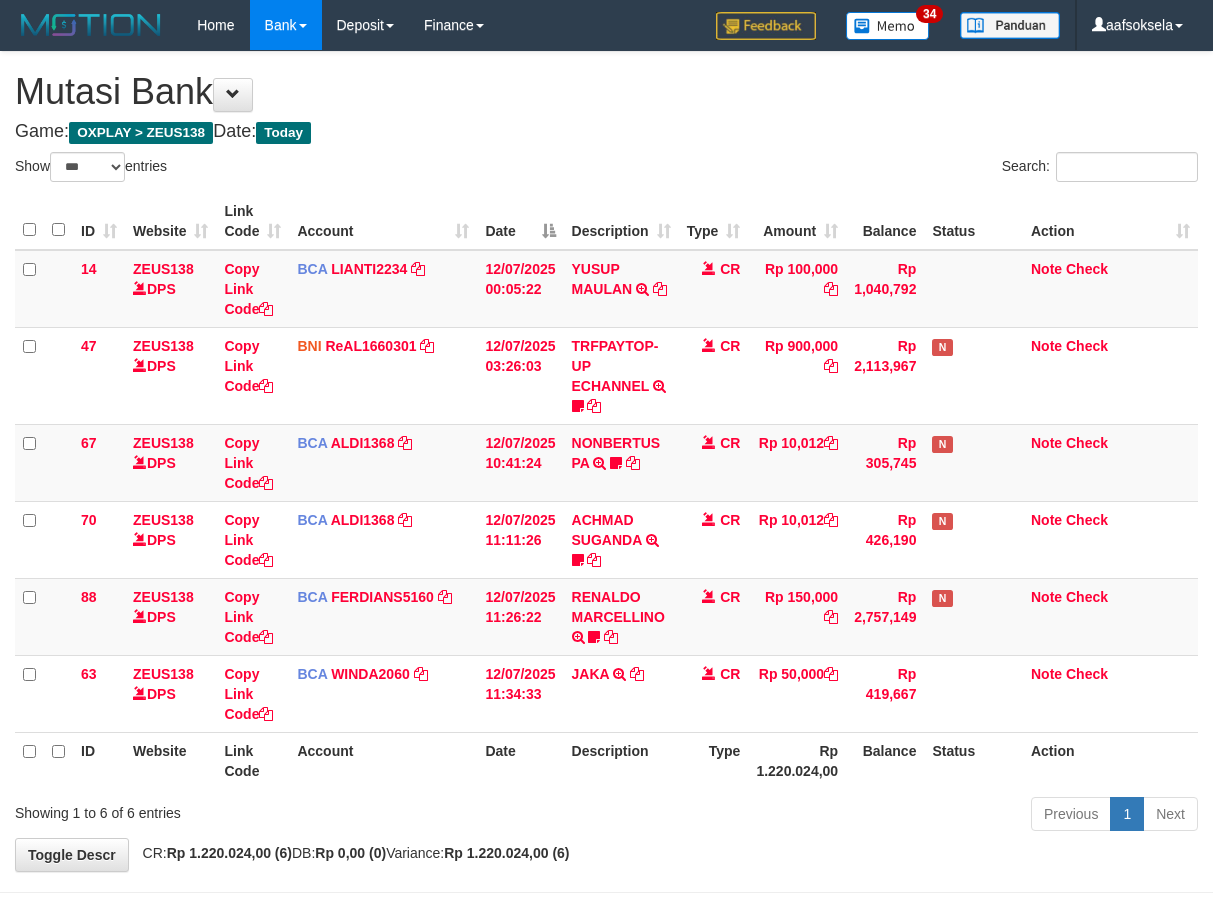 select on "***" 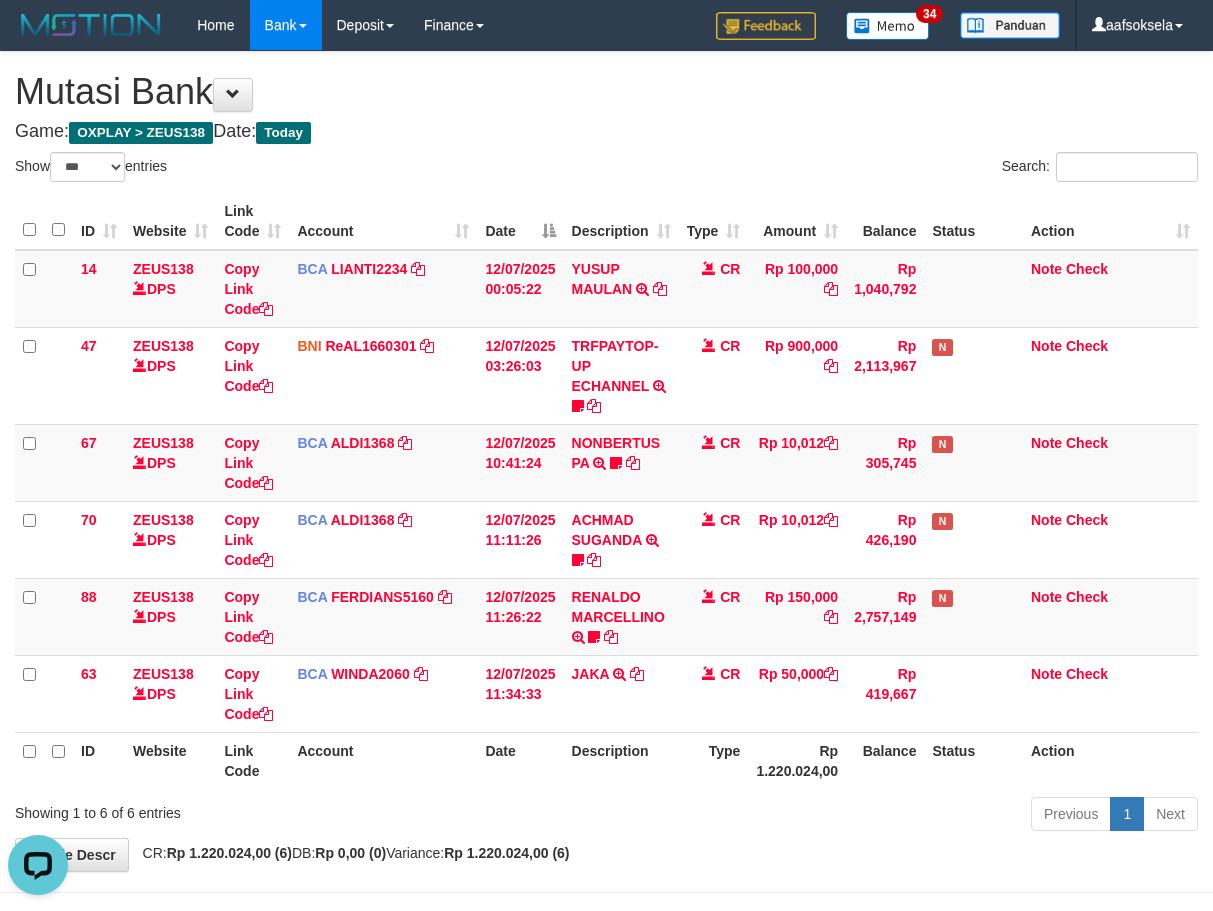 scroll, scrollTop: 0, scrollLeft: 0, axis: both 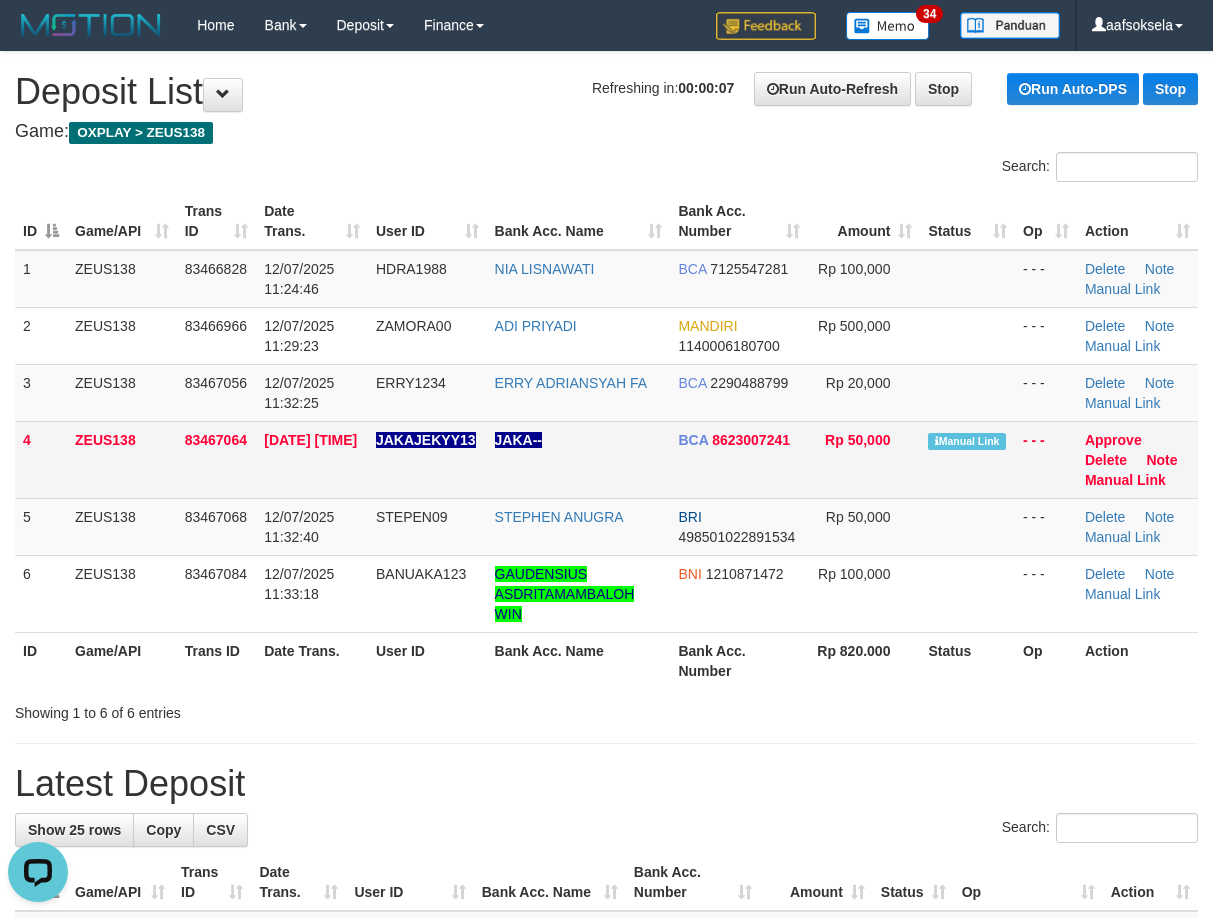 click on "Approve
Delete
Note
Manual Link" at bounding box center [1137, 459] 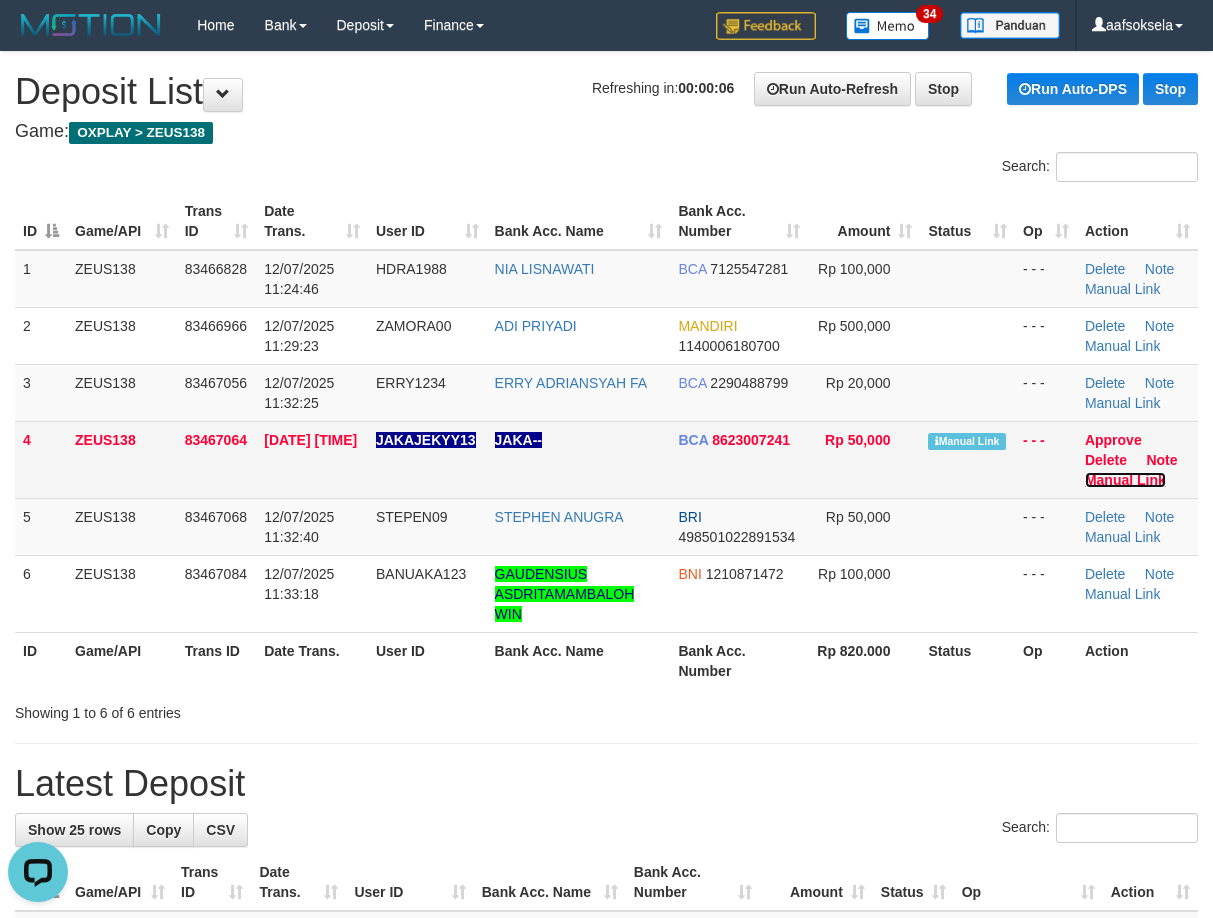 click on "Manual Link" at bounding box center [1125, 480] 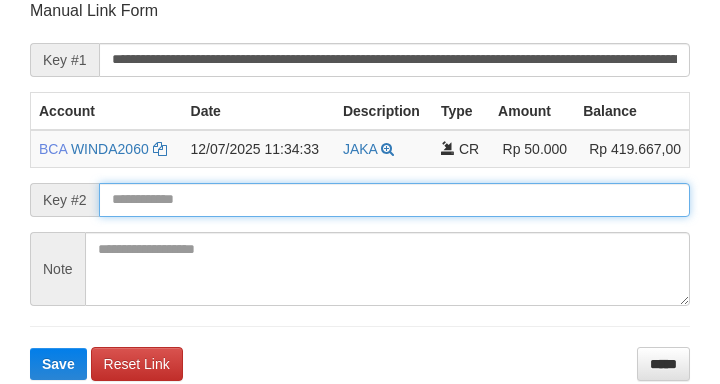 click at bounding box center (394, 200) 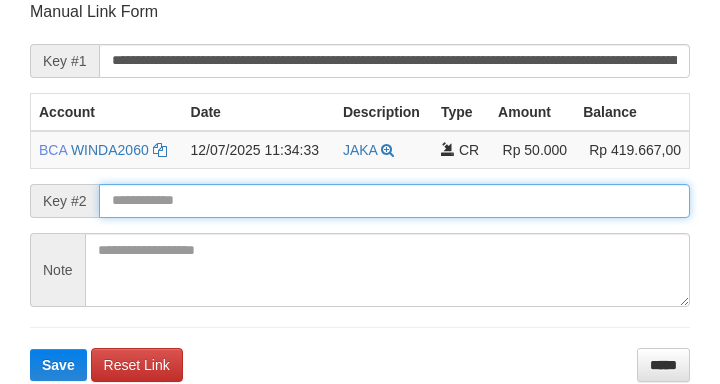 click on "Save" at bounding box center [58, 365] 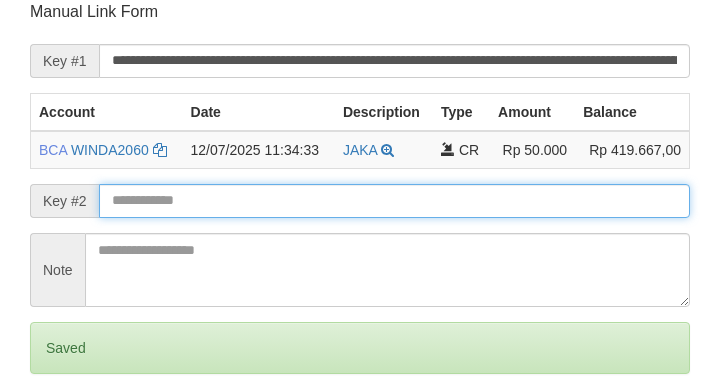 click on "Save" at bounding box center [58, 432] 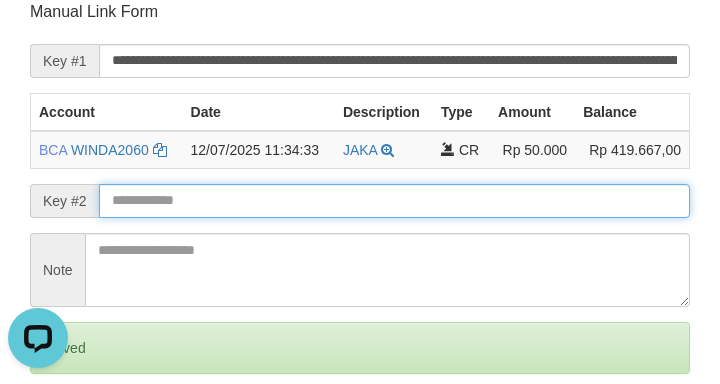 scroll, scrollTop: 0, scrollLeft: 0, axis: both 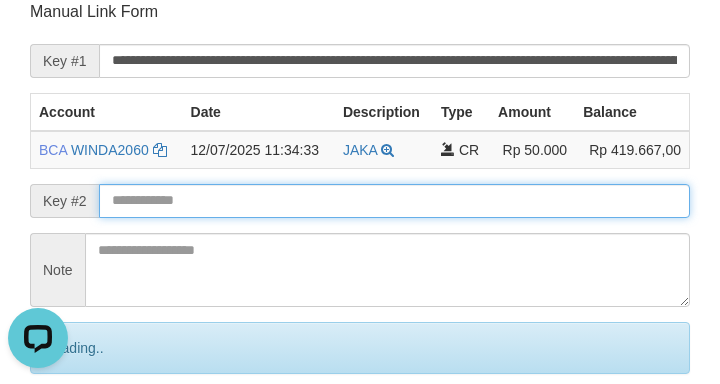 click on "Save" at bounding box center (80, 432) 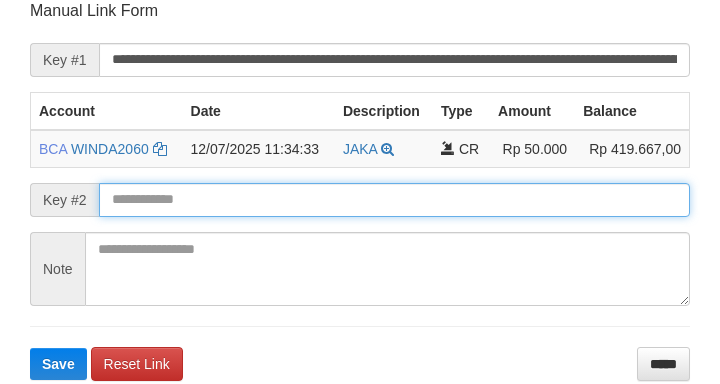click on "Save" at bounding box center [58, 364] 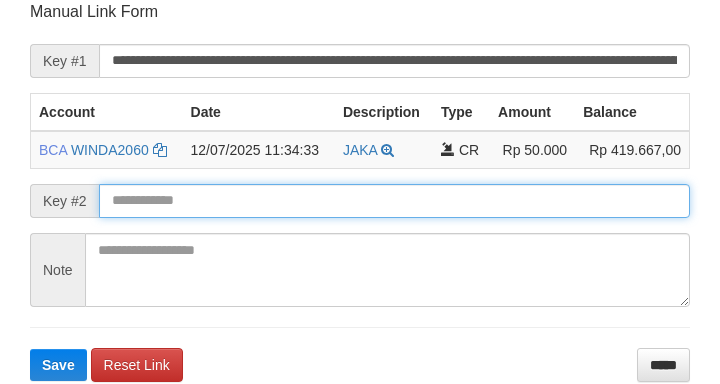 click on "Save" at bounding box center (58, 365) 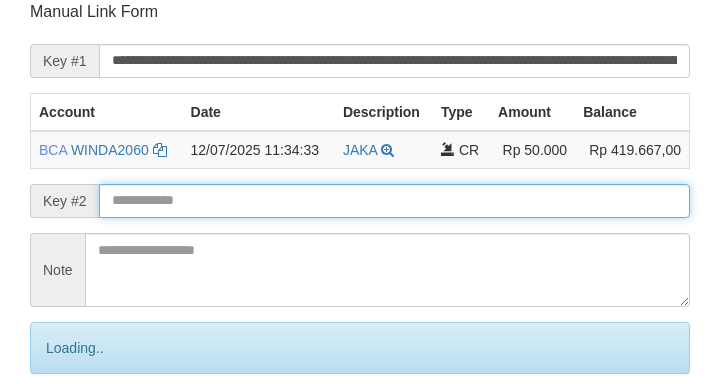 click on "Save" at bounding box center [80, 432] 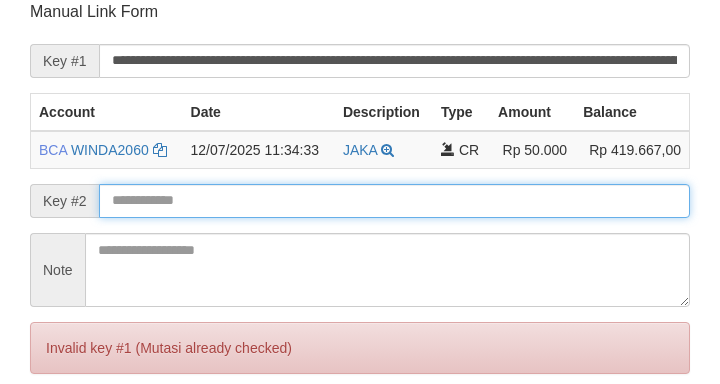 click on "Save" at bounding box center [58, 432] 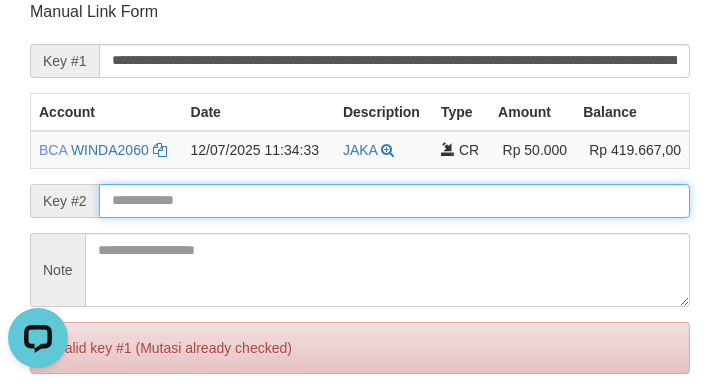 scroll, scrollTop: 0, scrollLeft: 0, axis: both 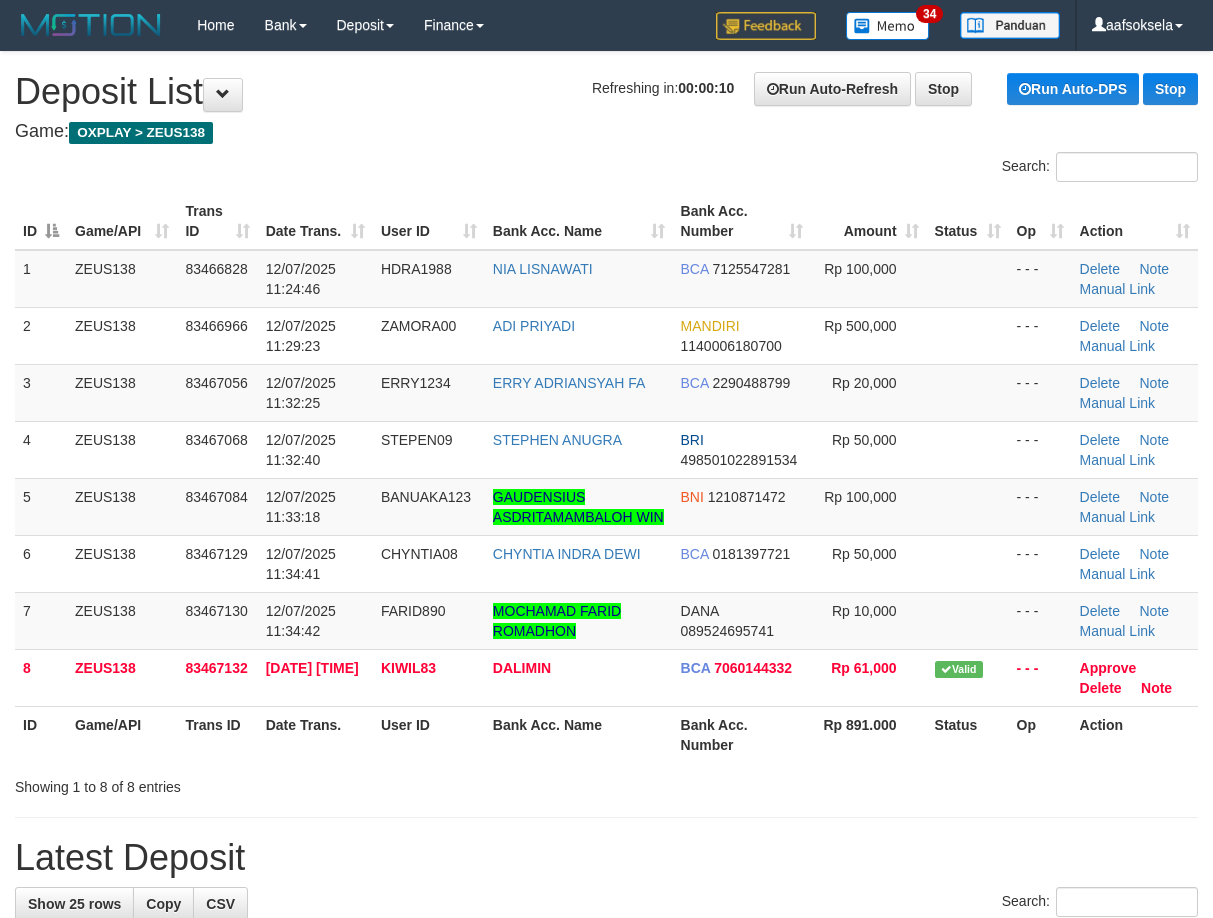 click on "Showing 1 to 8 of 8 entries" at bounding box center [606, 783] 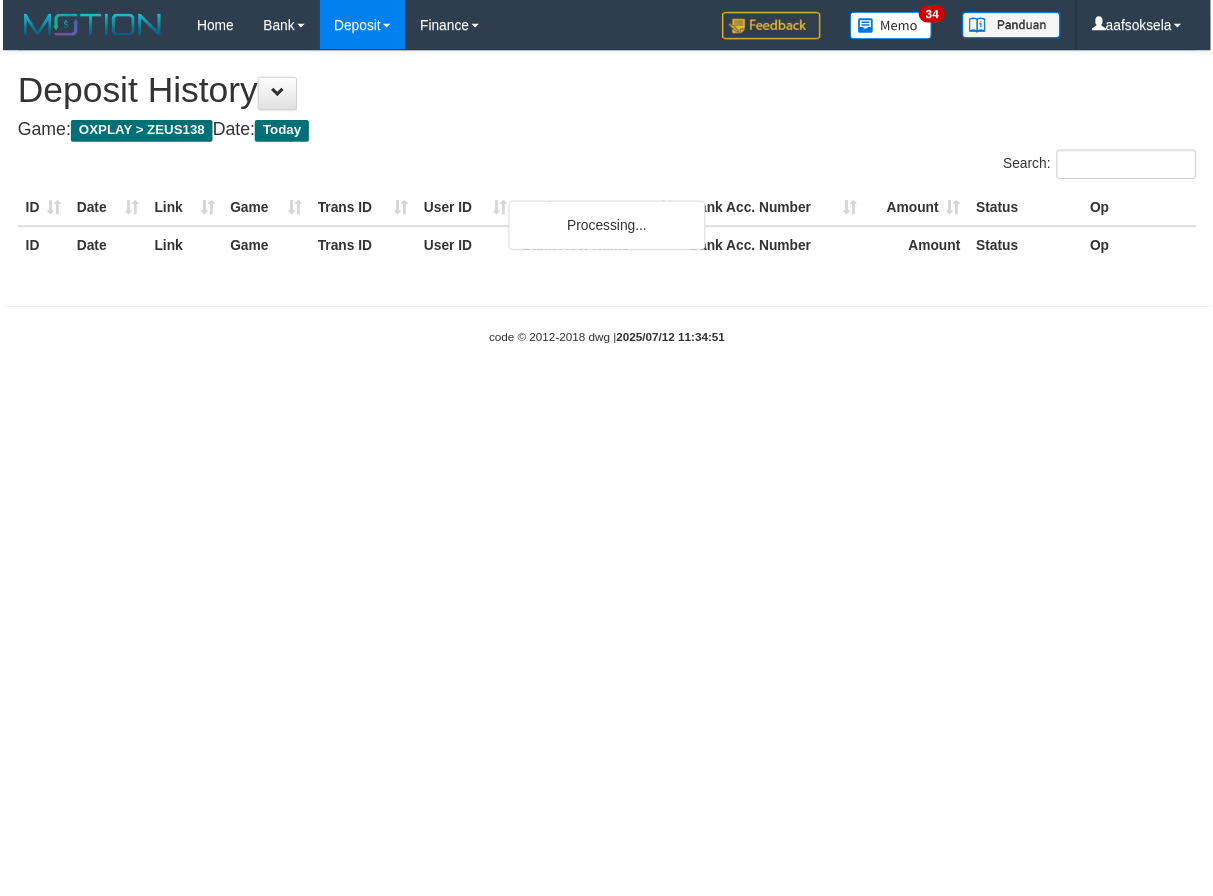 scroll, scrollTop: 0, scrollLeft: 0, axis: both 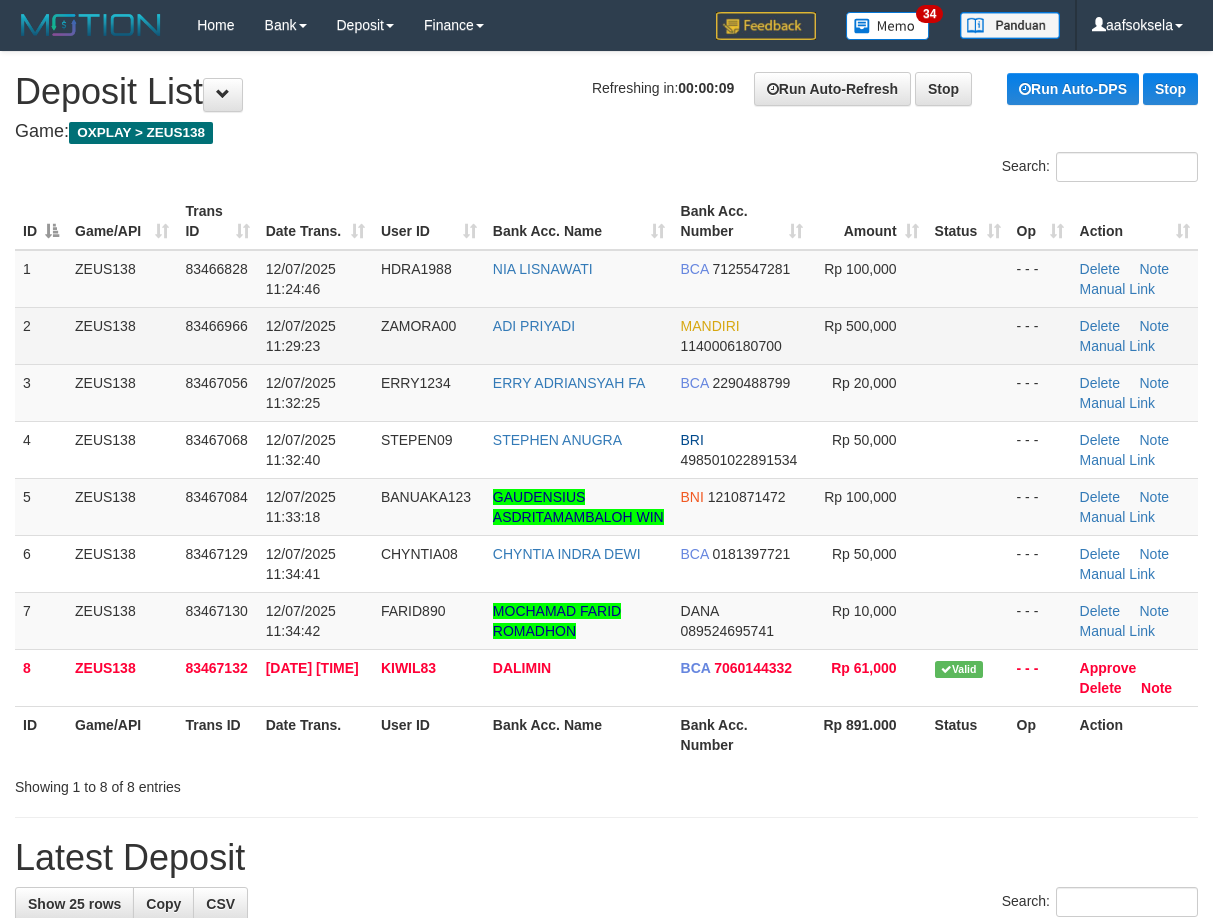 drag, startPoint x: 409, startPoint y: 344, endPoint x: 391, endPoint y: 344, distance: 18 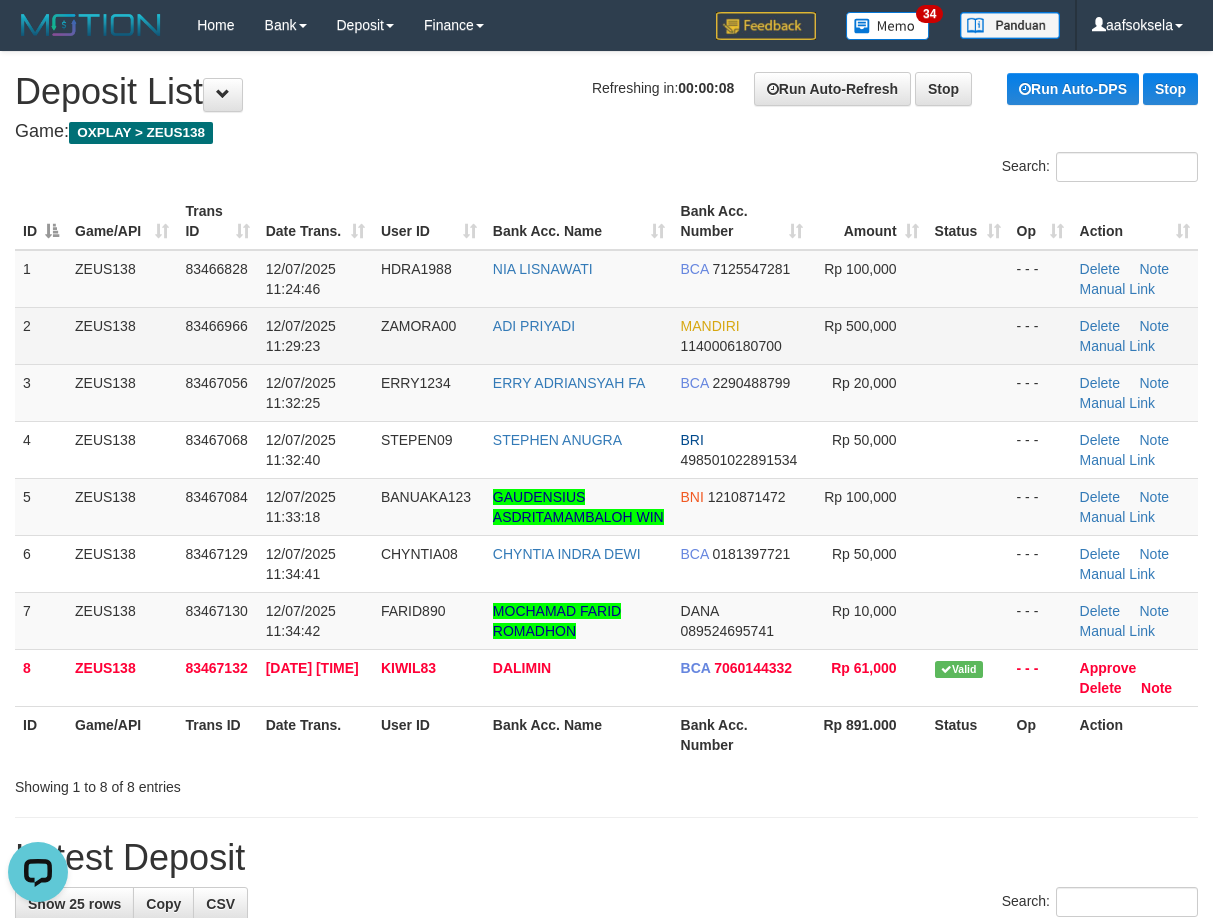 scroll, scrollTop: 0, scrollLeft: 0, axis: both 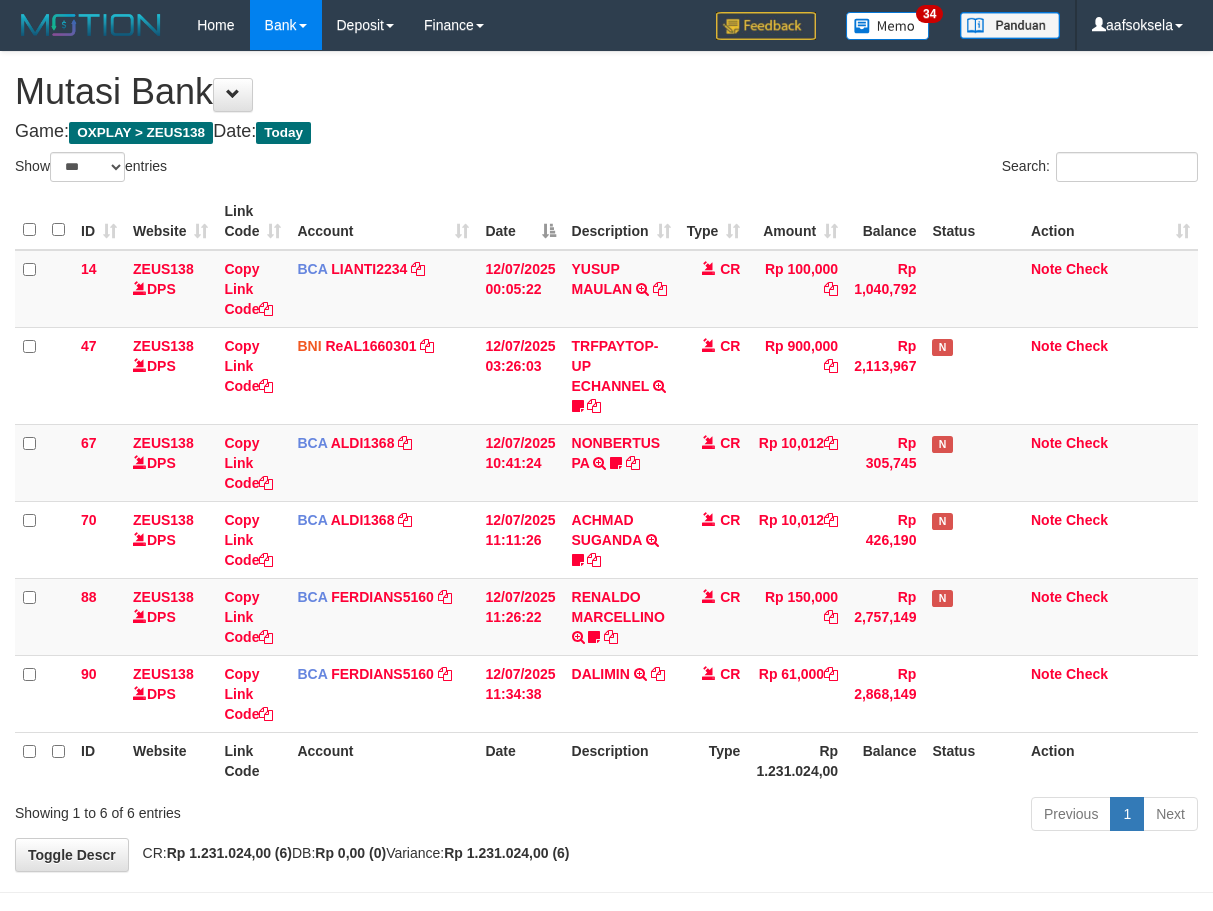 select on "***" 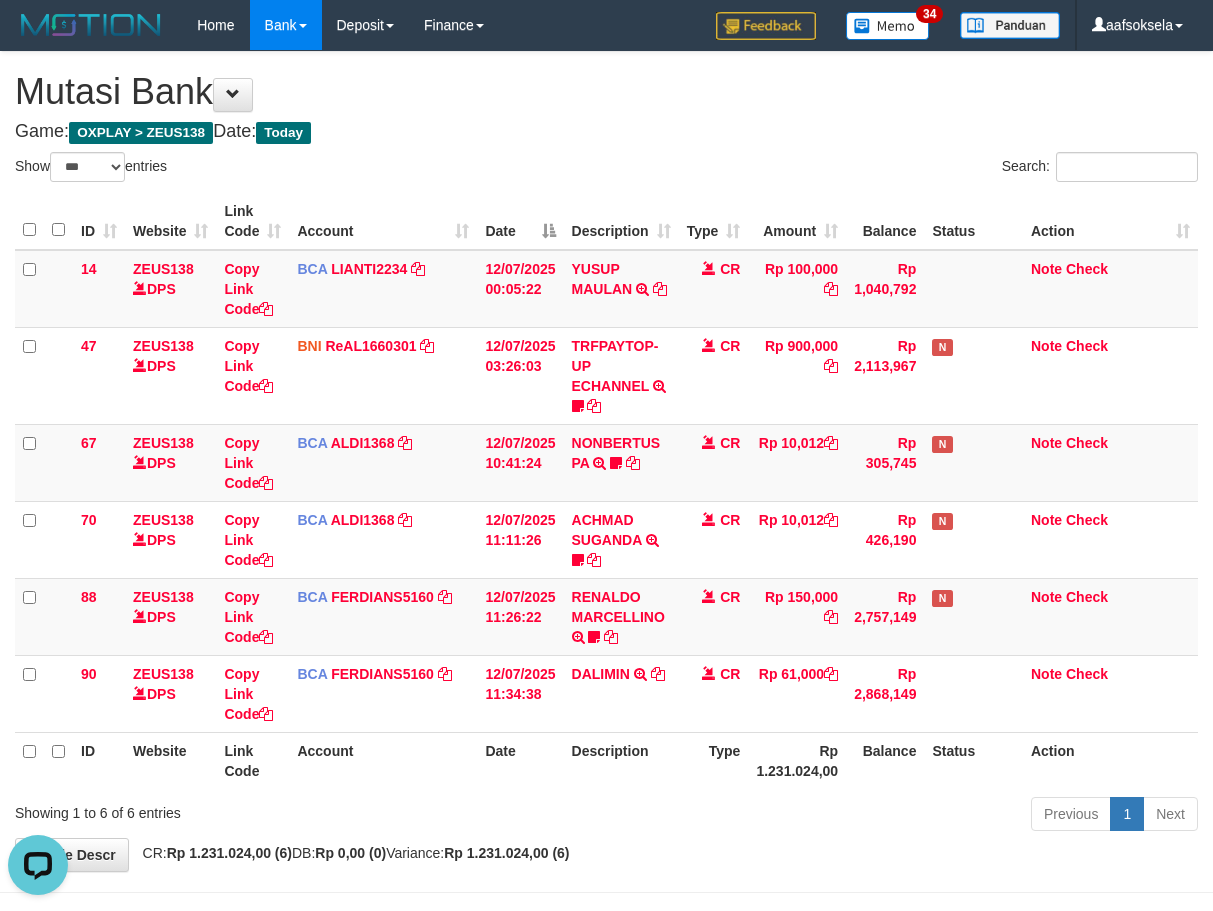 scroll, scrollTop: 0, scrollLeft: 0, axis: both 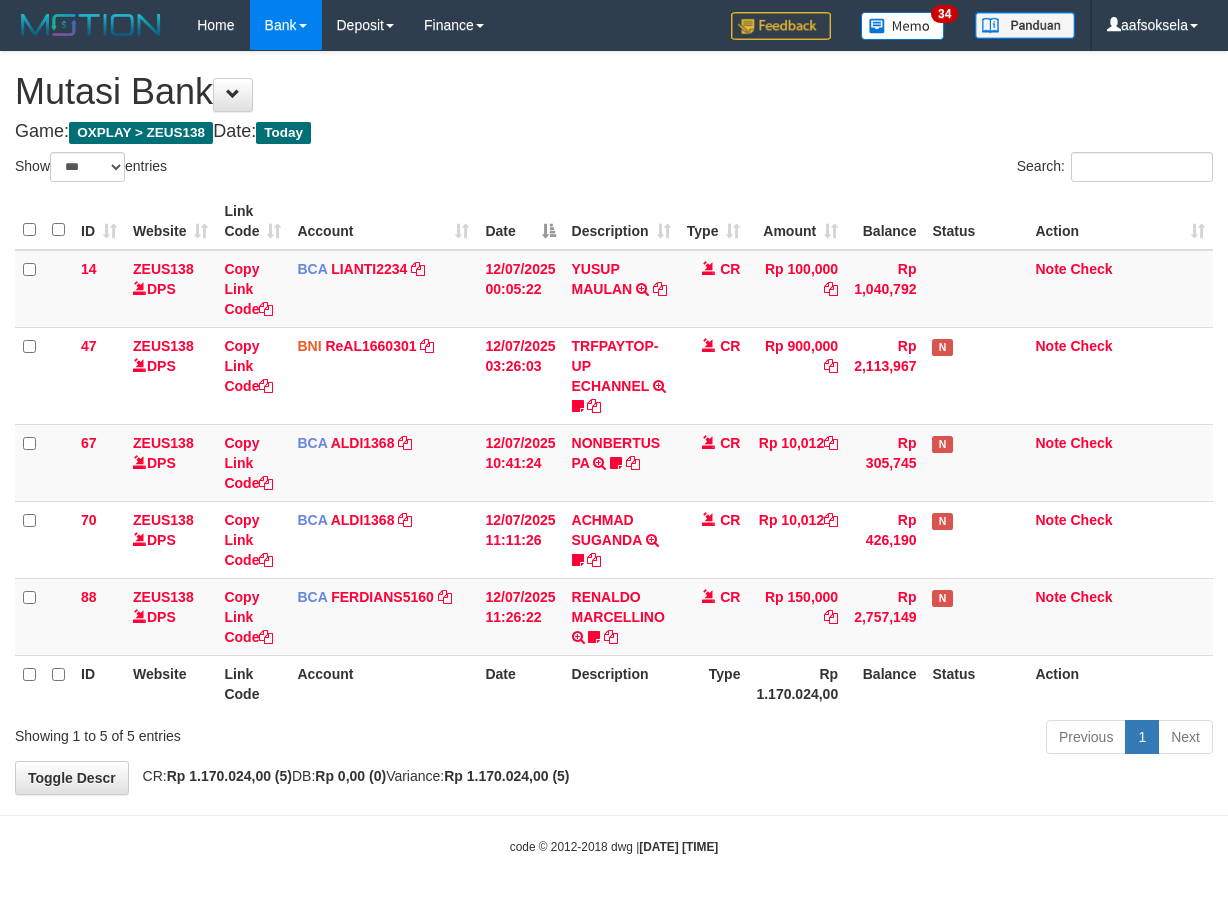 select on "***" 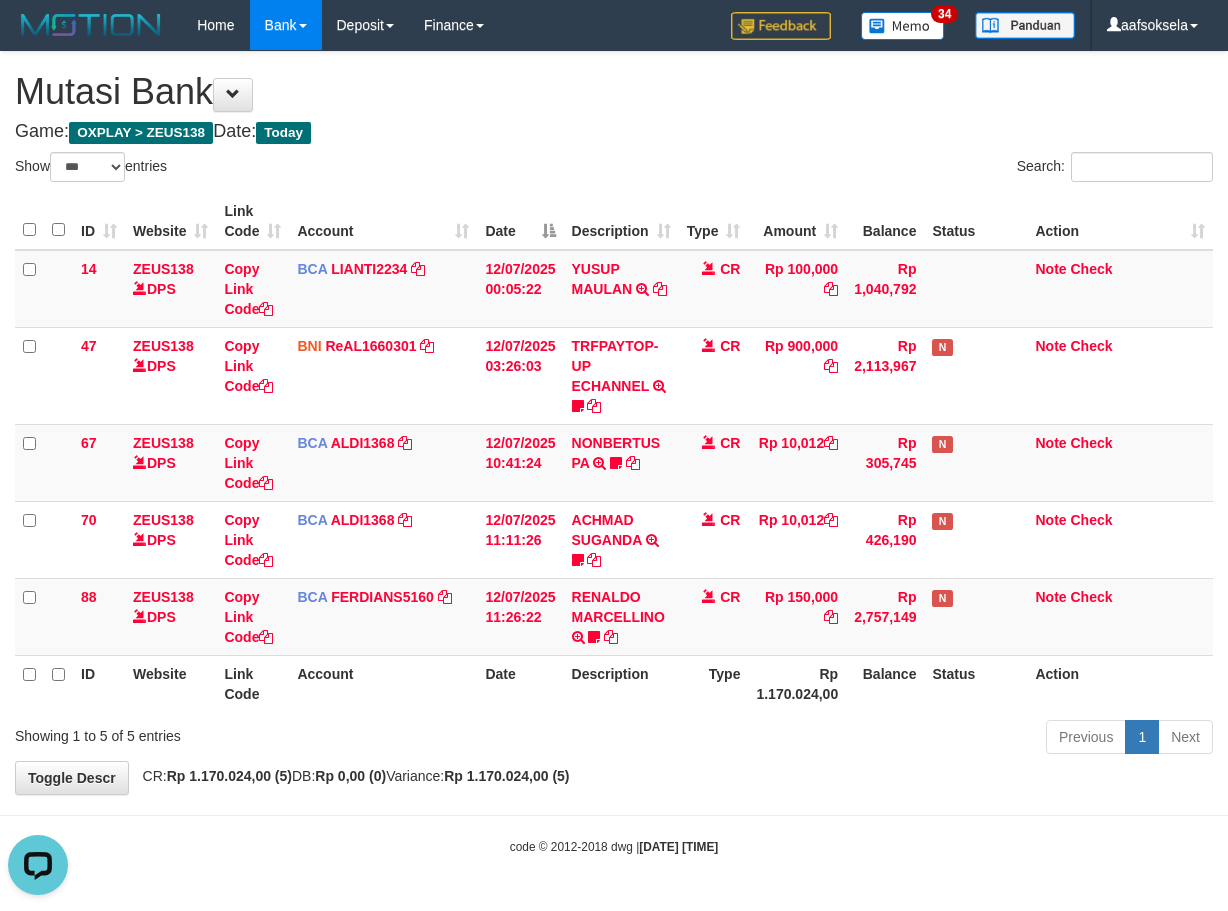 scroll, scrollTop: 0, scrollLeft: 0, axis: both 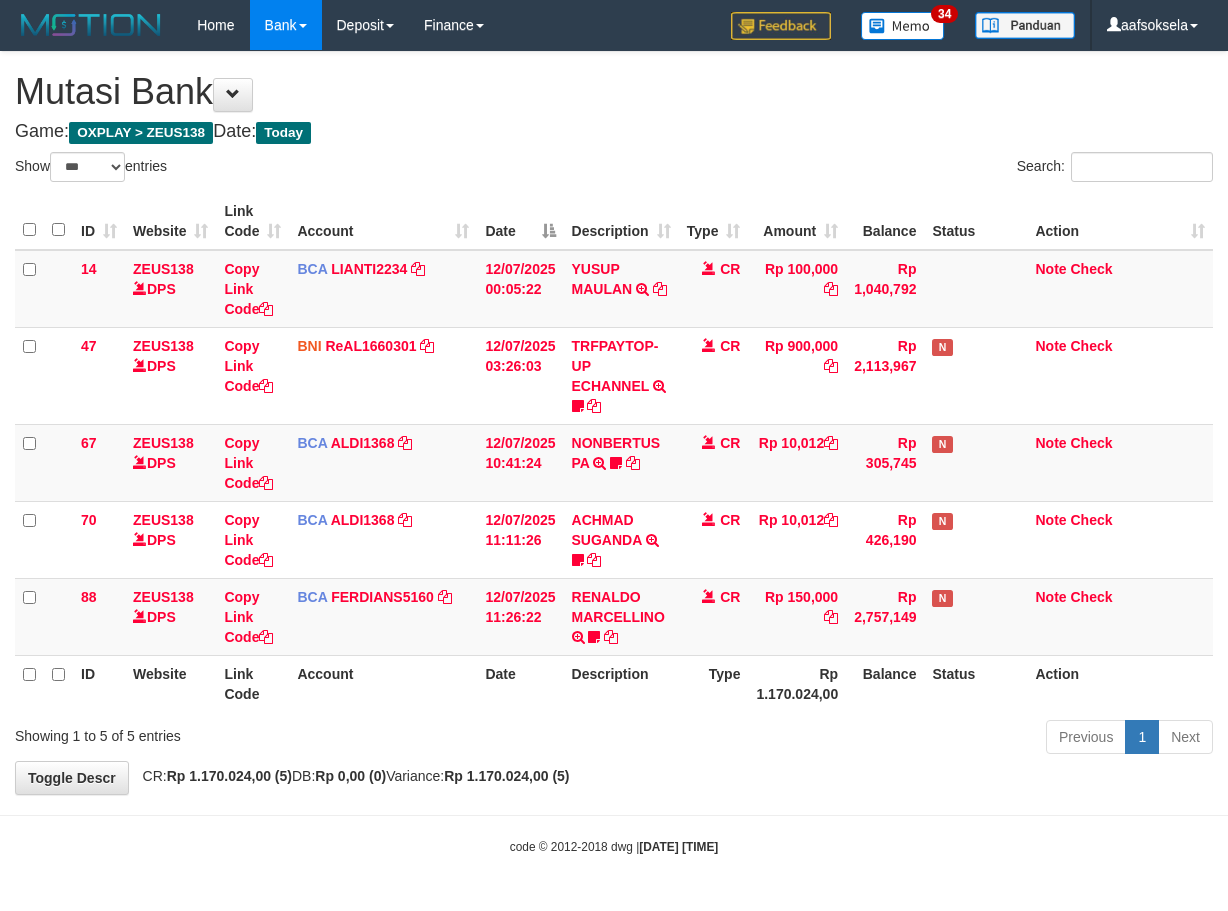 select on "***" 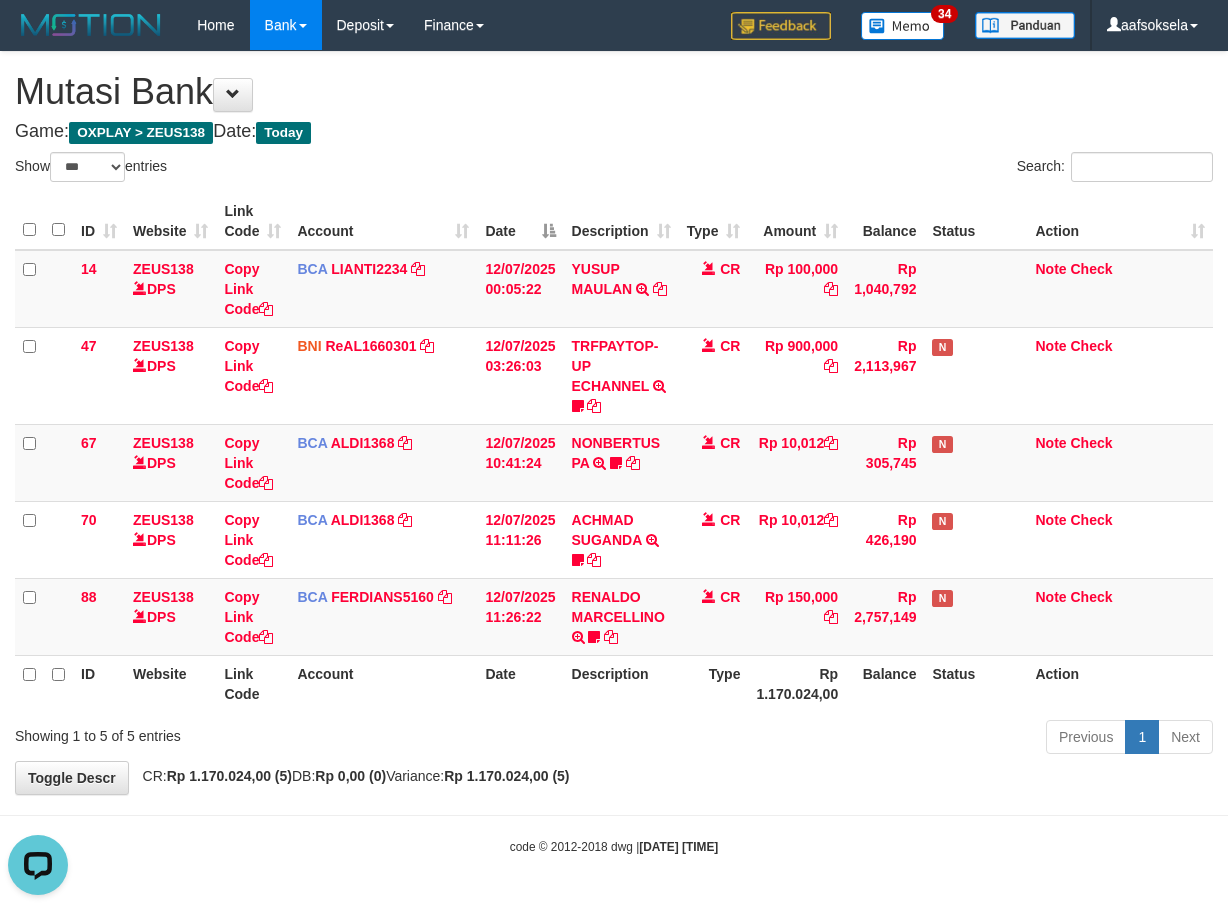 scroll, scrollTop: 0, scrollLeft: 0, axis: both 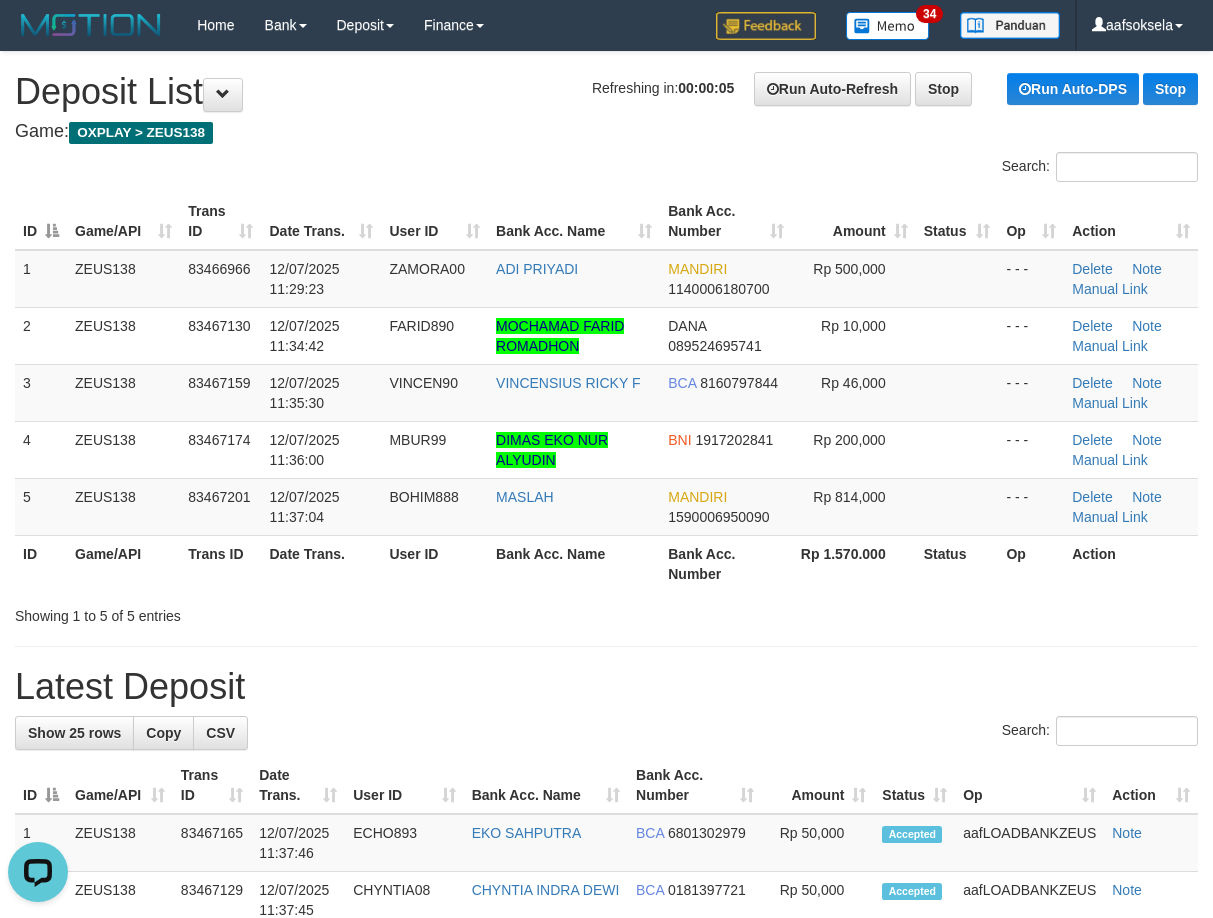 drag, startPoint x: 855, startPoint y: 603, endPoint x: 985, endPoint y: 534, distance: 147.17676 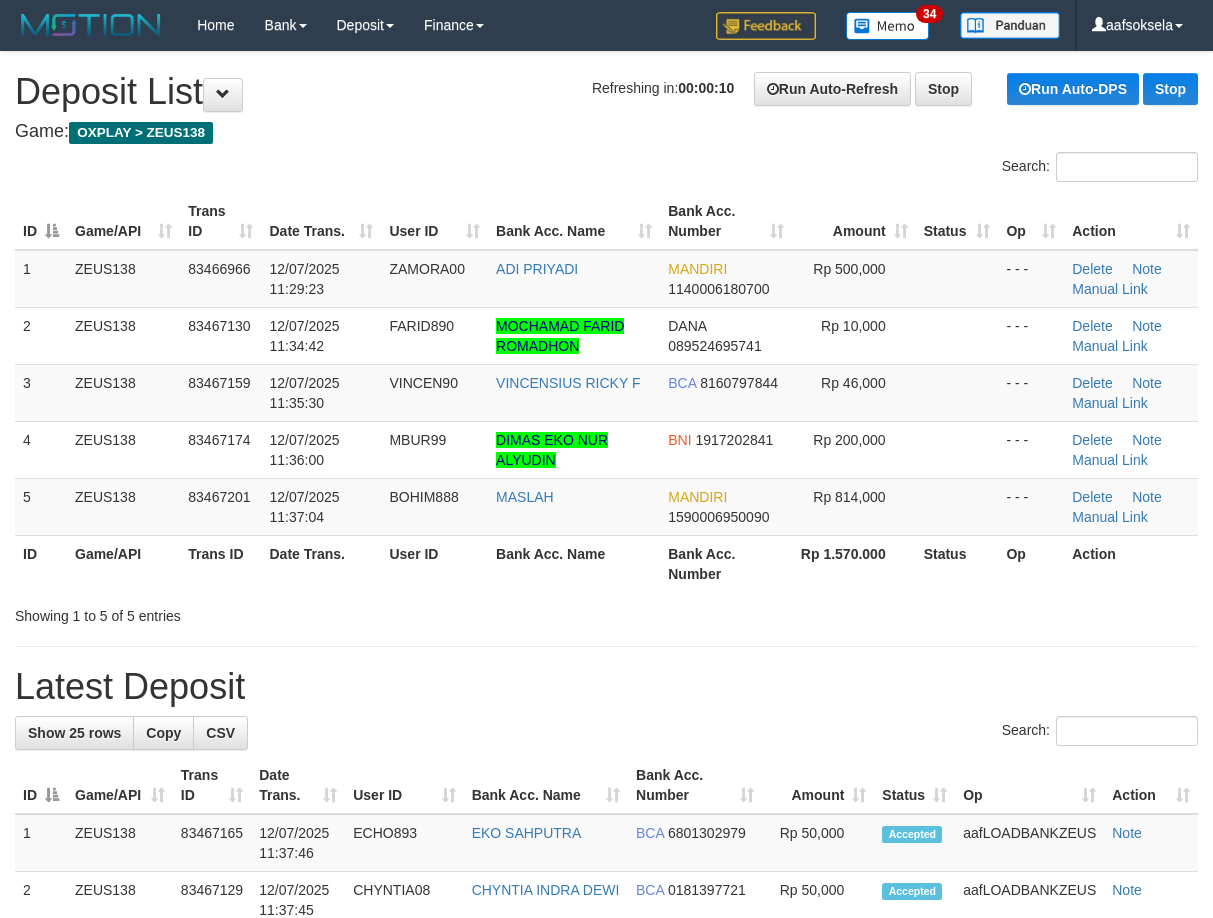 scroll, scrollTop: 0, scrollLeft: 0, axis: both 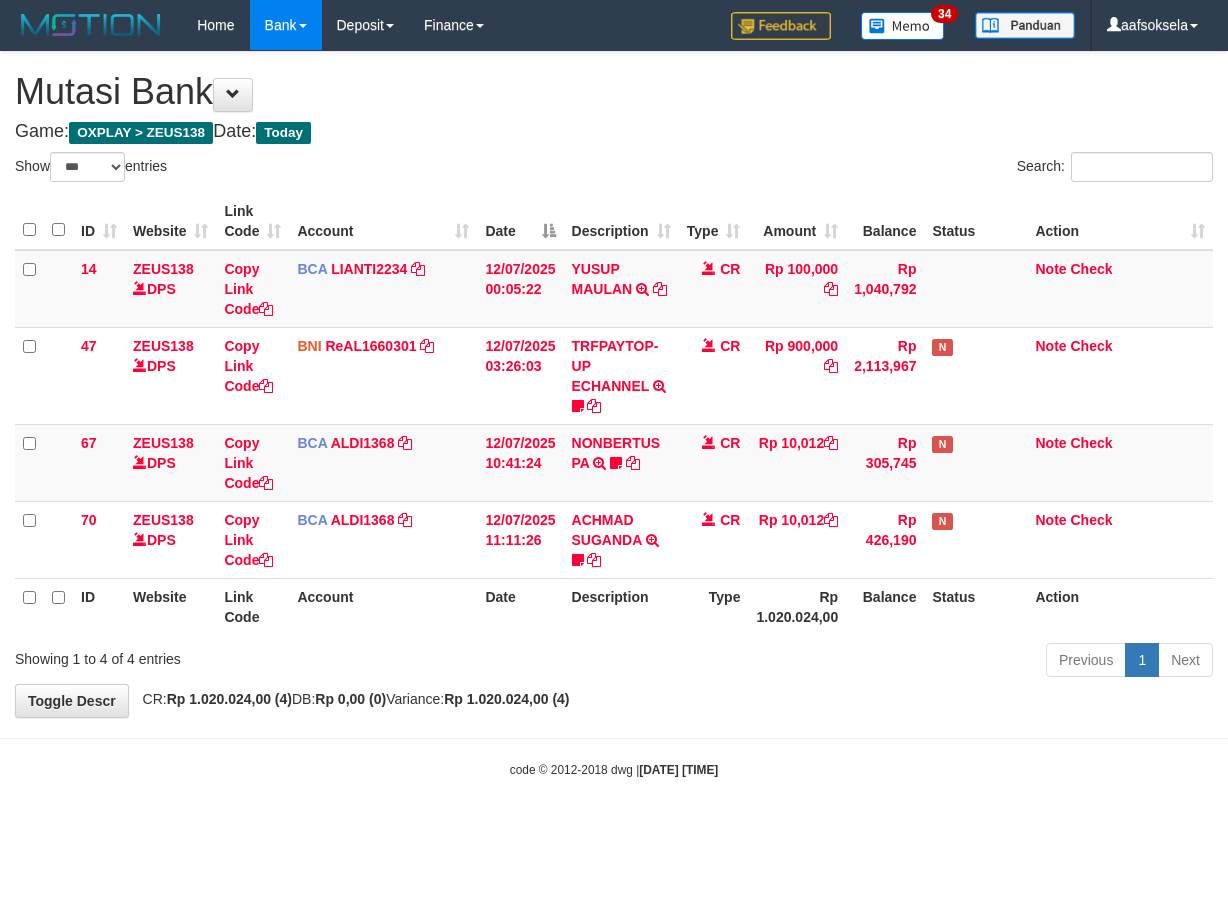 select on "***" 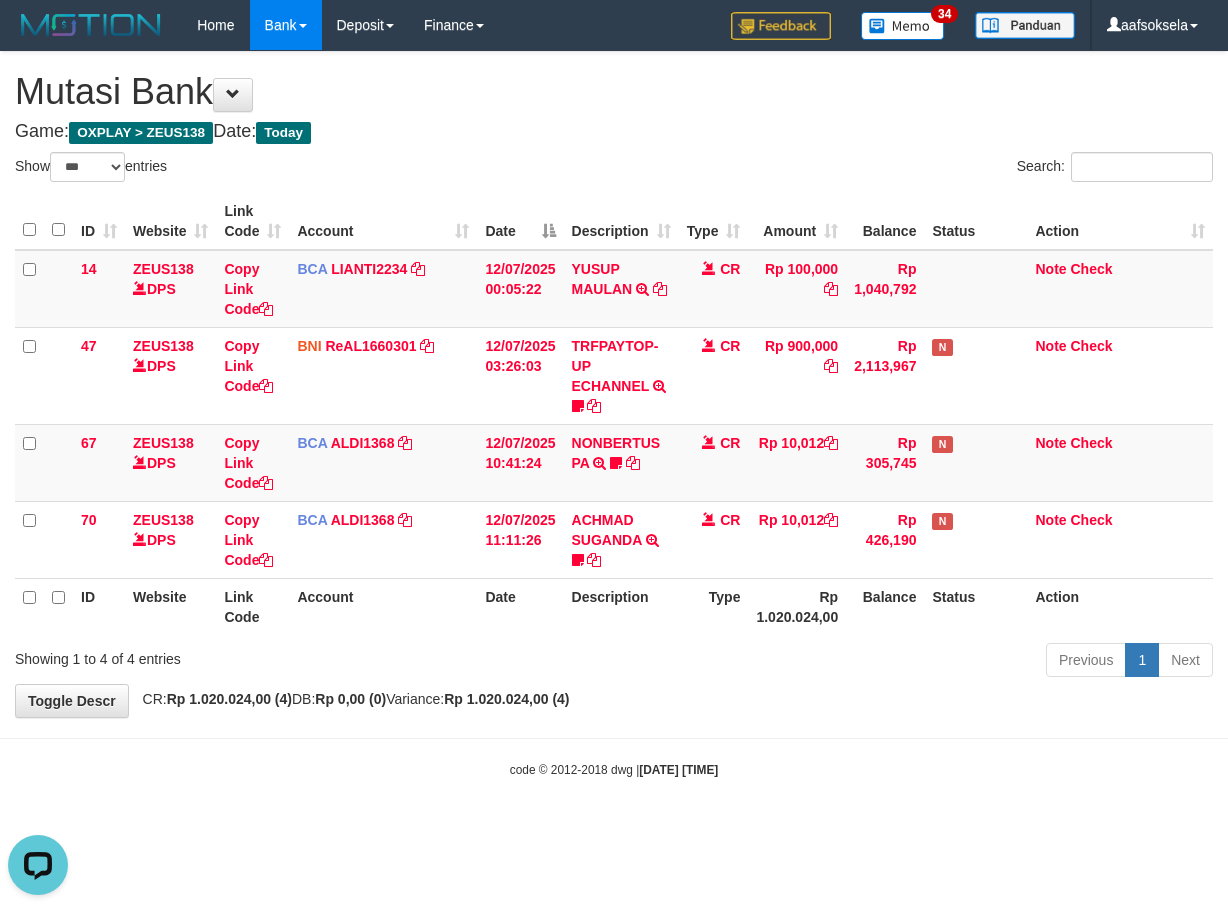 scroll, scrollTop: 0, scrollLeft: 0, axis: both 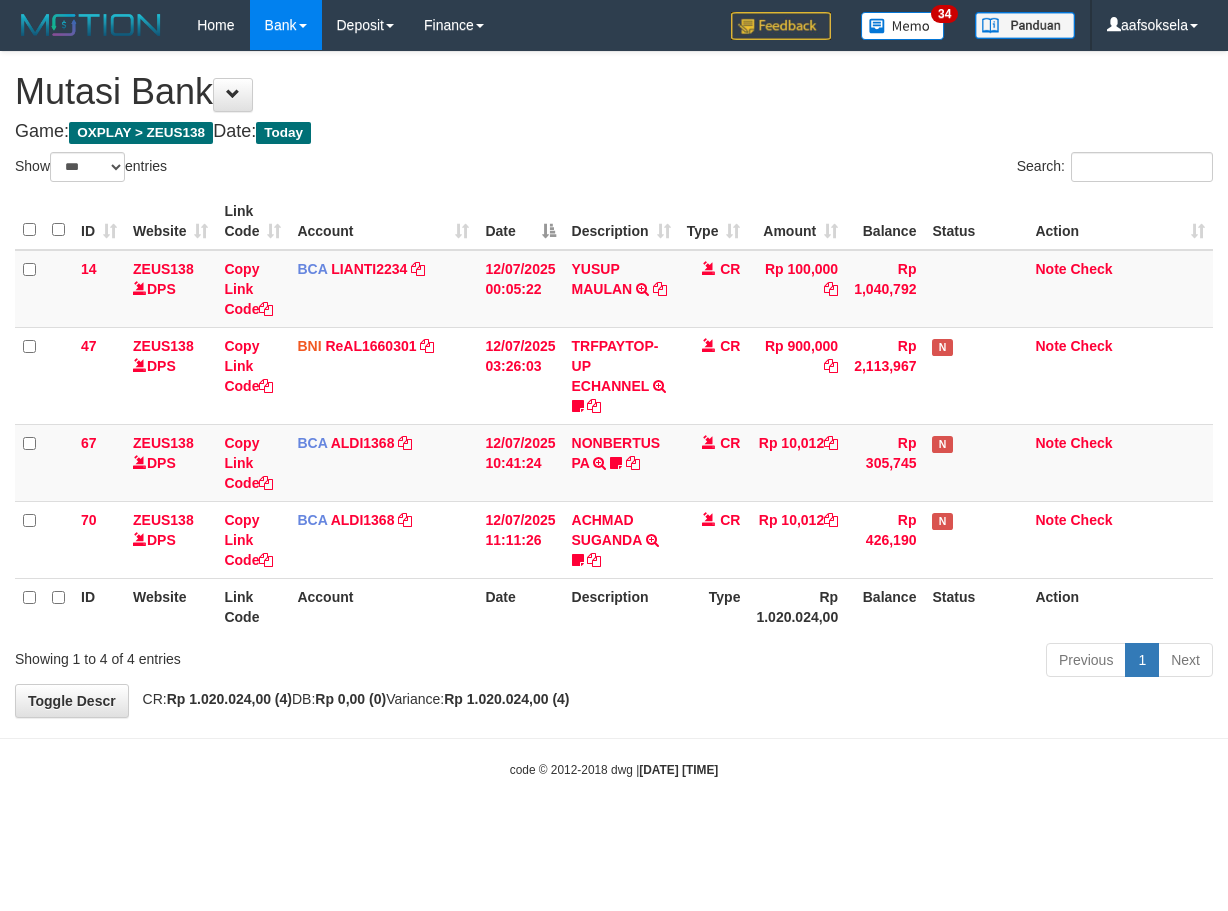 select on "***" 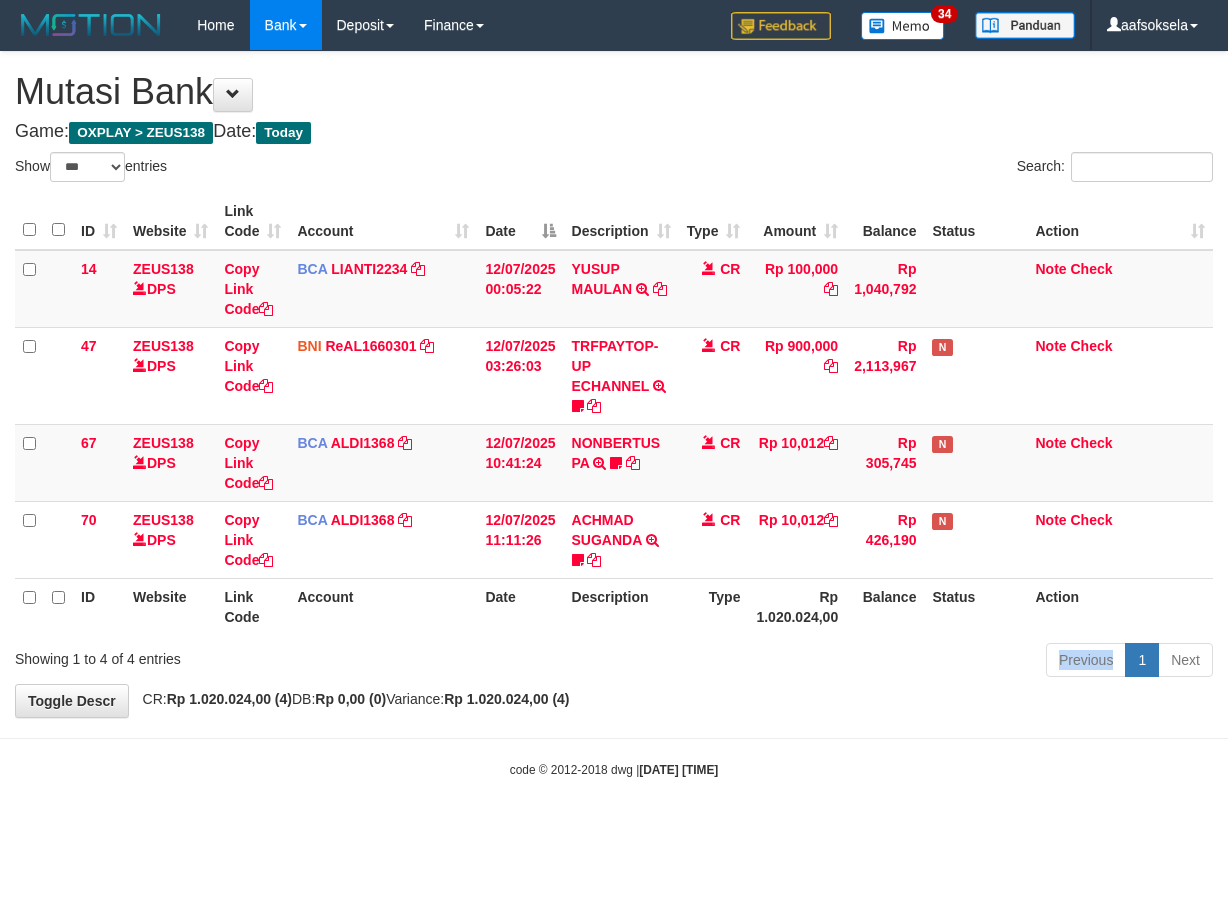 click on "Previous 1 Next" at bounding box center (870, 662) 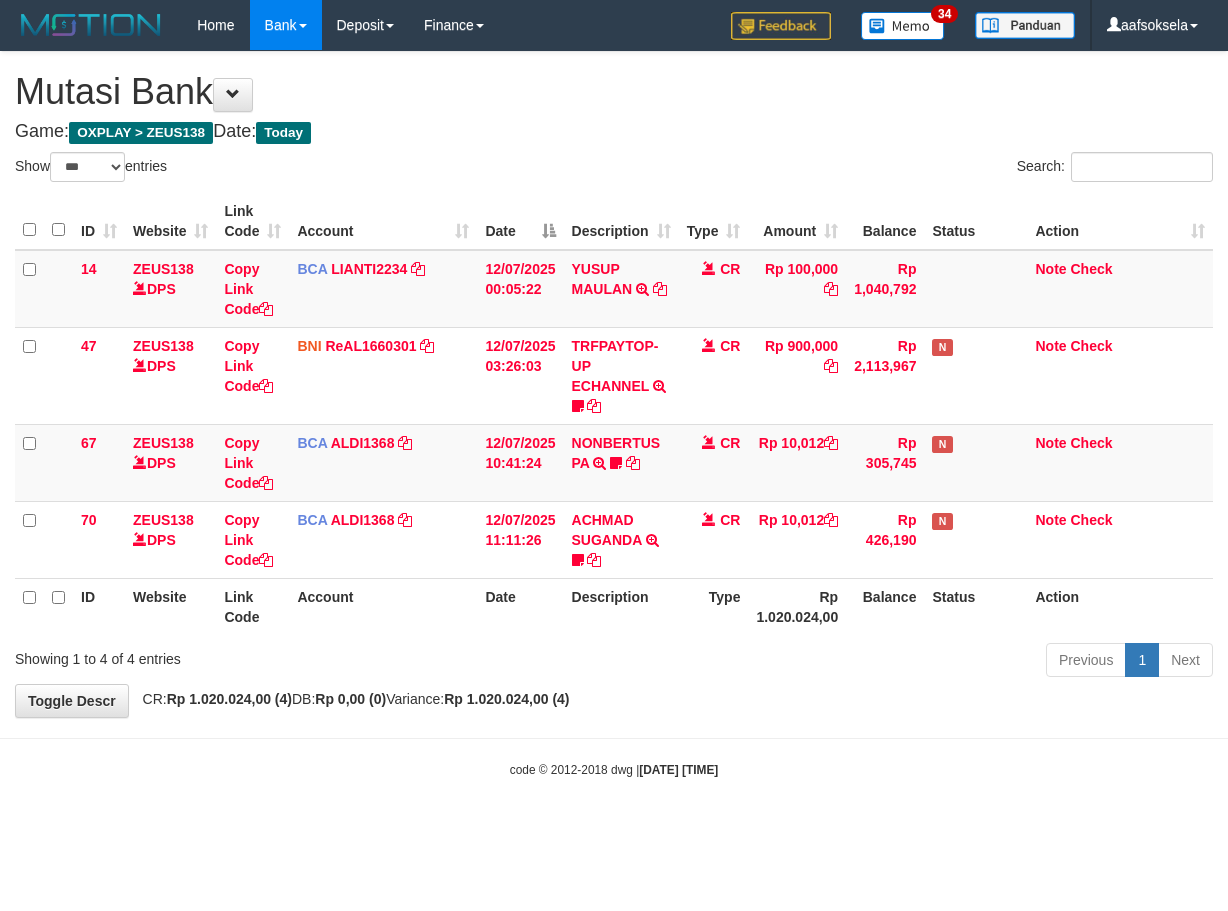 select on "***" 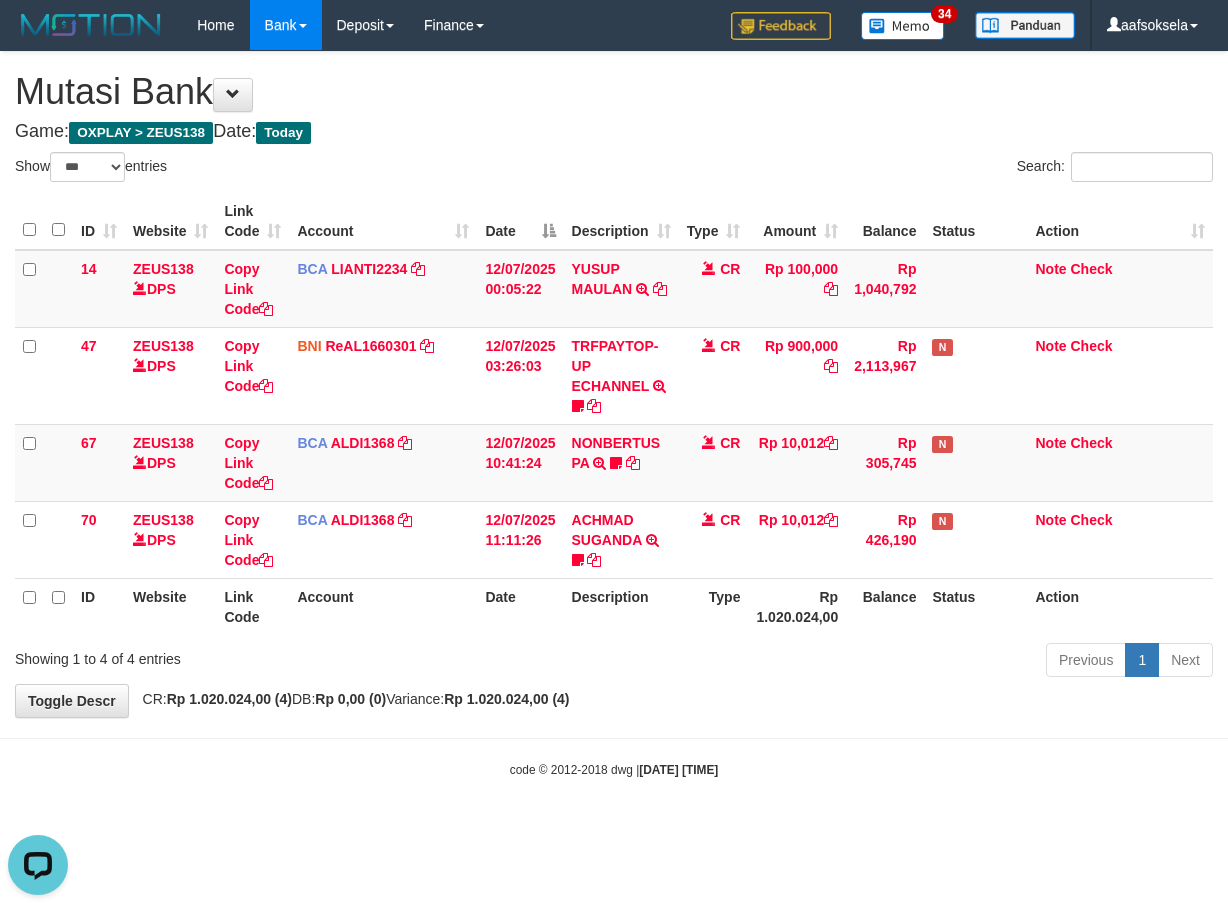 scroll, scrollTop: 0, scrollLeft: 0, axis: both 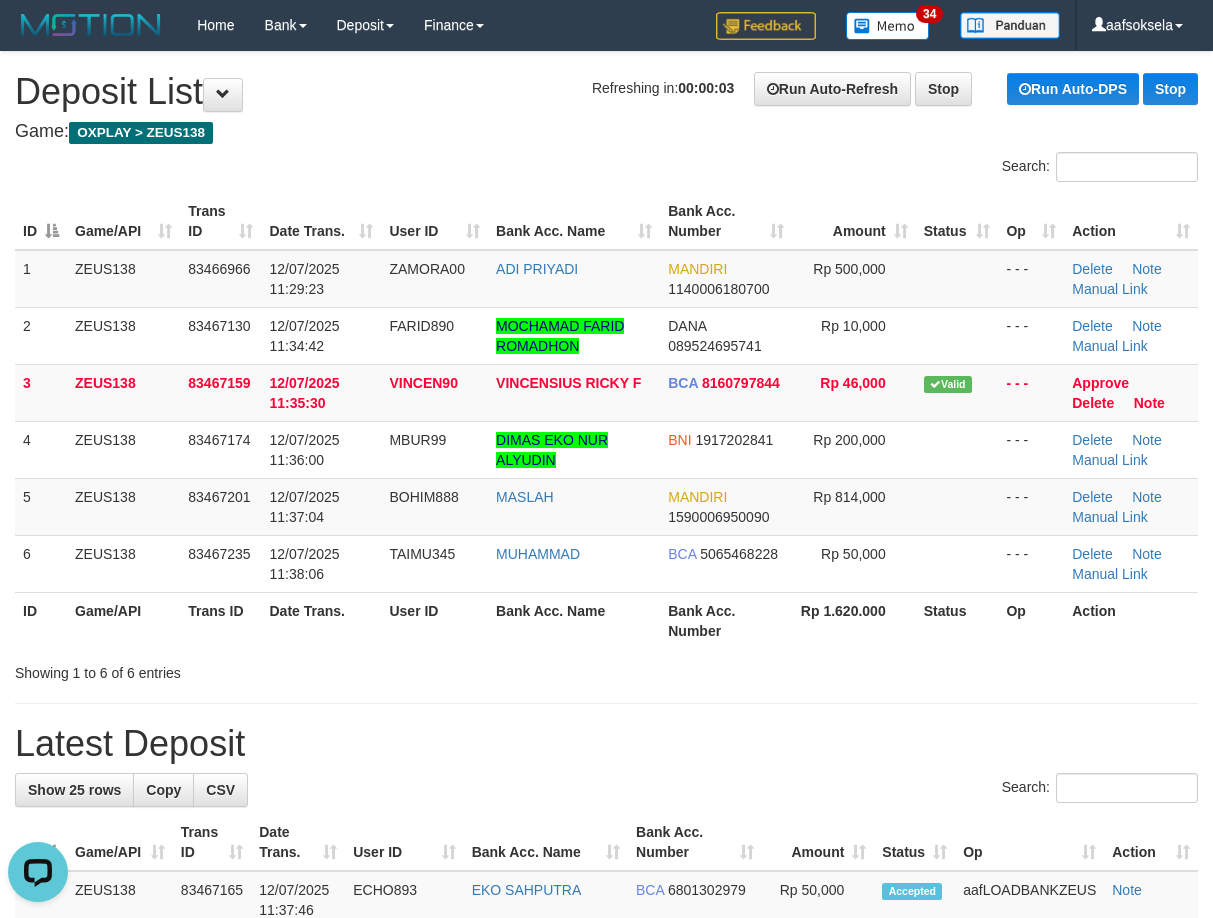 drag, startPoint x: 390, startPoint y: 736, endPoint x: 311, endPoint y: 760, distance: 82.565125 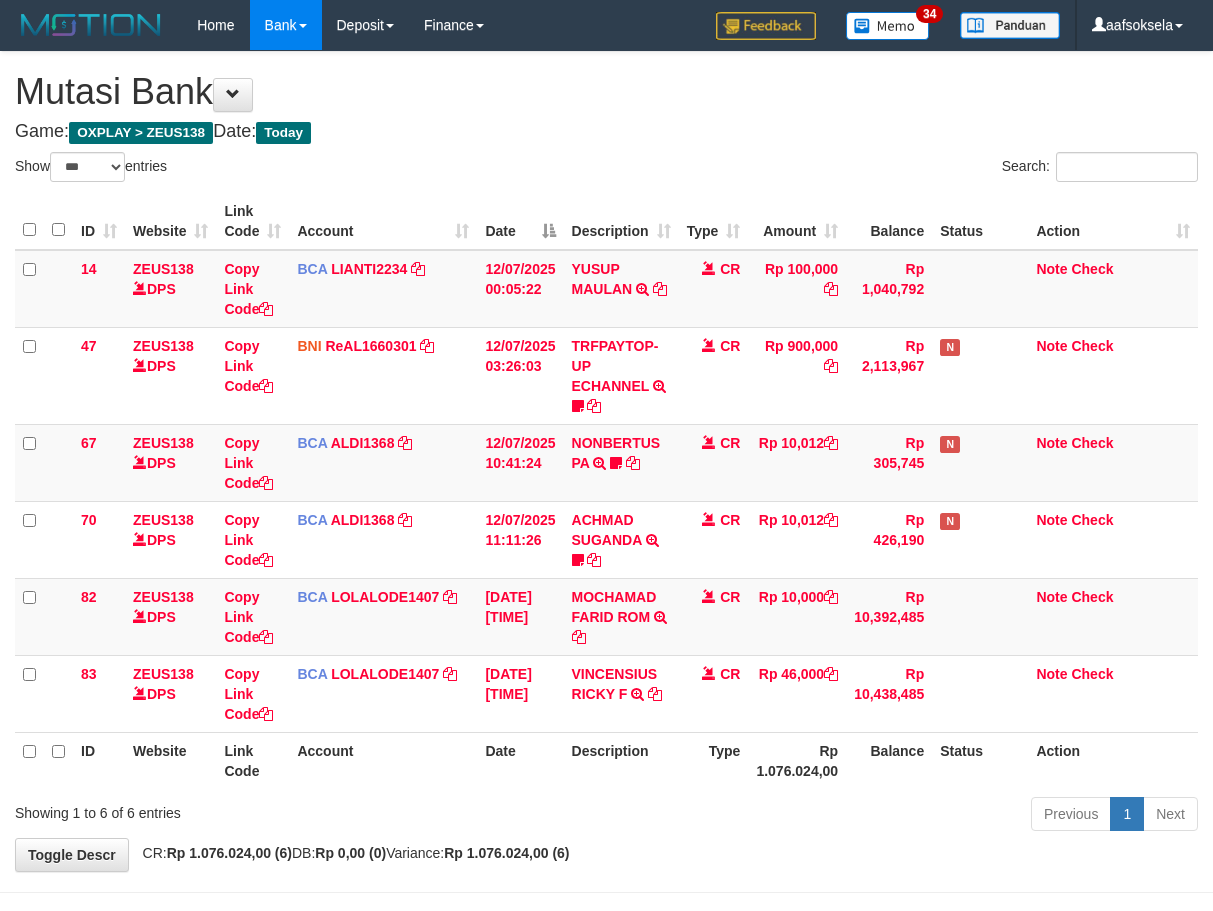 select on "***" 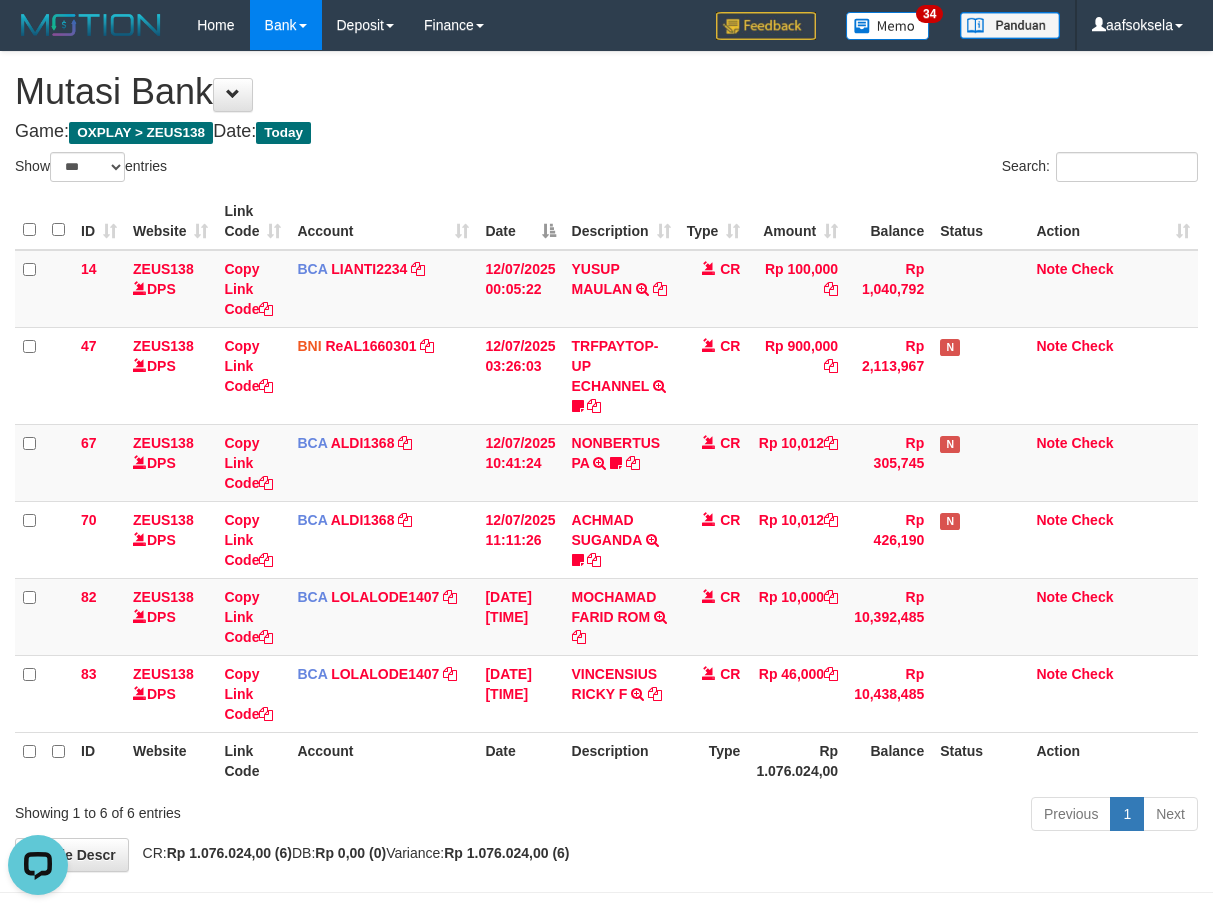 scroll, scrollTop: 0, scrollLeft: 0, axis: both 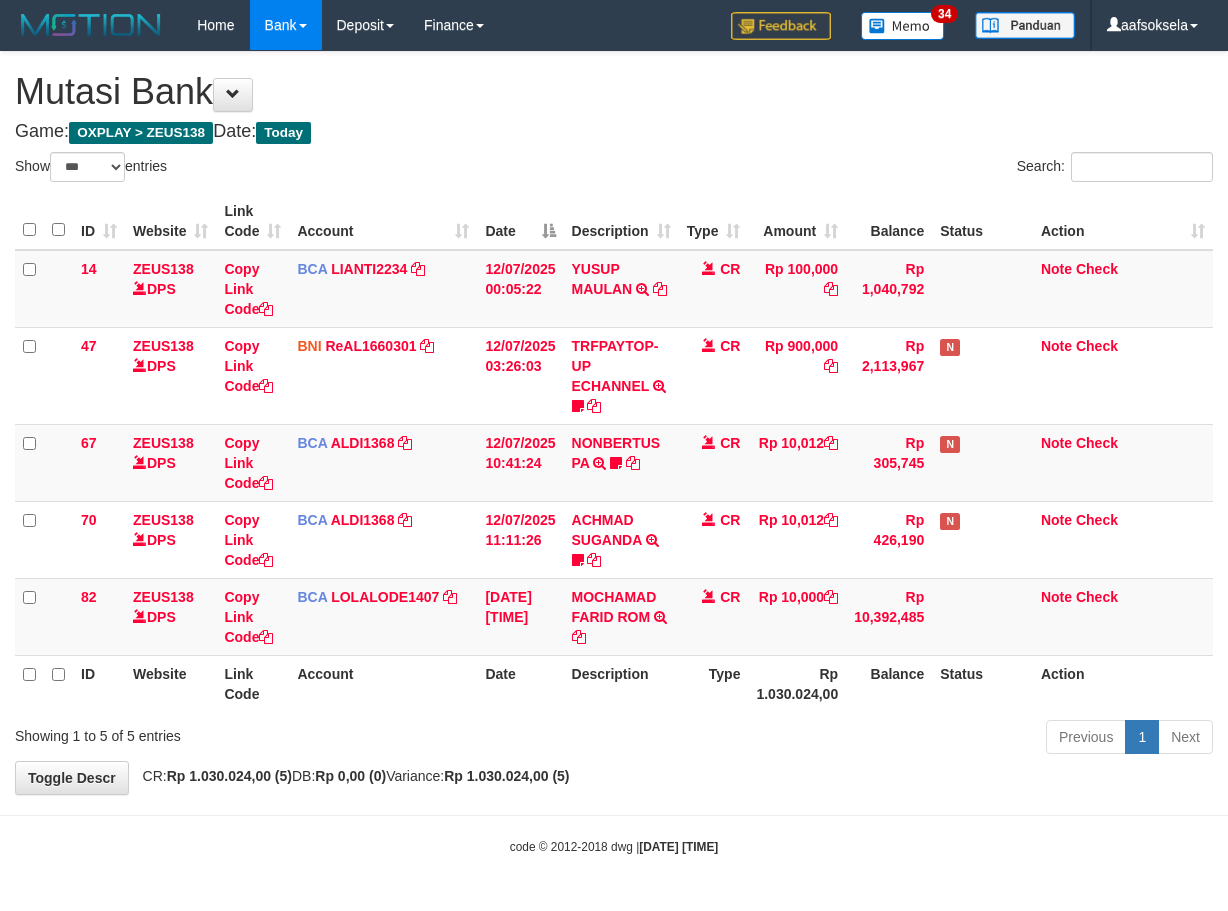 select on "***" 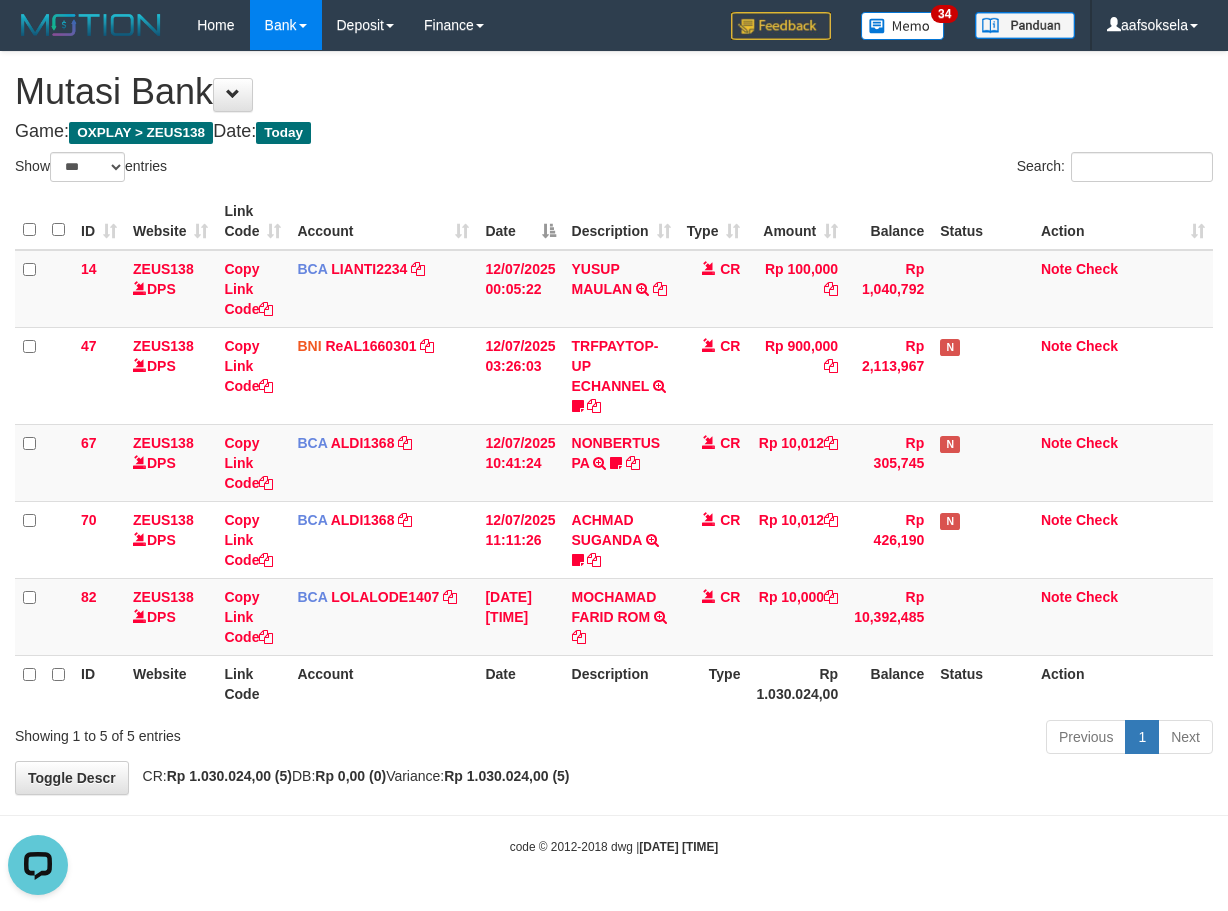 scroll, scrollTop: 0, scrollLeft: 0, axis: both 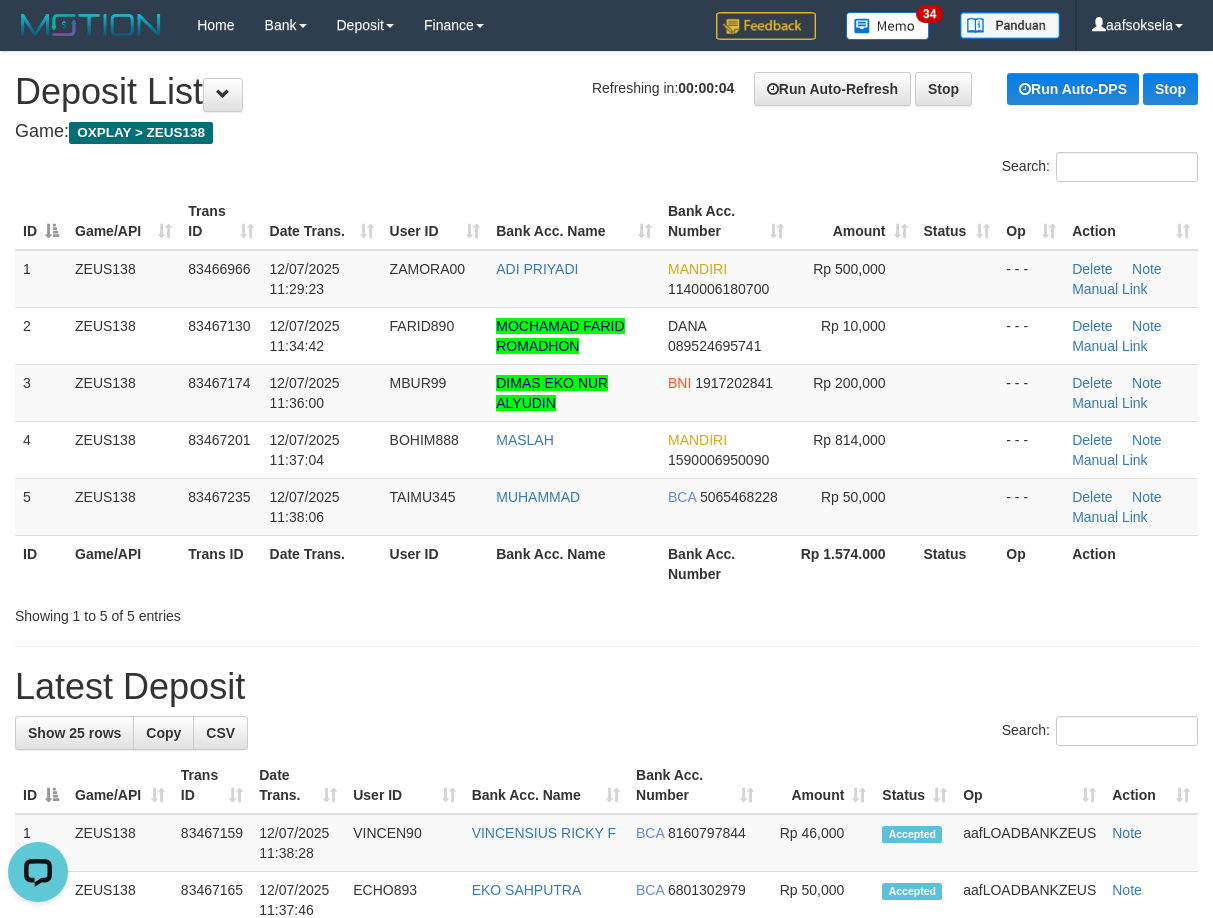 drag, startPoint x: 599, startPoint y: 708, endPoint x: 0, endPoint y: 720, distance: 599.1202 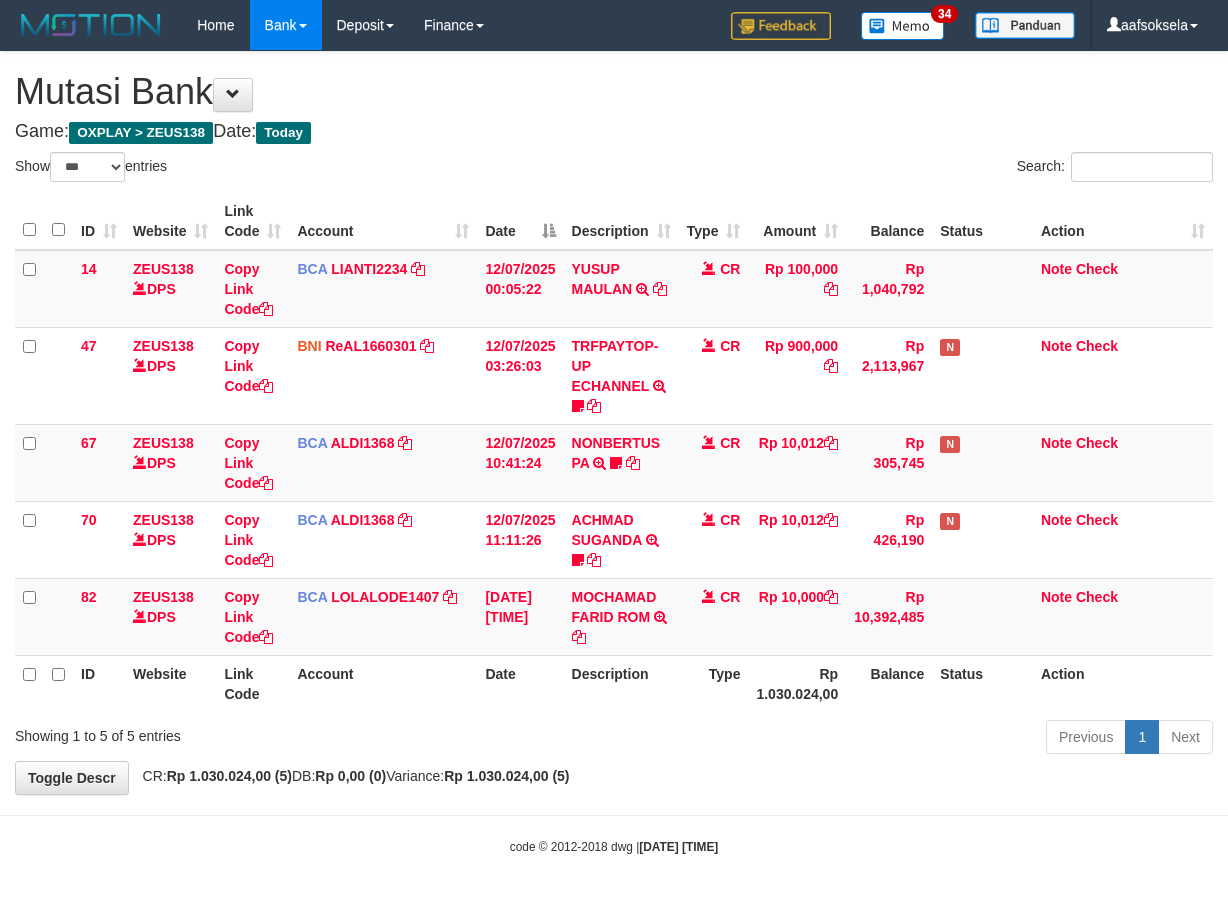 select on "***" 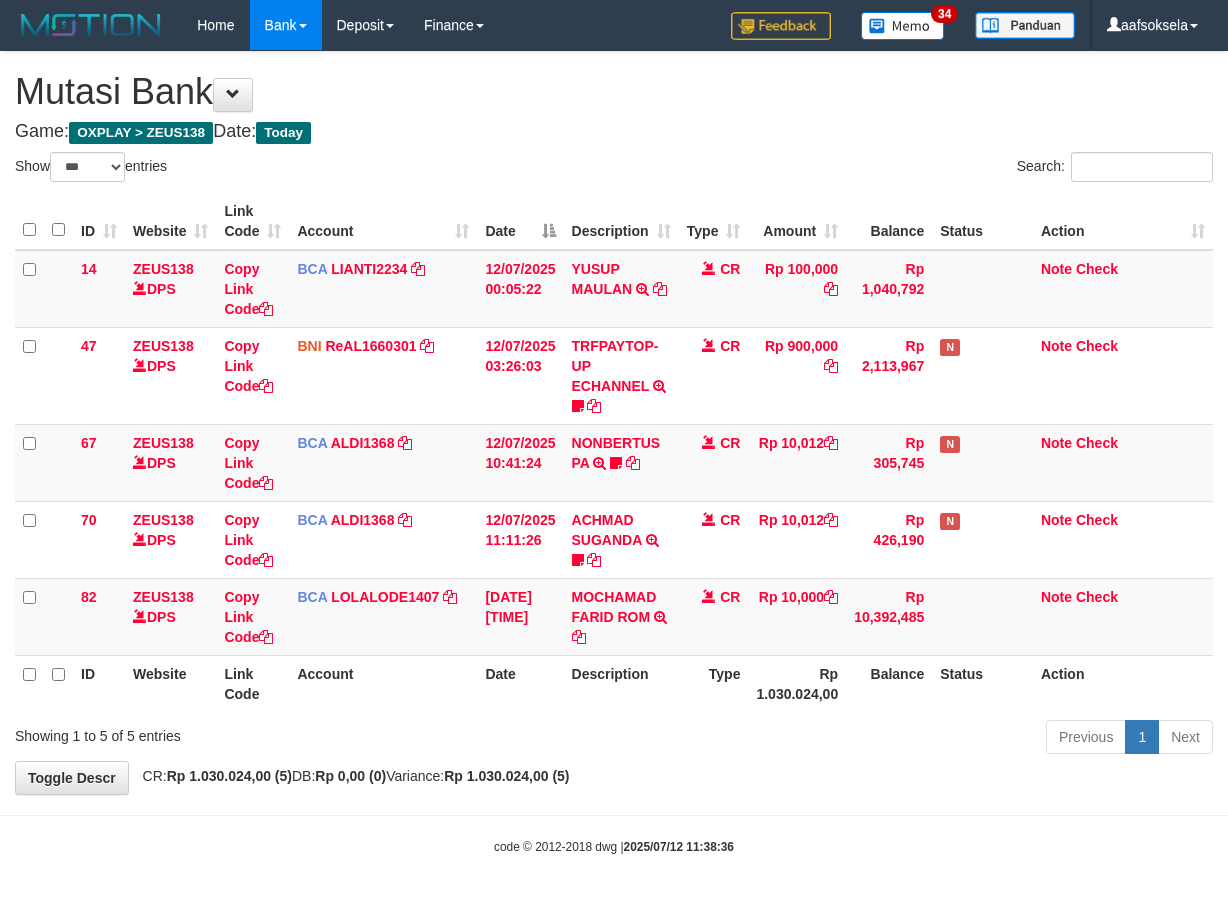 select on "***" 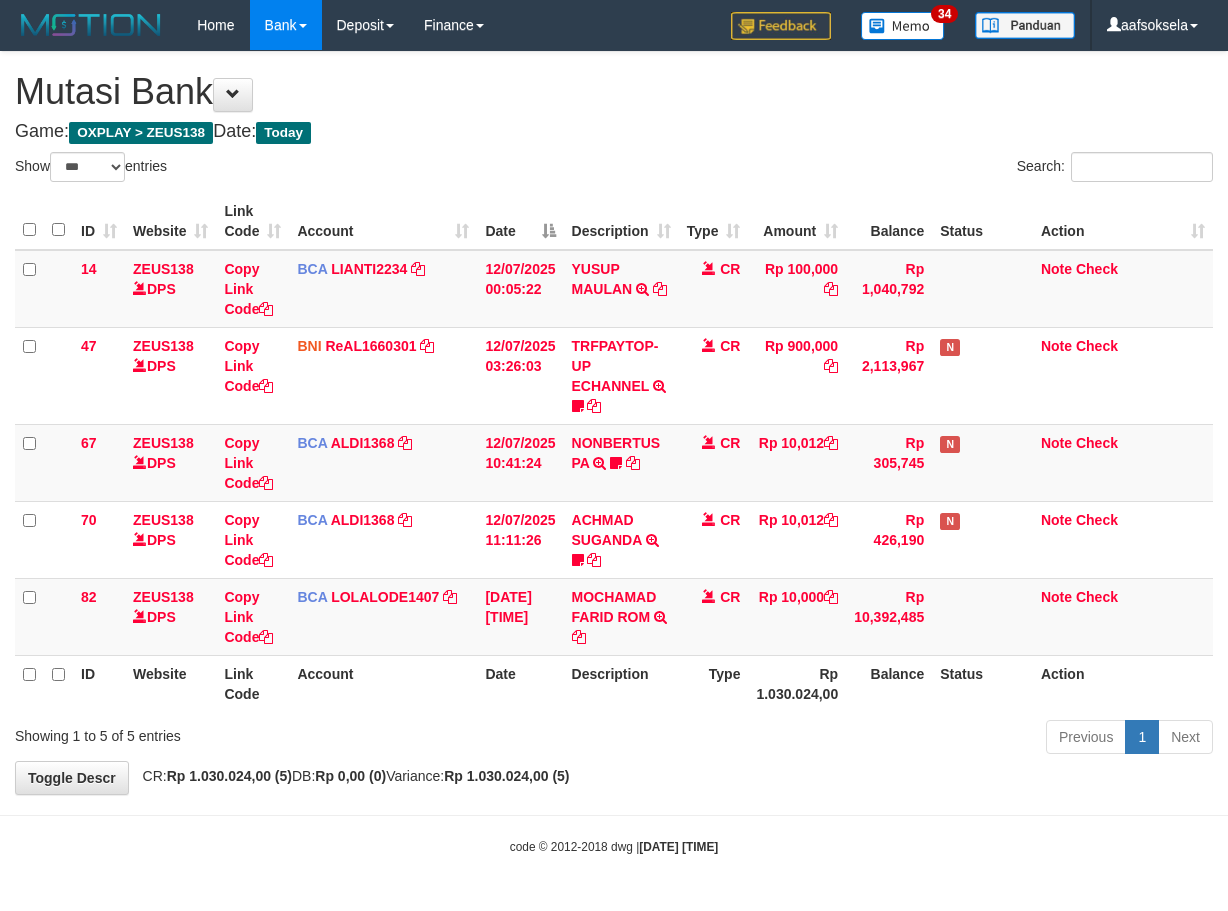 select on "***" 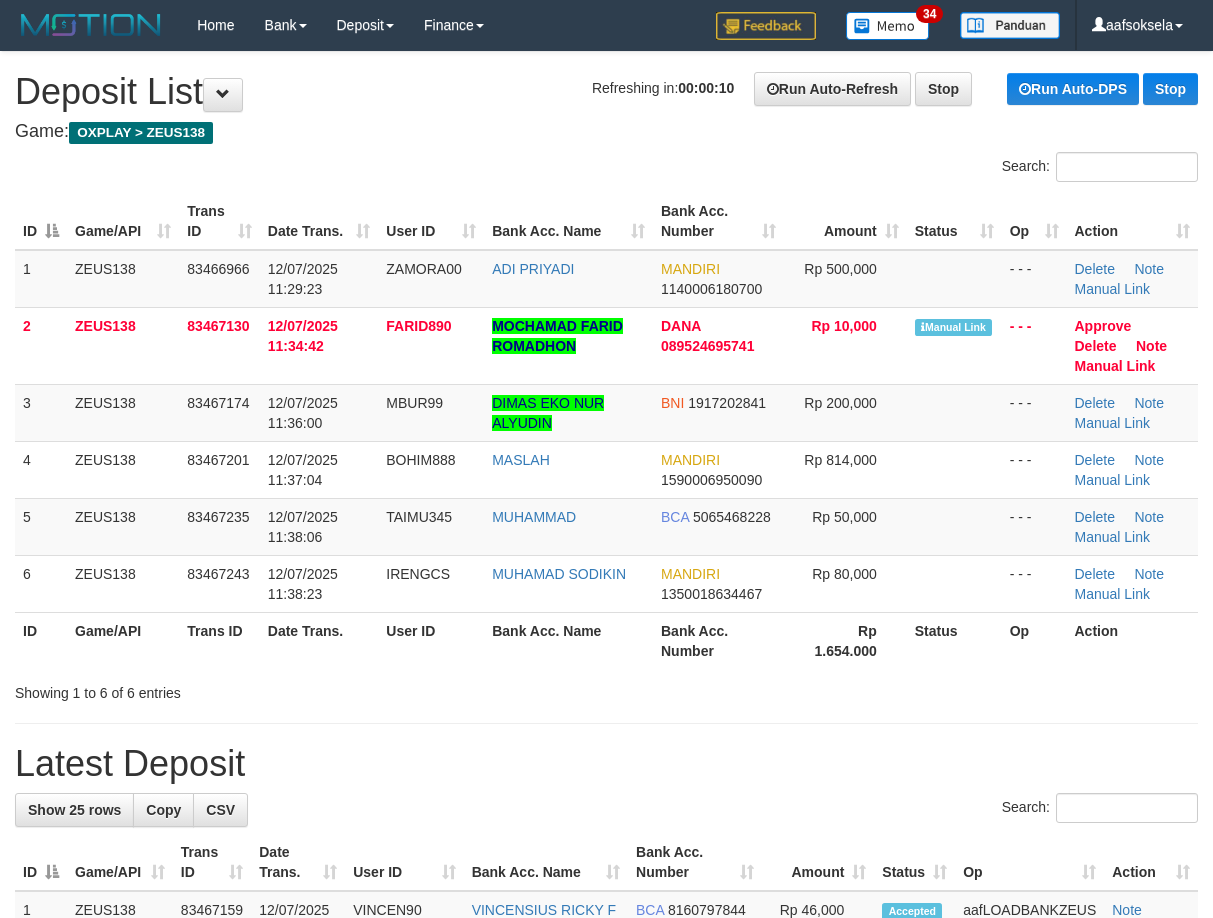 scroll, scrollTop: 0, scrollLeft: 0, axis: both 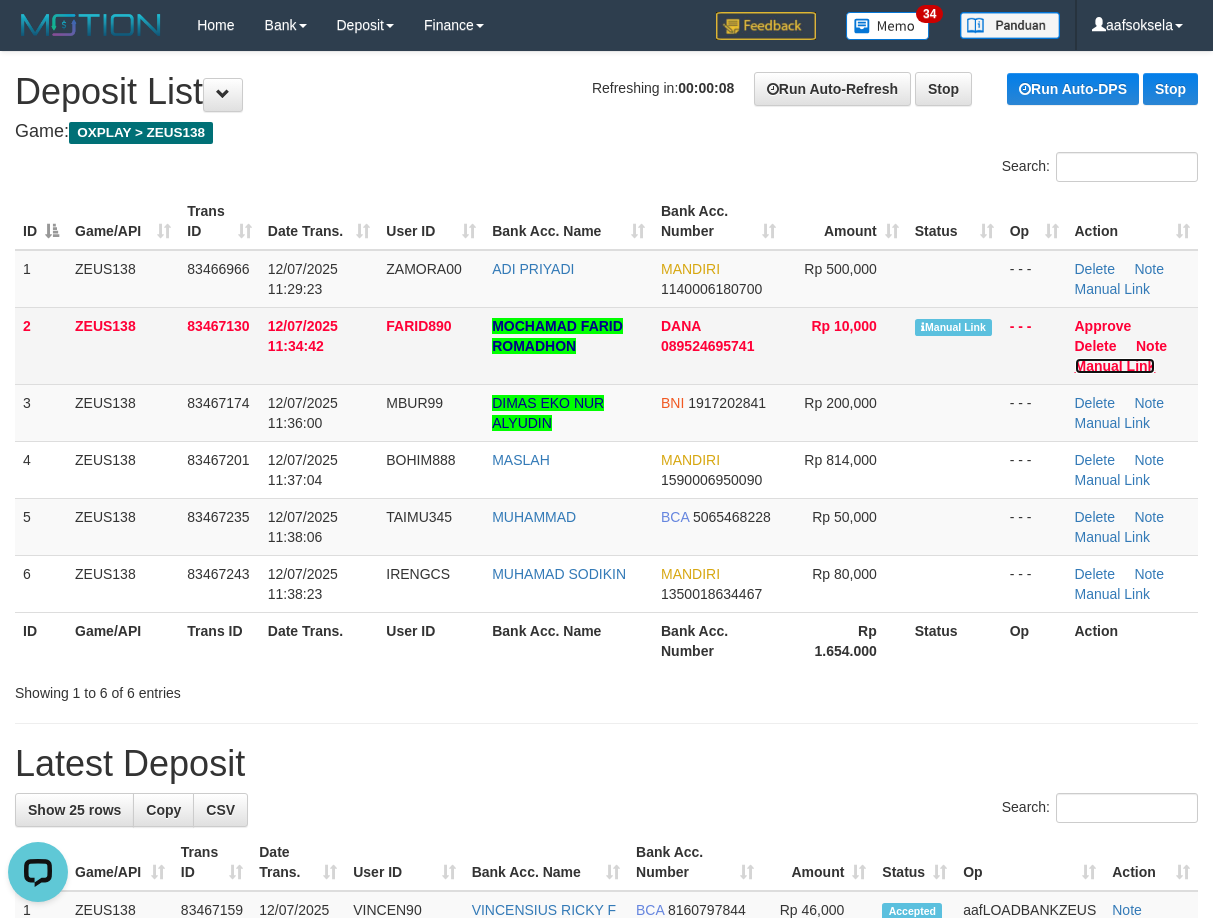click on "Manual Link" at bounding box center [1115, 366] 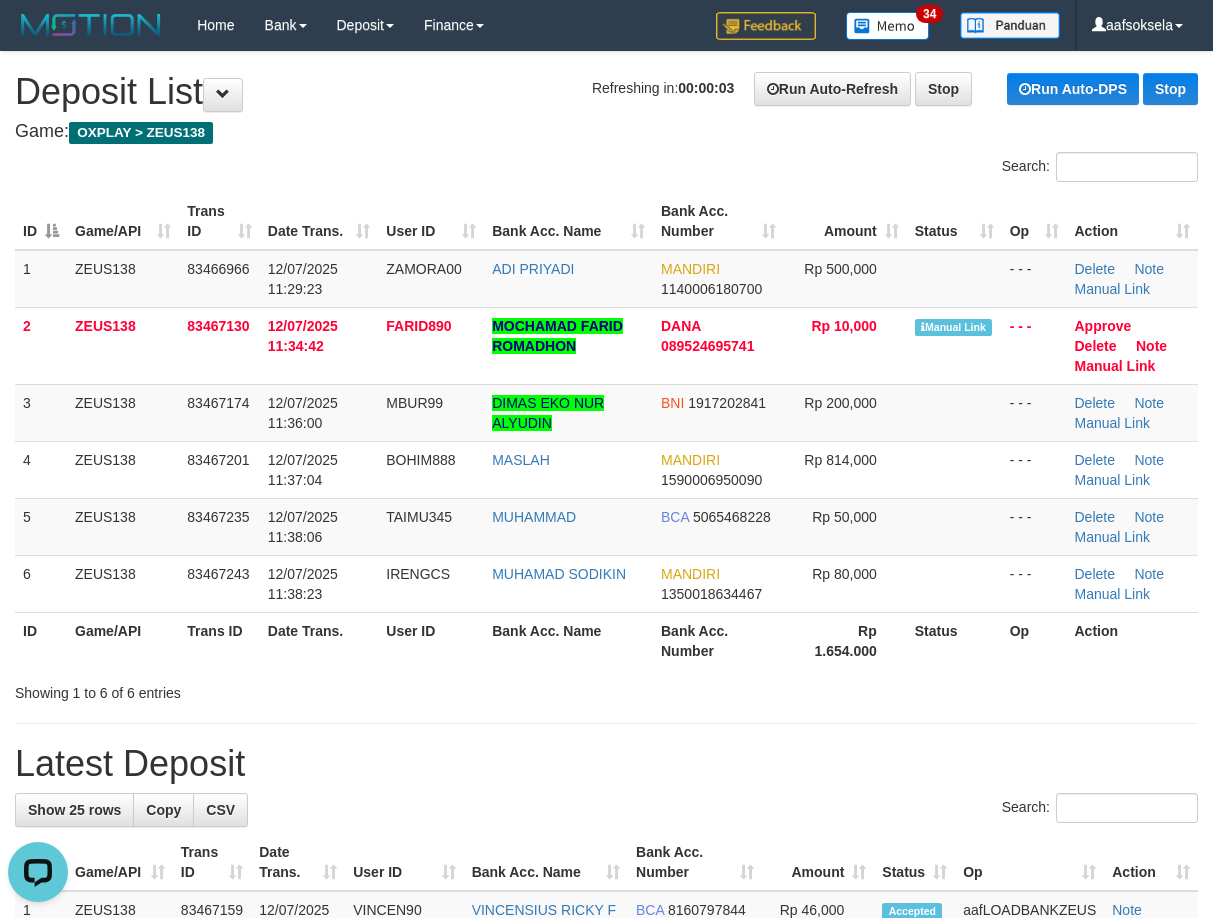 click on "Search:
ID Game/API Trans ID Date Trans. User ID Bank Acc. Name Bank Acc. Number Amount Status Op Action
1
ZEUS138
83466966
12/07/2025 11:29:23
ZAMORA00
ADI PRIYADI
MANDIRI
1140006180700
Rp 500,000
- - -
Delete
Note
Manual Link
2
ZEUS138
83467130
12/07/2025 11:34:42
FARID890
MOCHAMAD FARID ROMADHON
DANA
089524695741
Rp 10,000
Manual Link
- - -
Note" at bounding box center (606, 427) 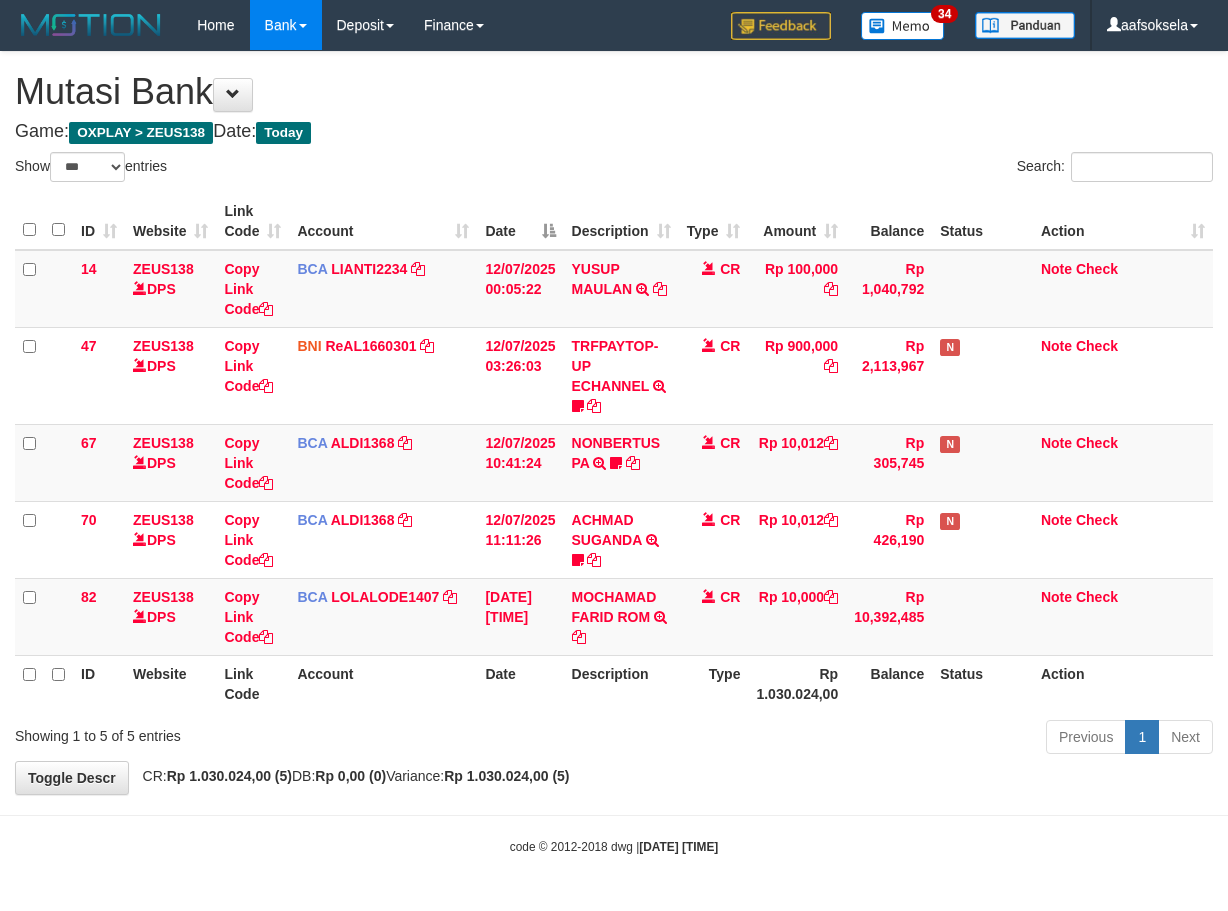 select on "***" 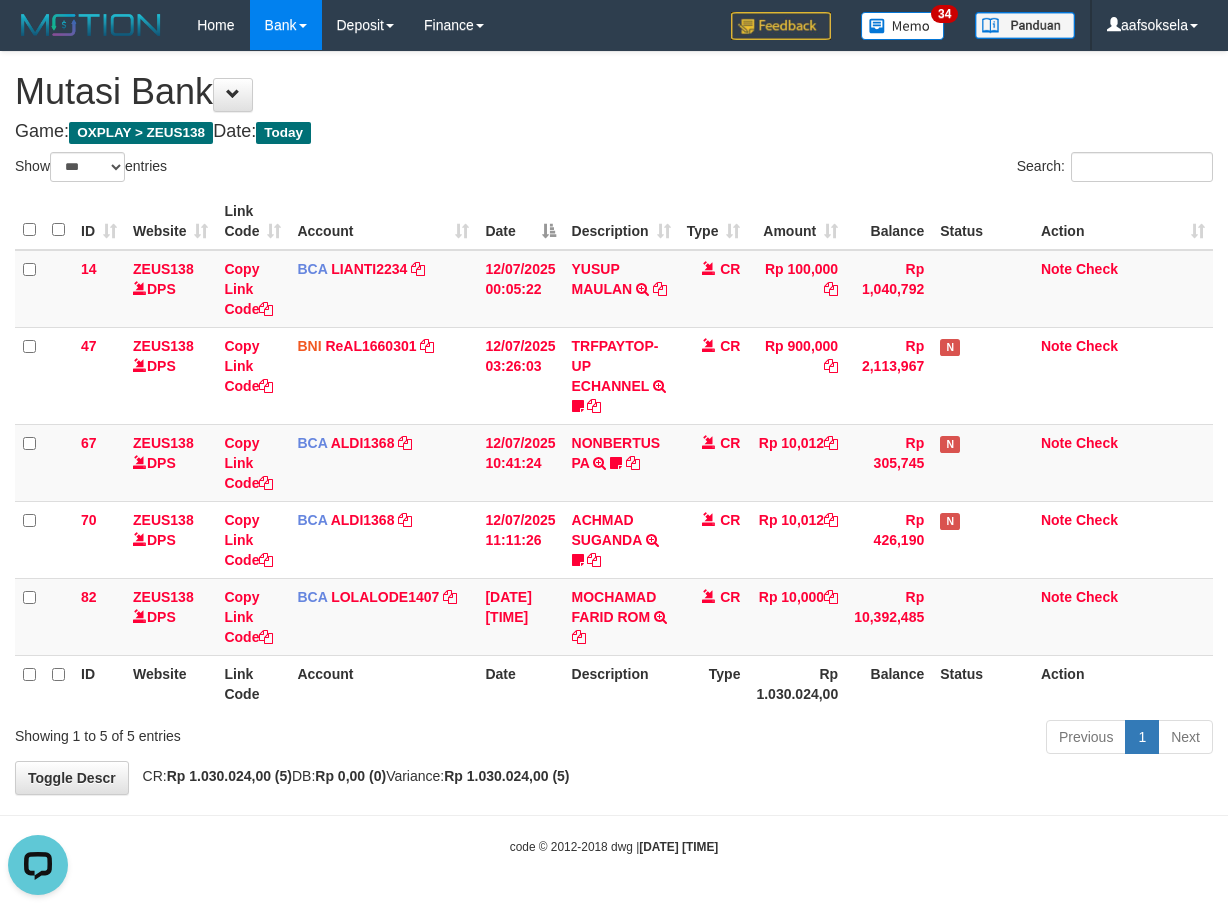 scroll, scrollTop: 0, scrollLeft: 0, axis: both 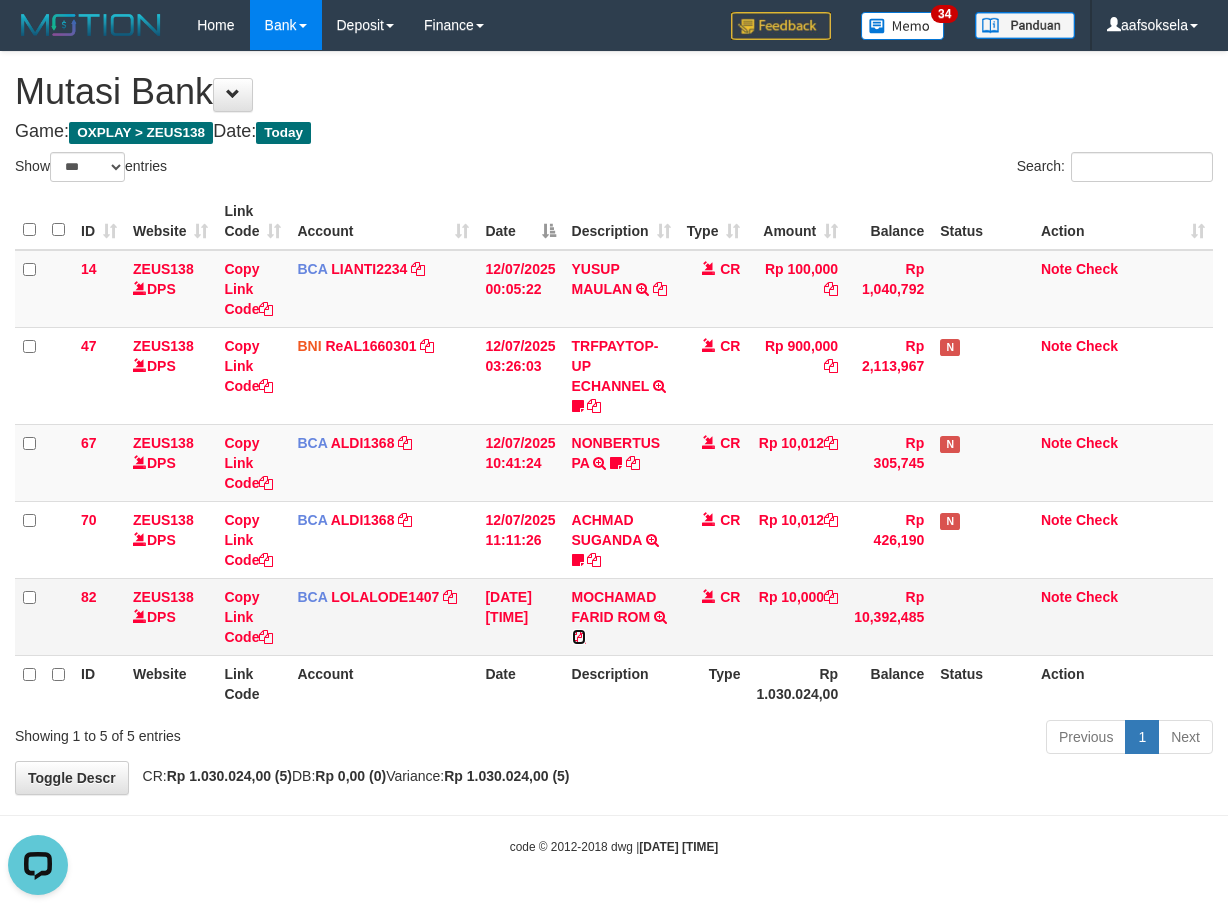 click at bounding box center [579, 637] 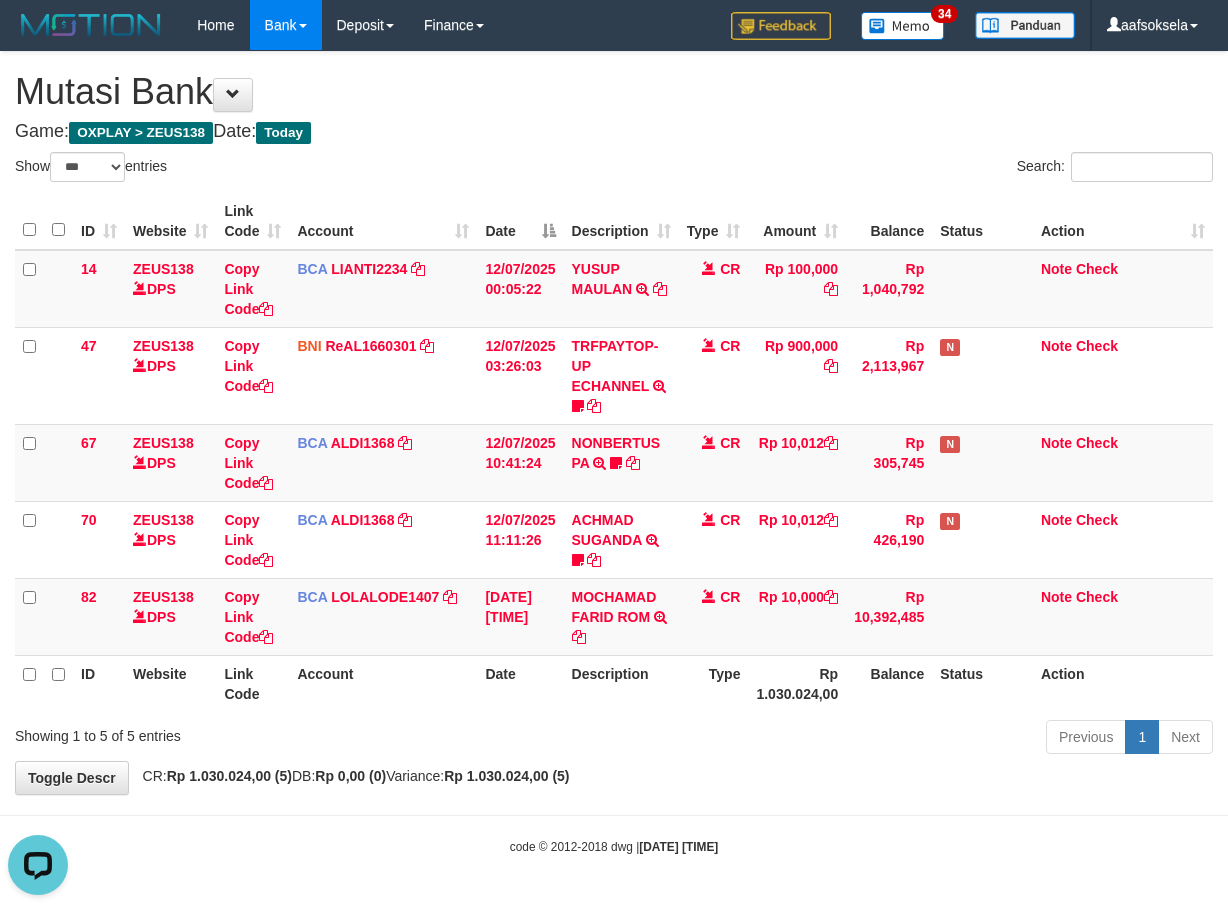 click on "Previous 1 Next" at bounding box center [870, 739] 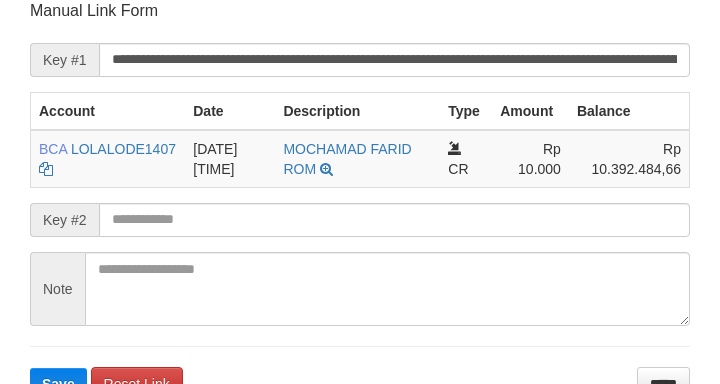 scroll, scrollTop: 412, scrollLeft: 0, axis: vertical 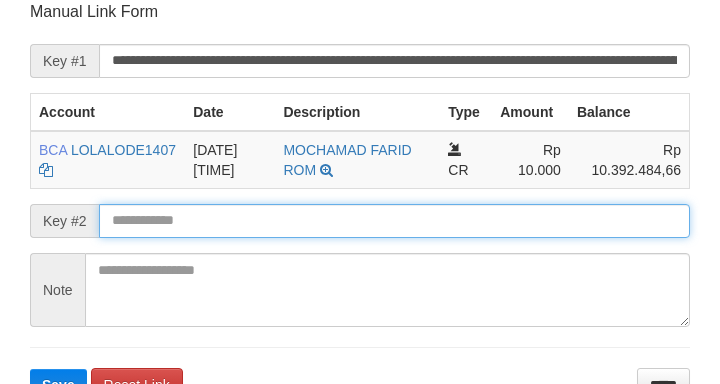 click at bounding box center (394, 221) 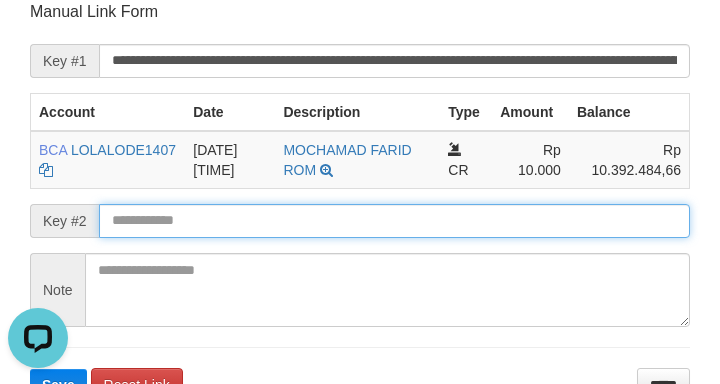 scroll, scrollTop: 0, scrollLeft: 0, axis: both 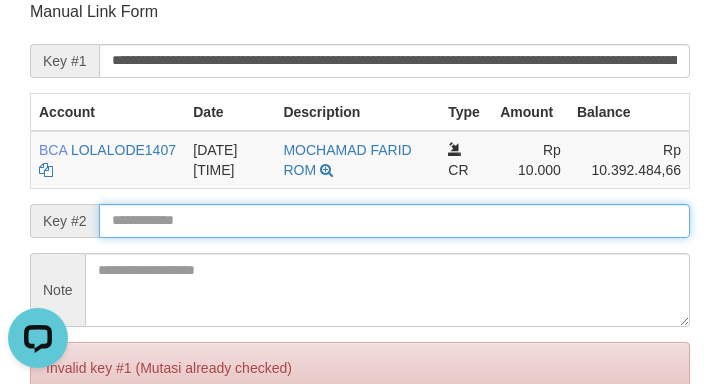 click on "Save" at bounding box center (58, 452) 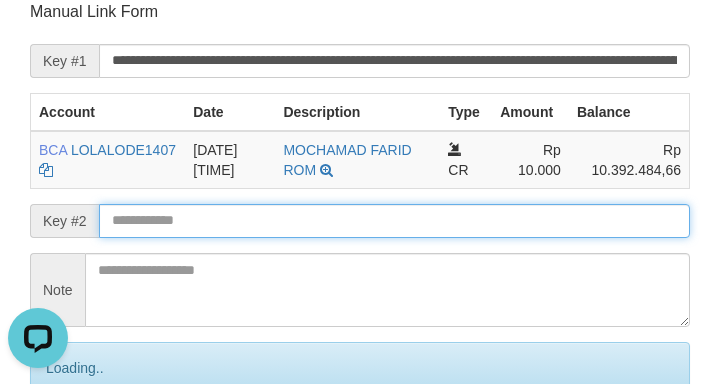 type on "**********" 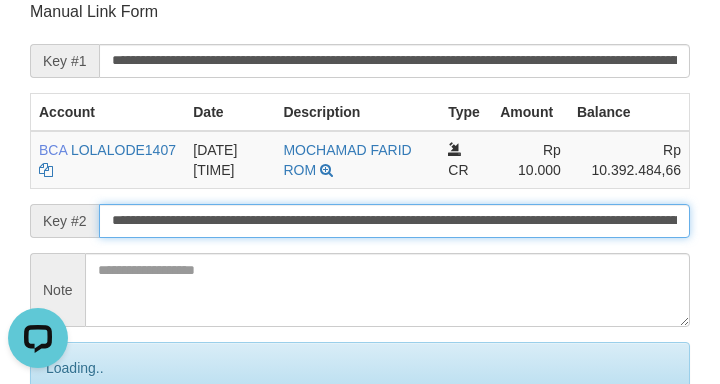click on "Save" at bounding box center [80, 452] 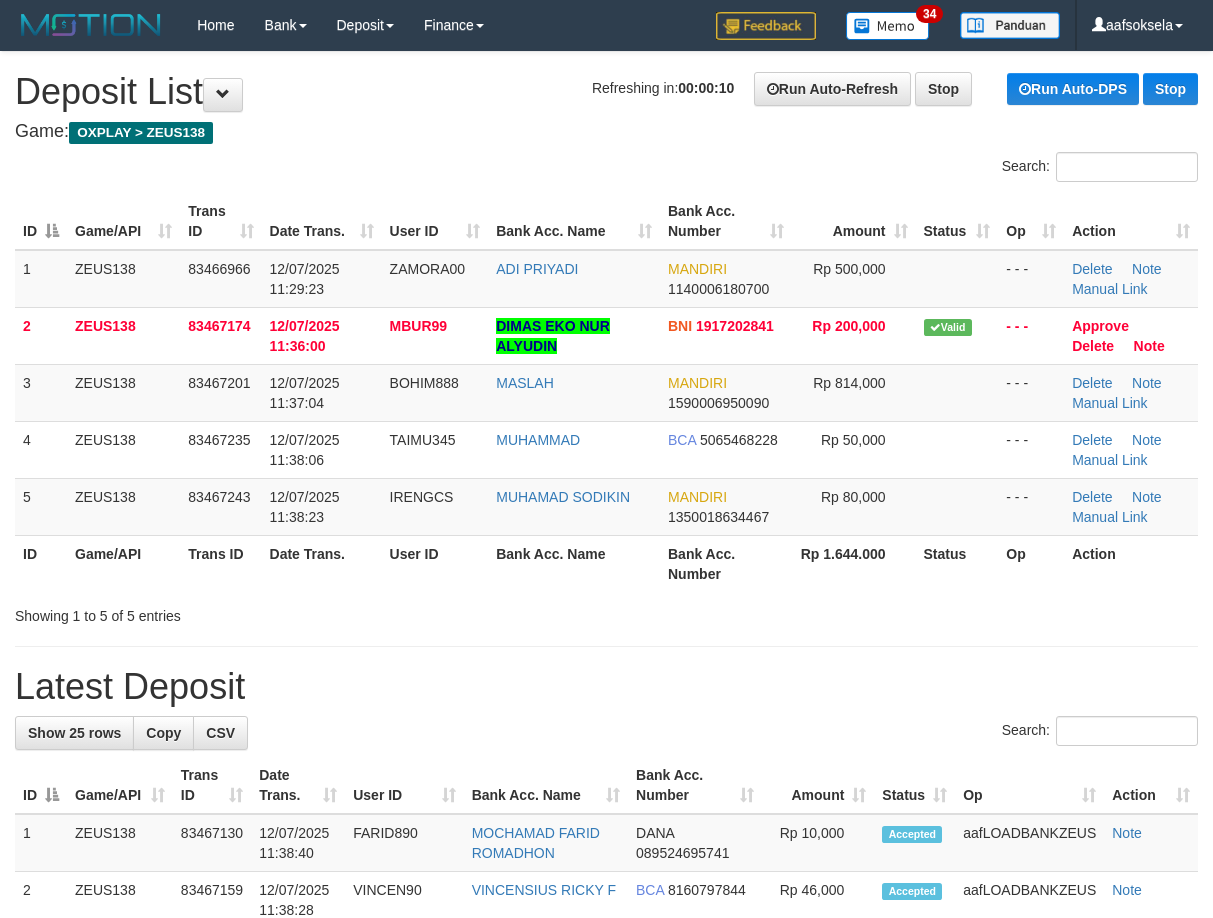 scroll, scrollTop: 0, scrollLeft: 0, axis: both 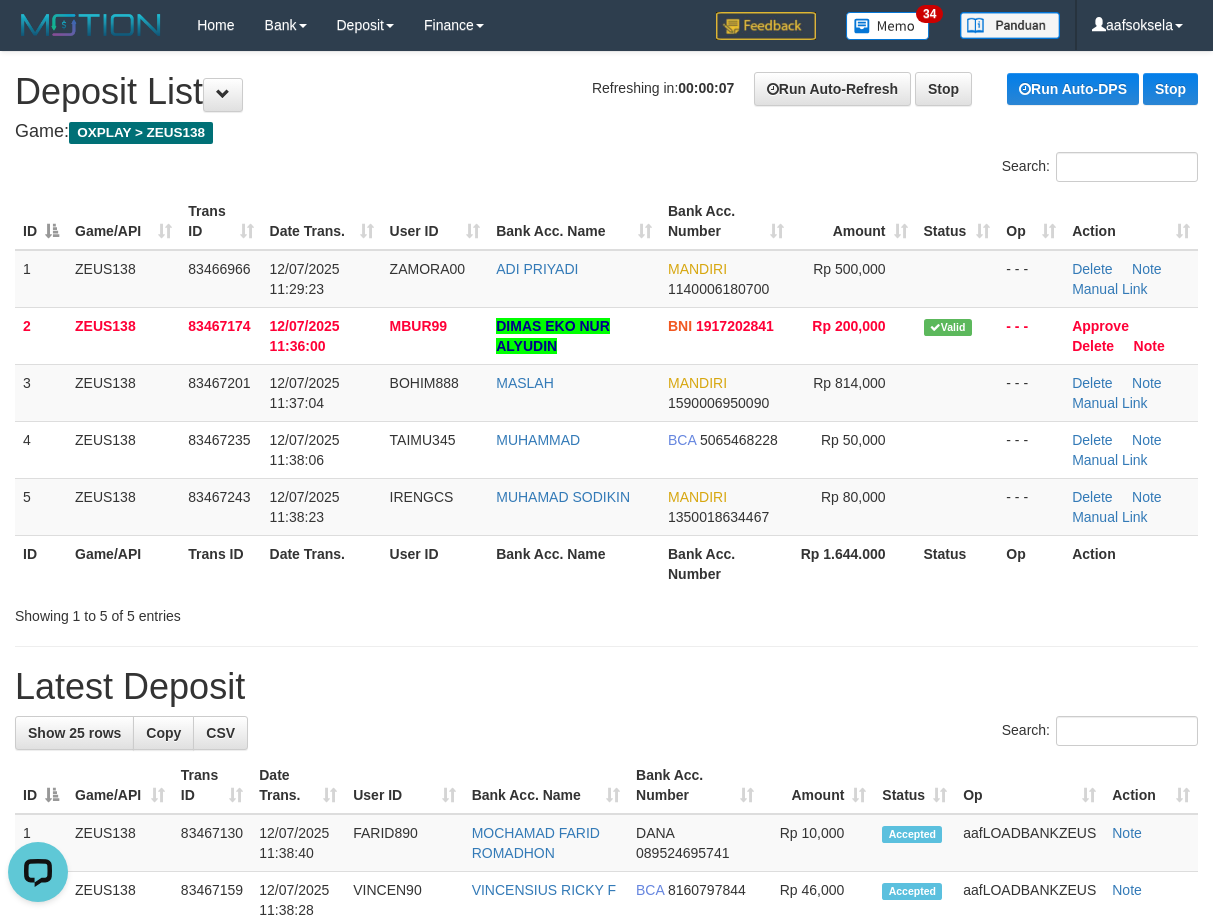 click on "Showing 1 to 5 of 5 entries" at bounding box center (606, 612) 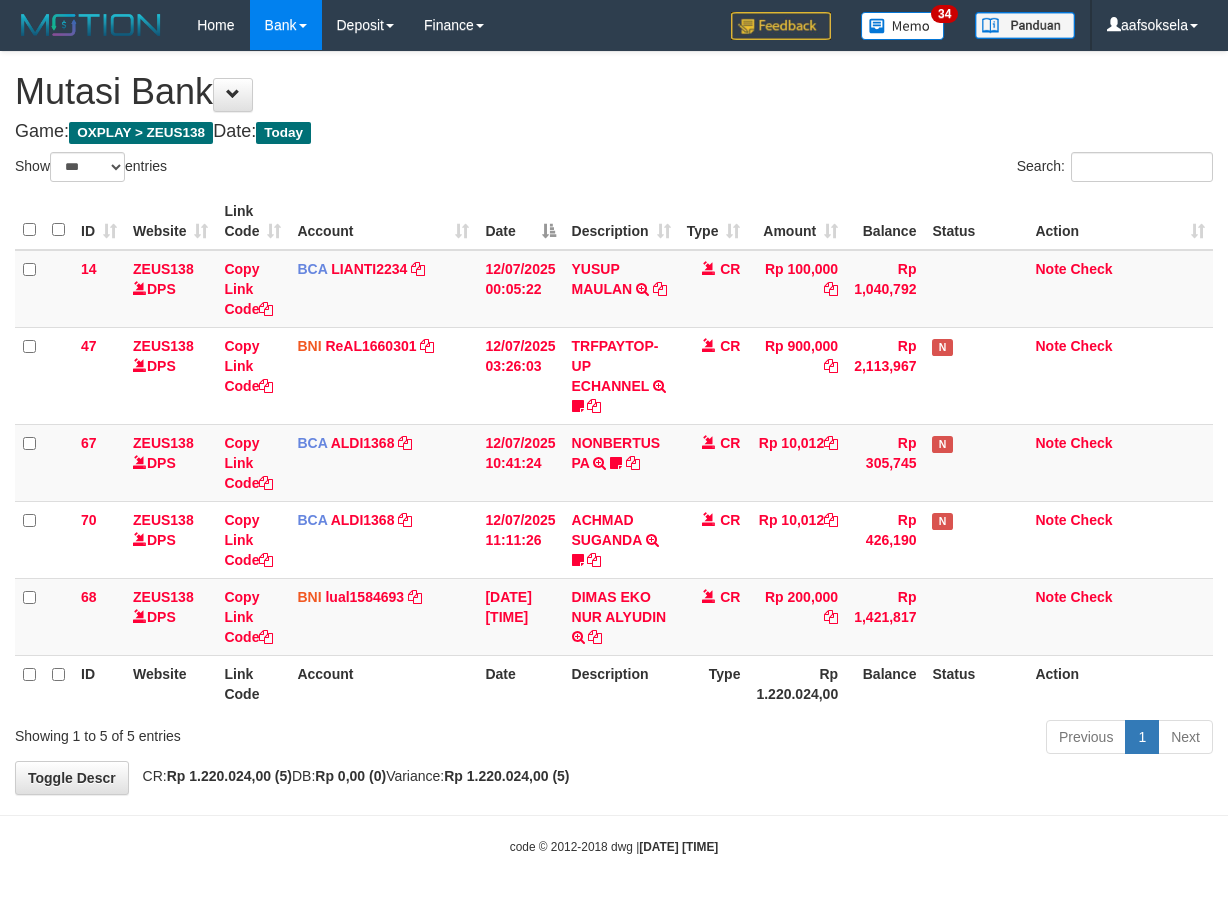 select on "***" 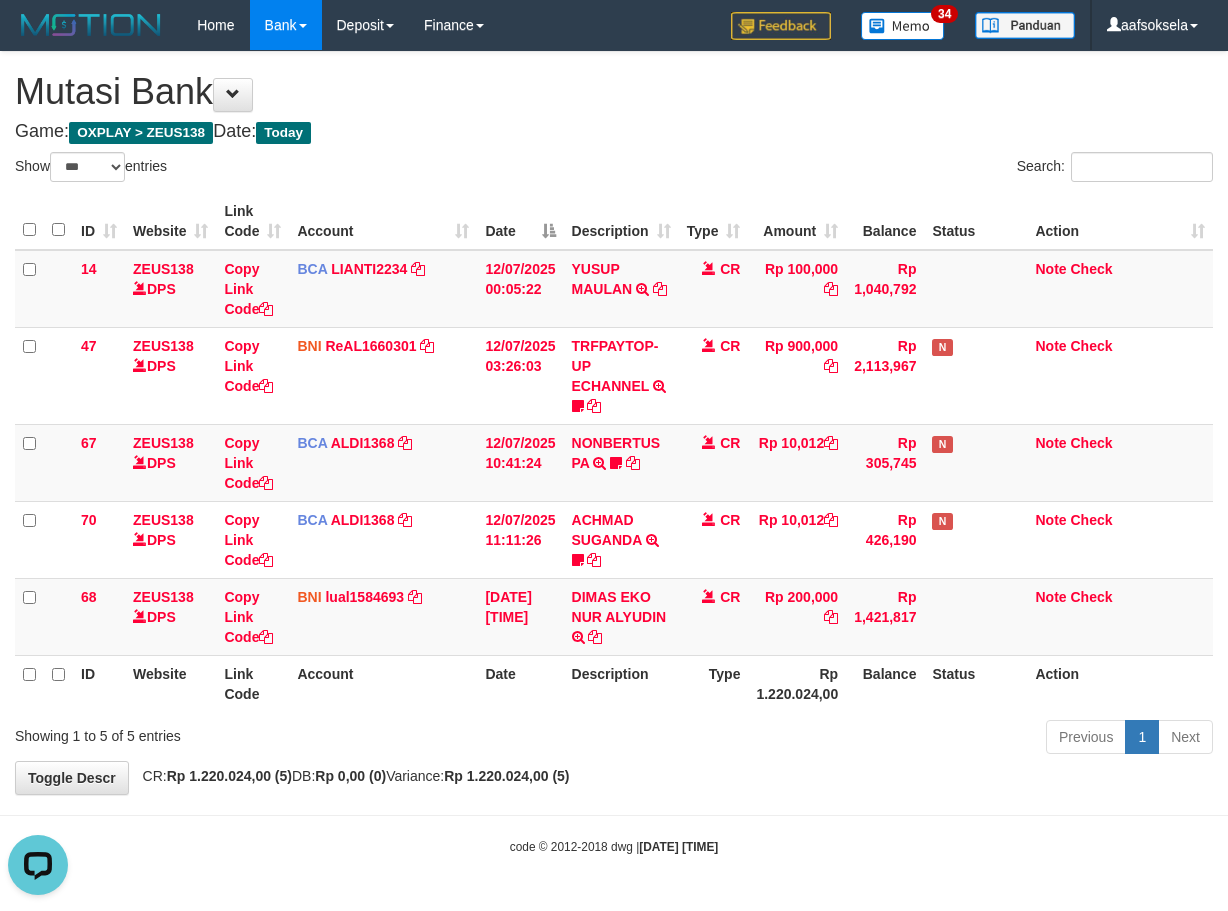 scroll, scrollTop: 0, scrollLeft: 0, axis: both 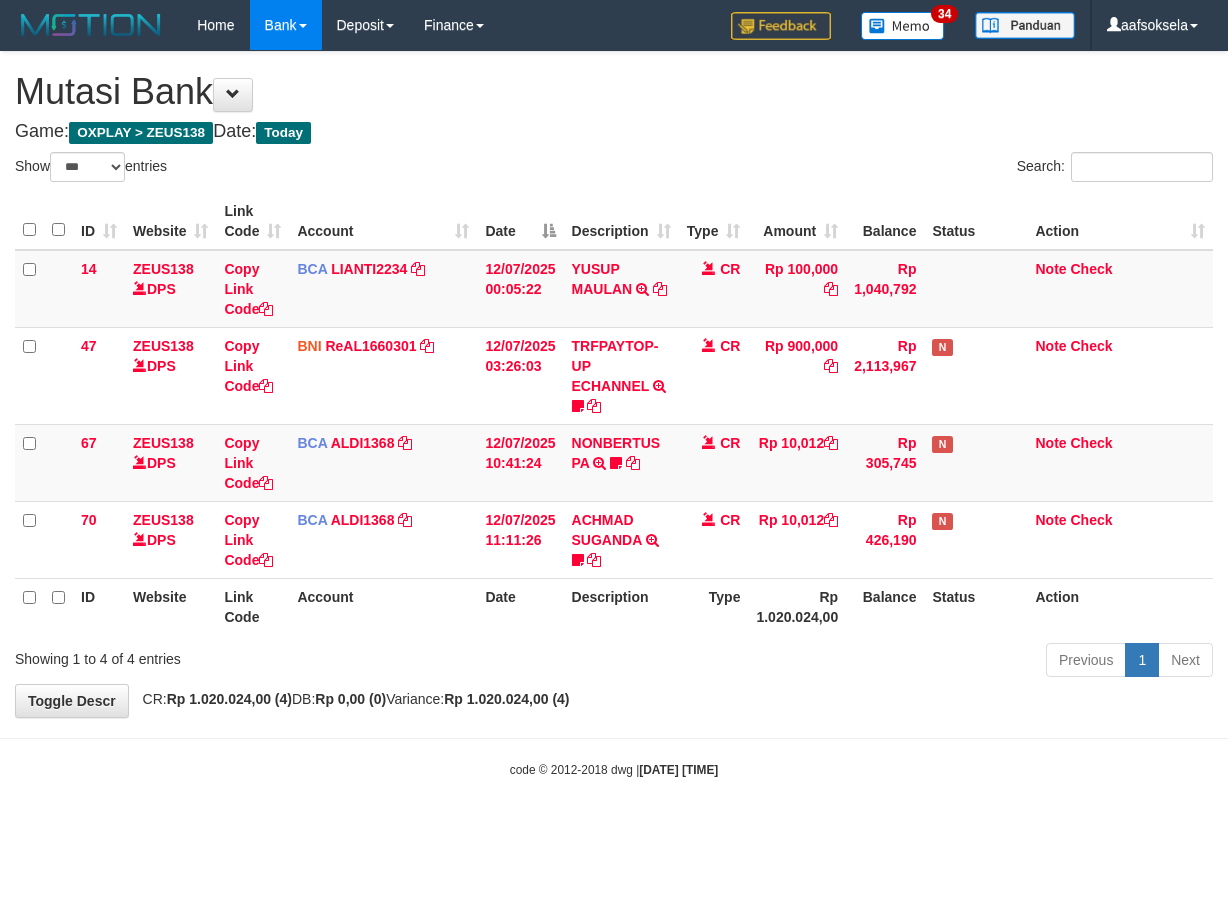 select on "***" 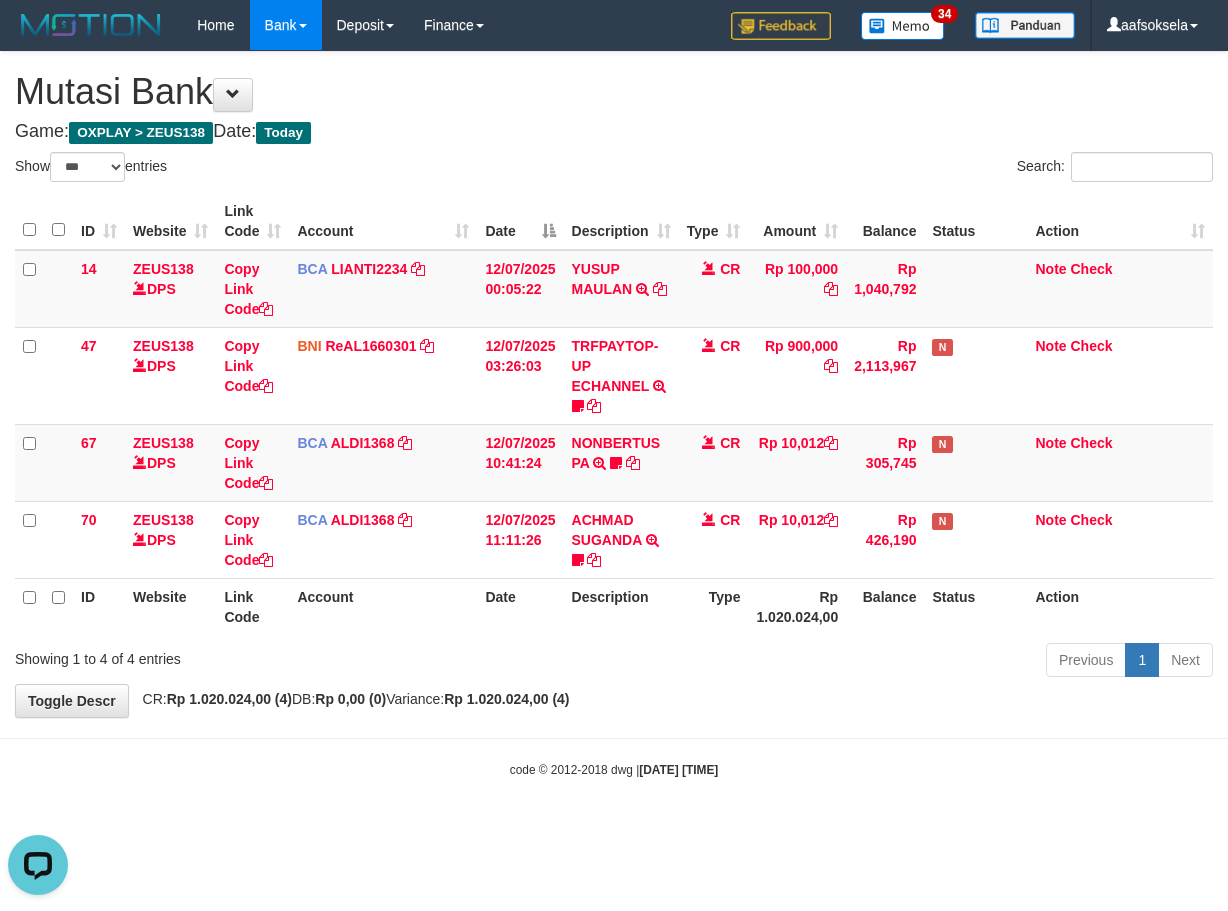 scroll, scrollTop: 0, scrollLeft: 0, axis: both 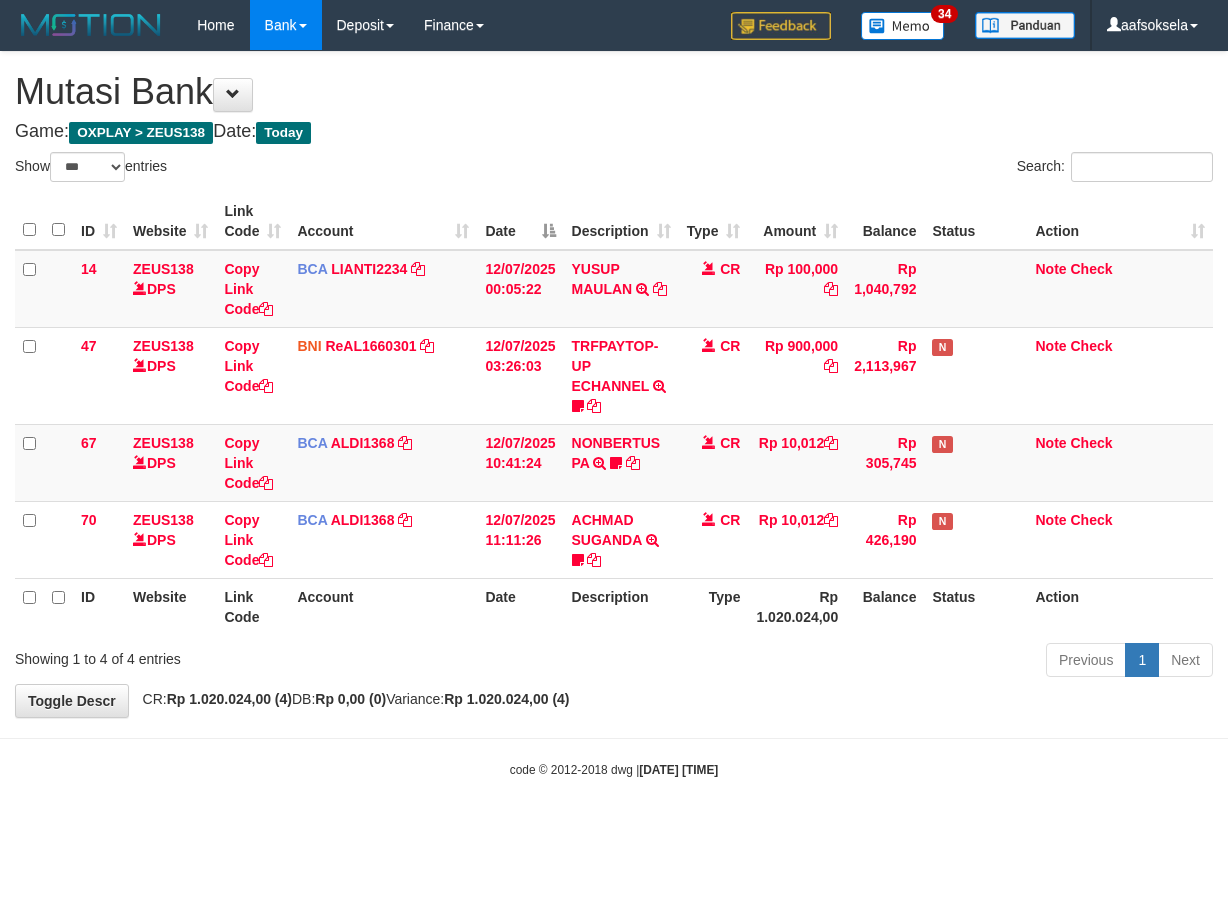 select on "***" 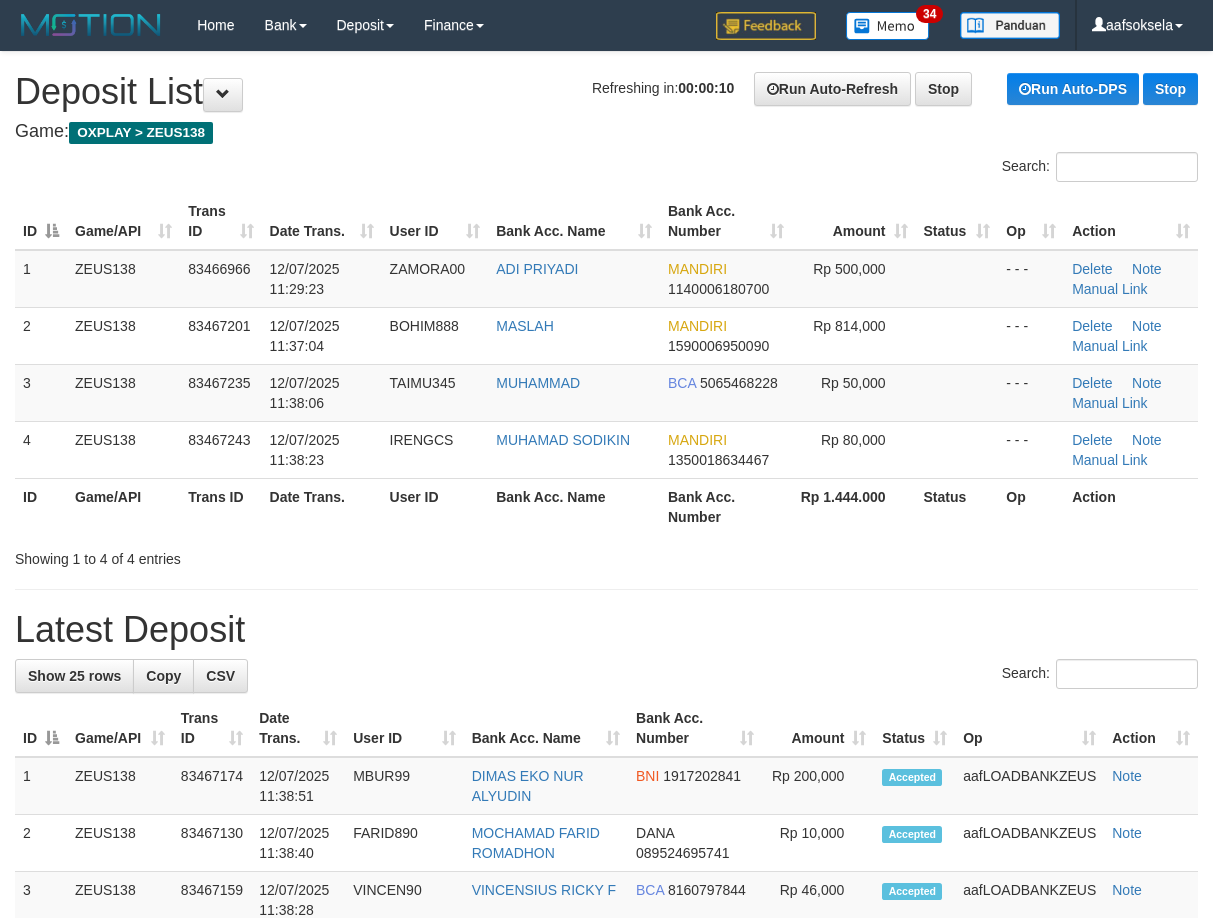 scroll, scrollTop: 0, scrollLeft: 0, axis: both 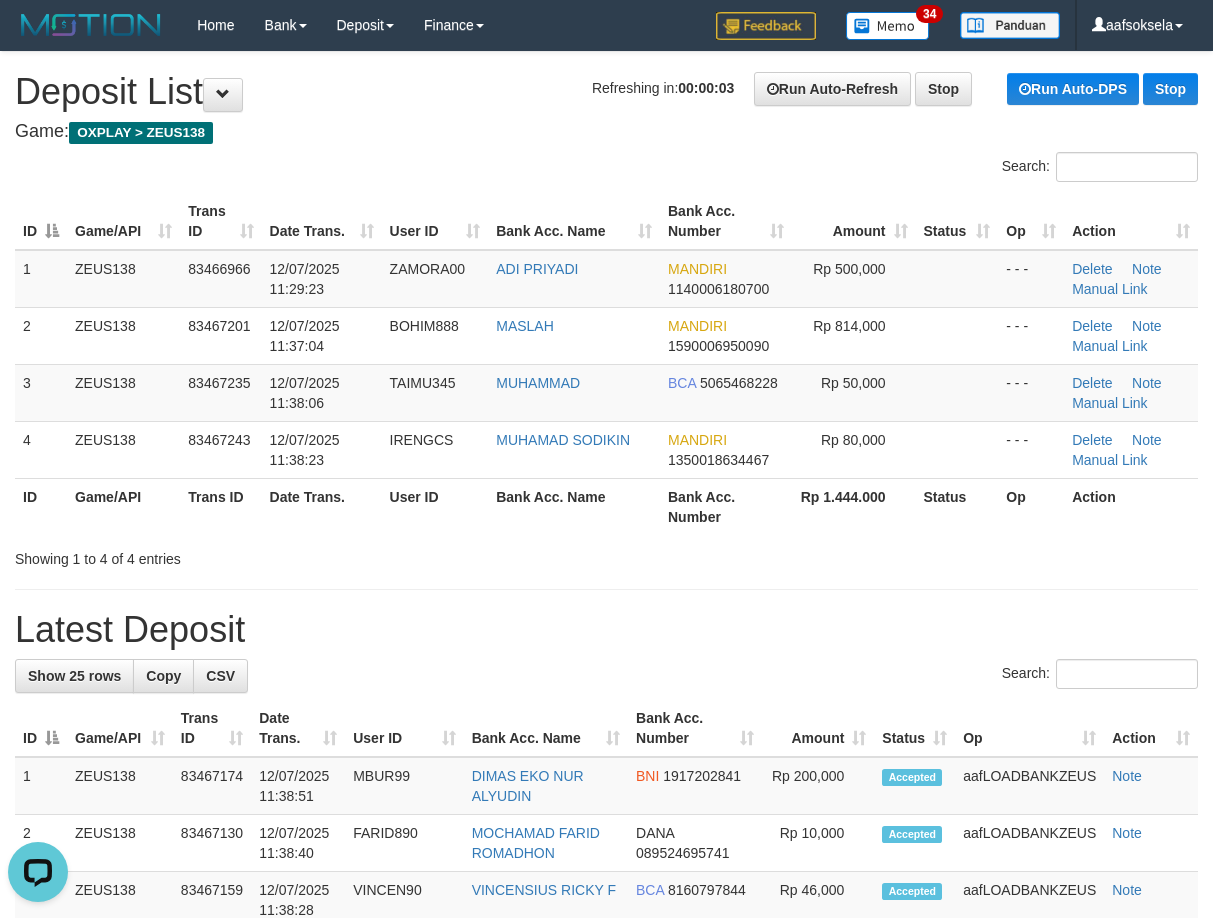 click on "Latest Deposit" at bounding box center [606, 630] 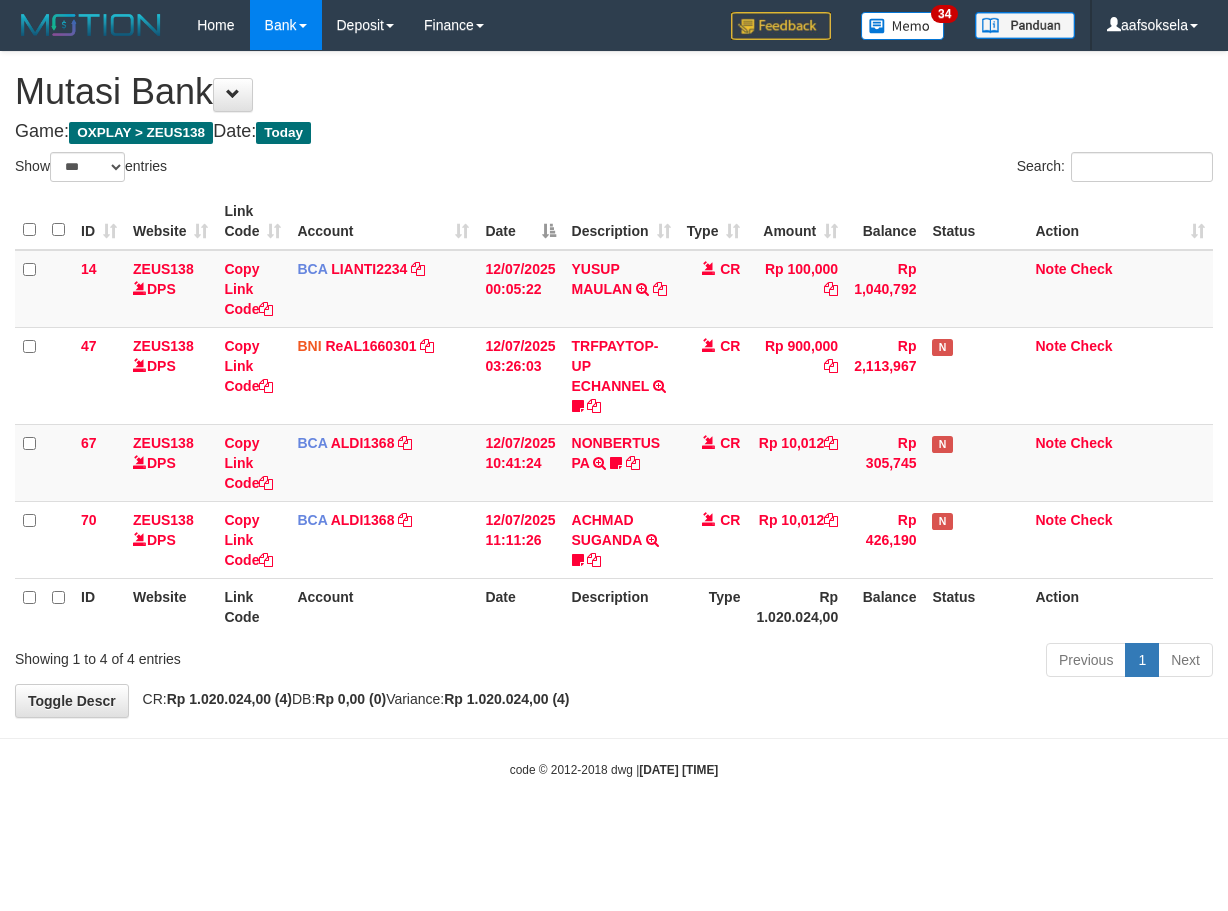 select on "***" 